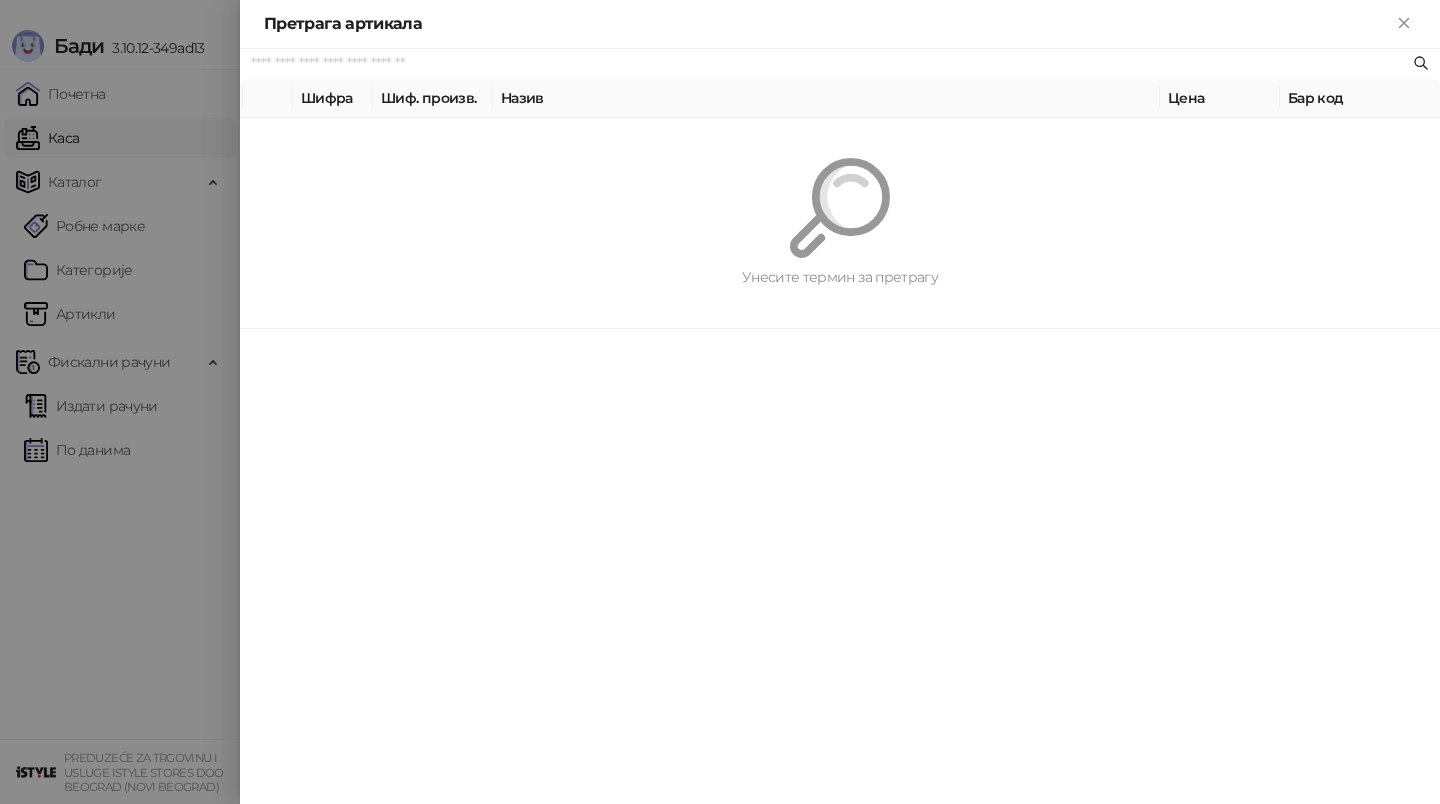 scroll, scrollTop: 0, scrollLeft: 0, axis: both 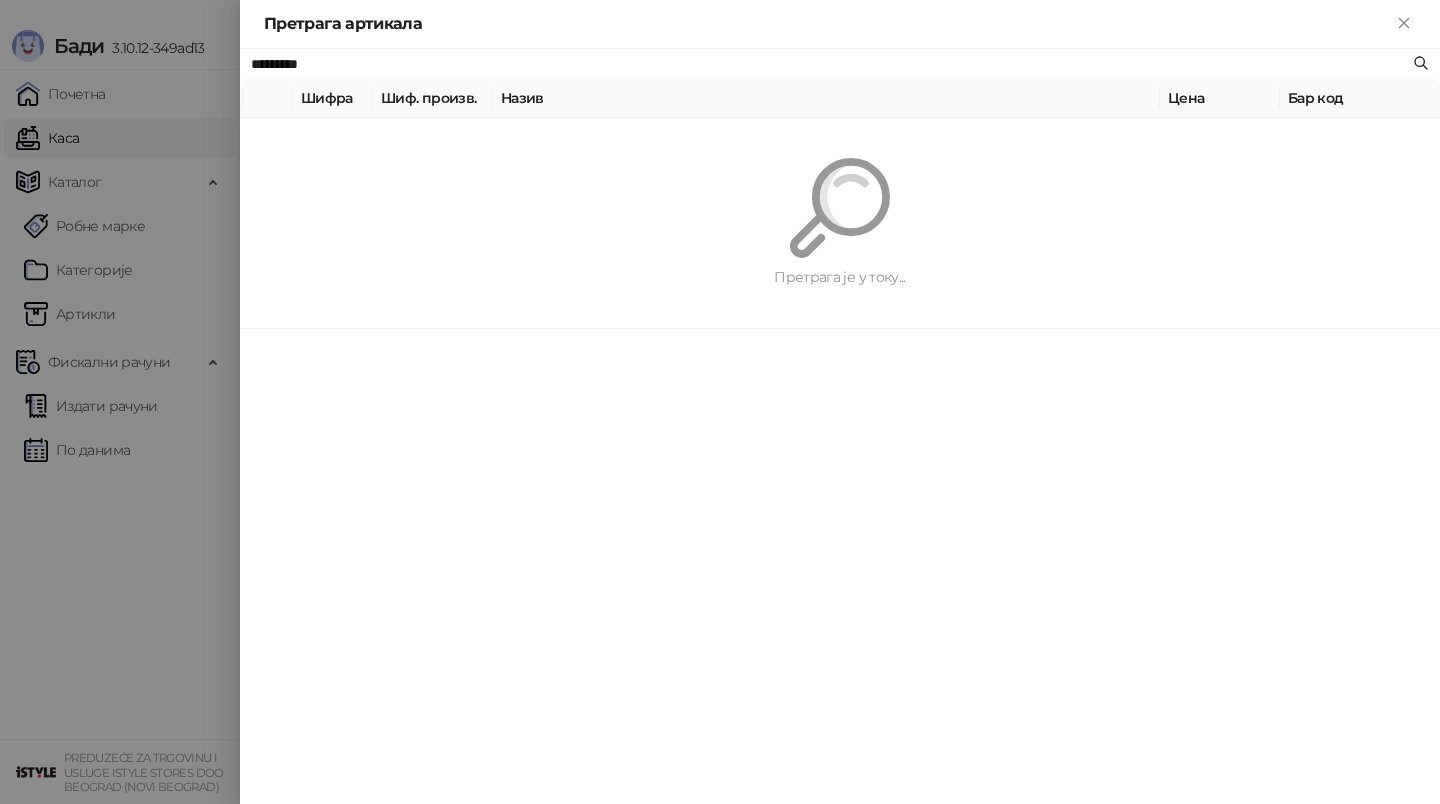 type on "*********" 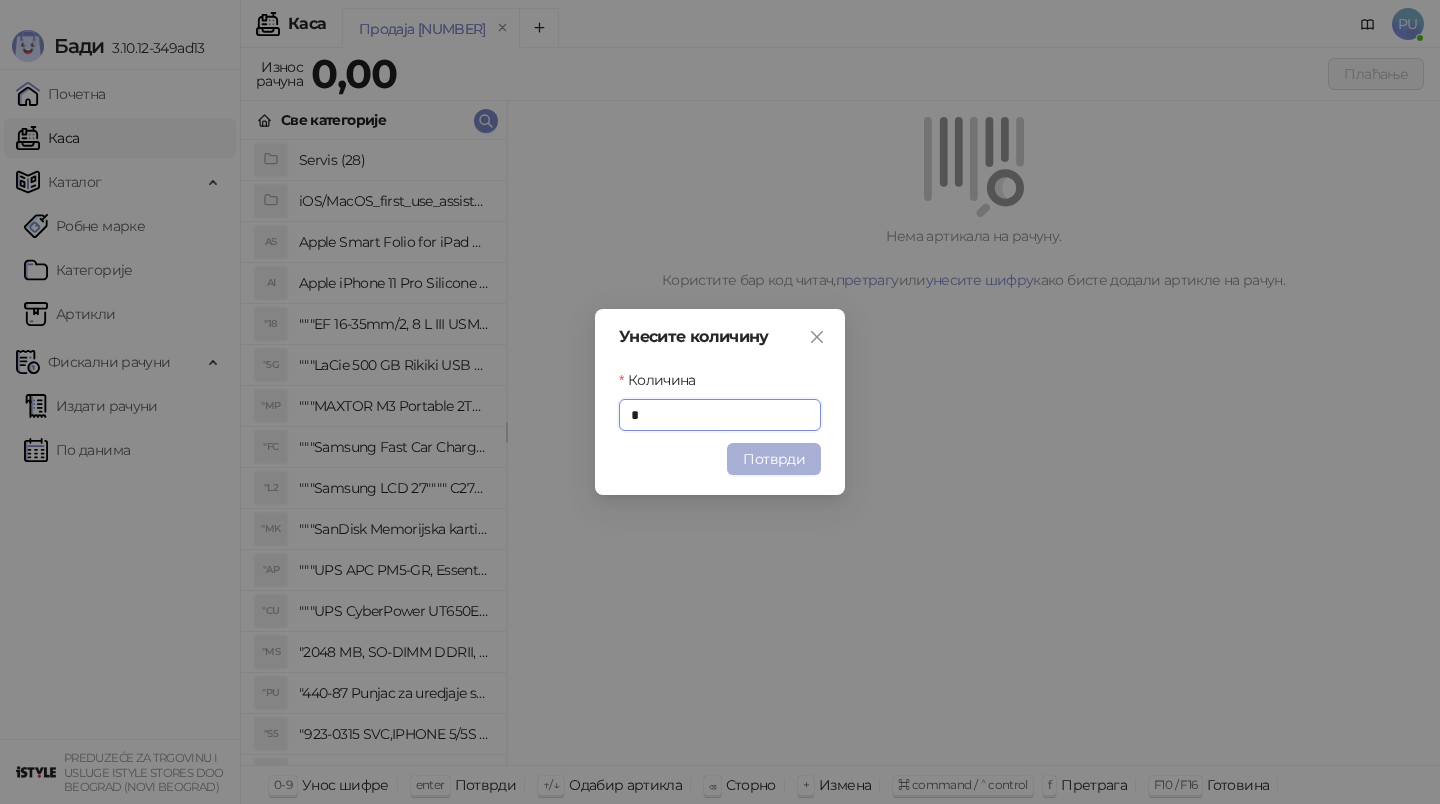click on "Потврди" at bounding box center (774, 459) 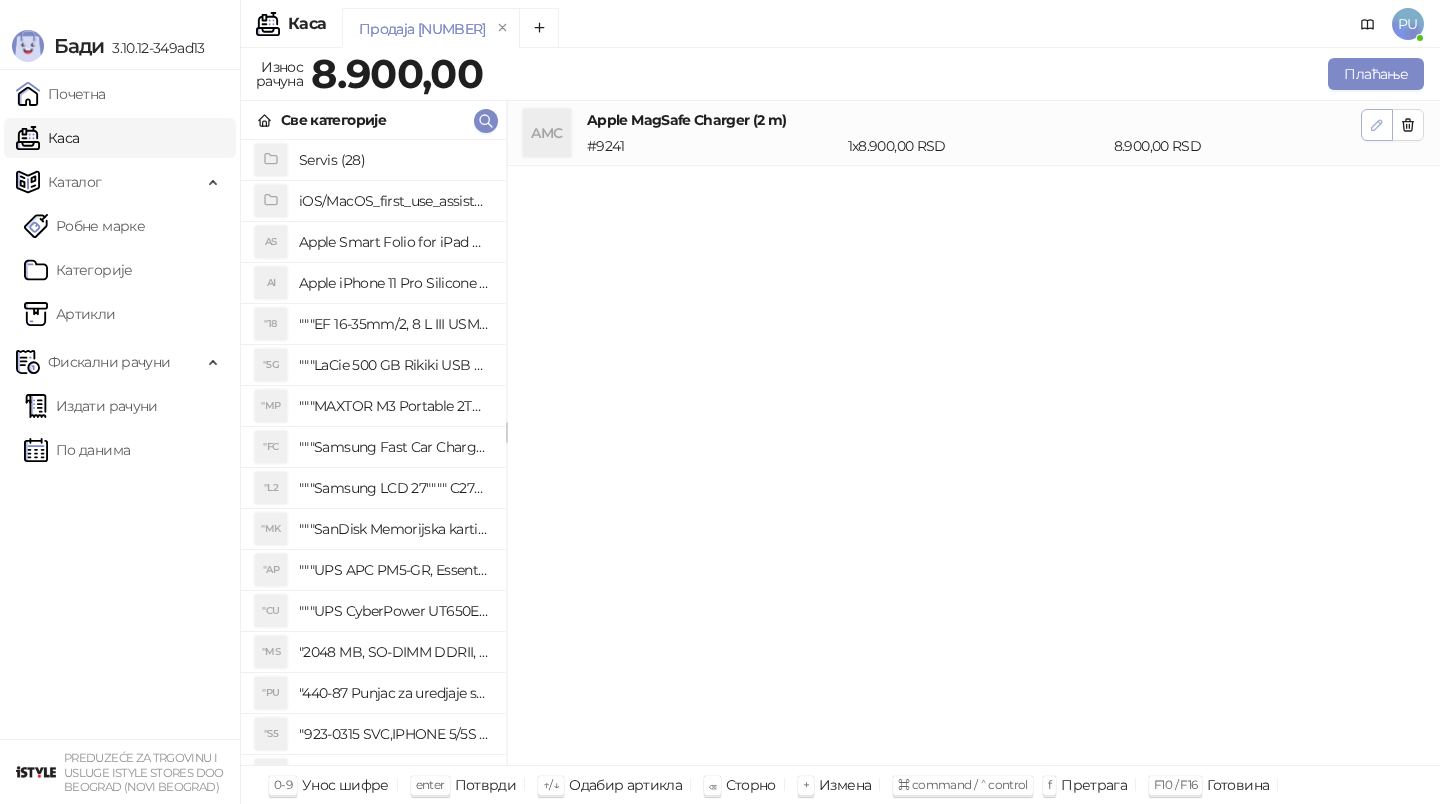 click at bounding box center [1377, 125] 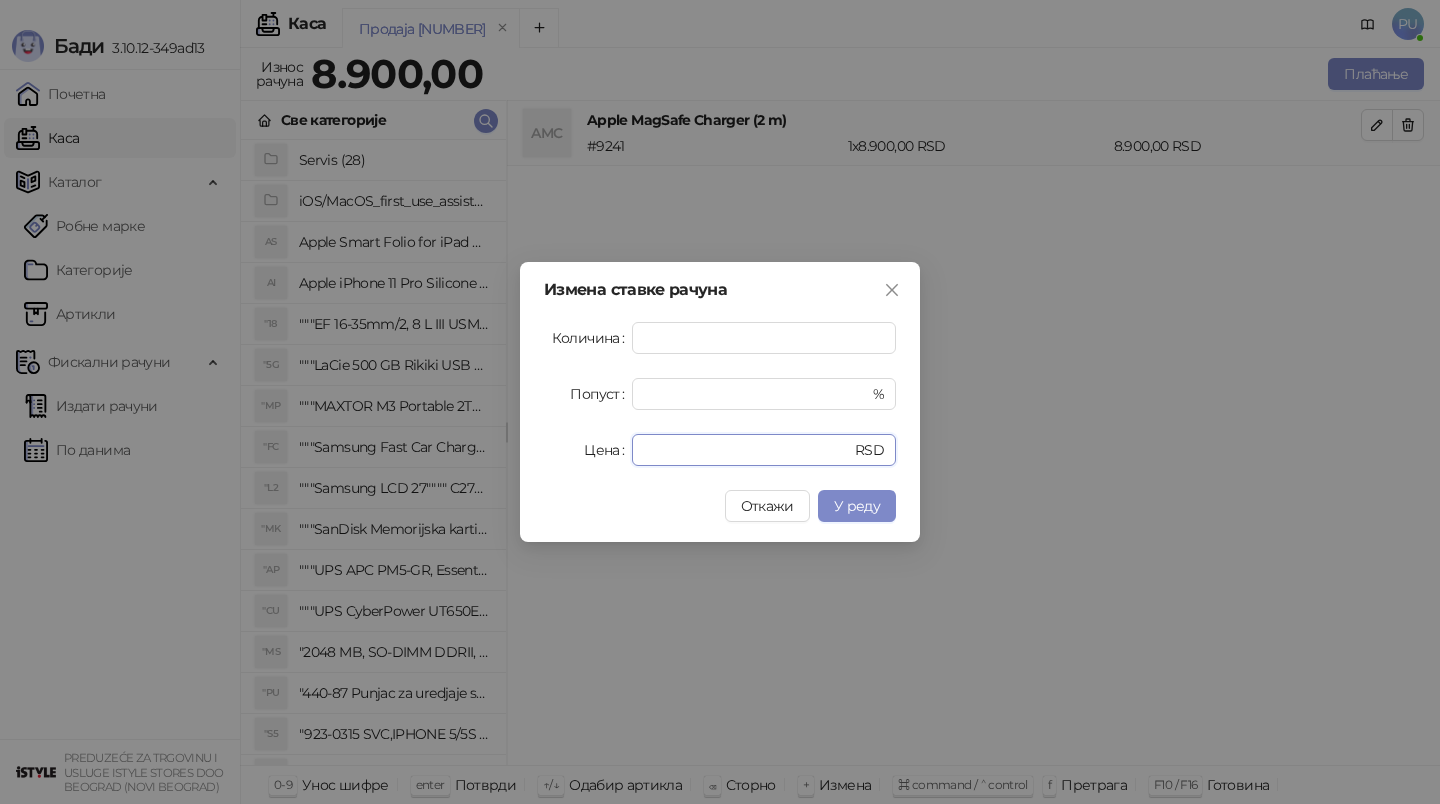 drag, startPoint x: 707, startPoint y: 453, endPoint x: 494, endPoint y: 435, distance: 213.75922 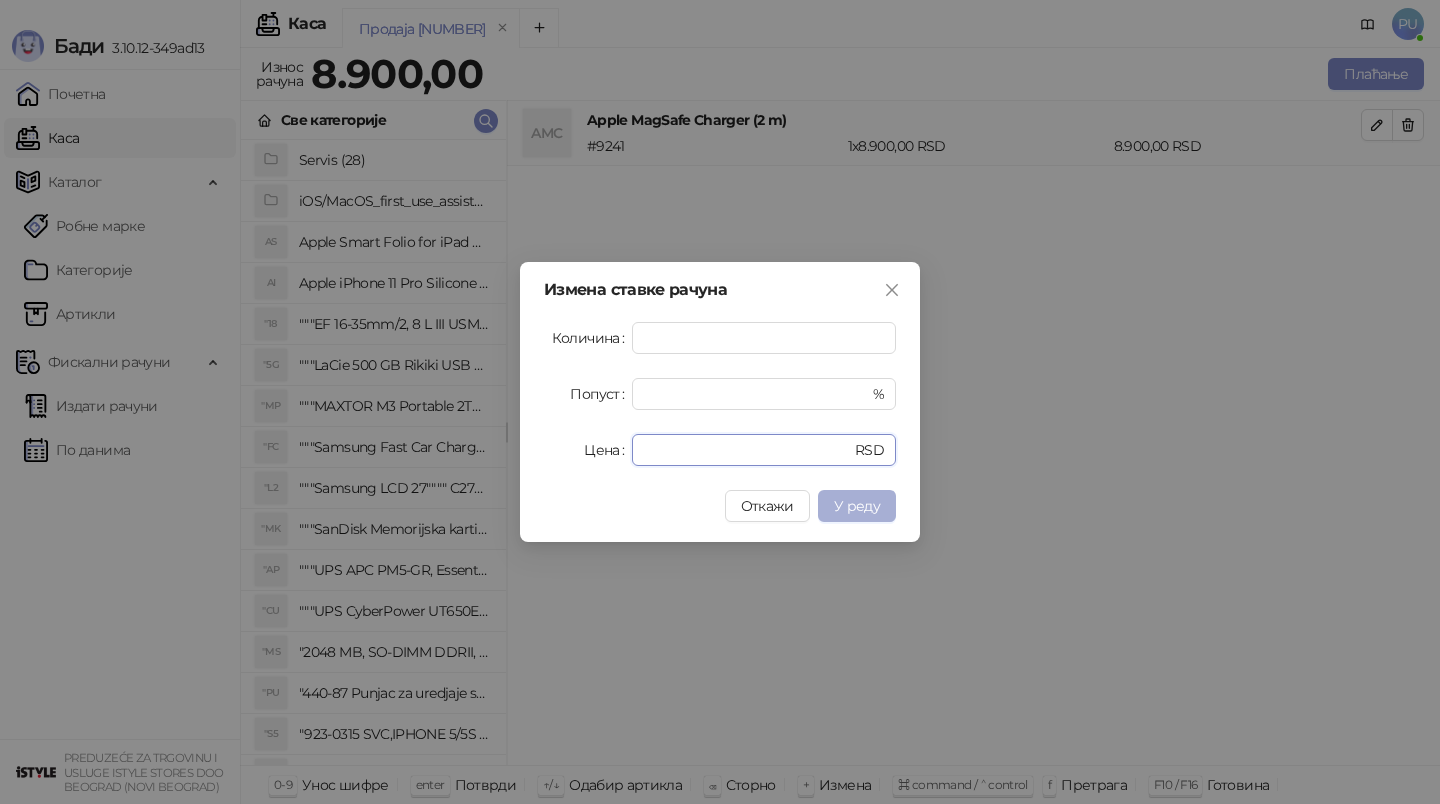 type on "****" 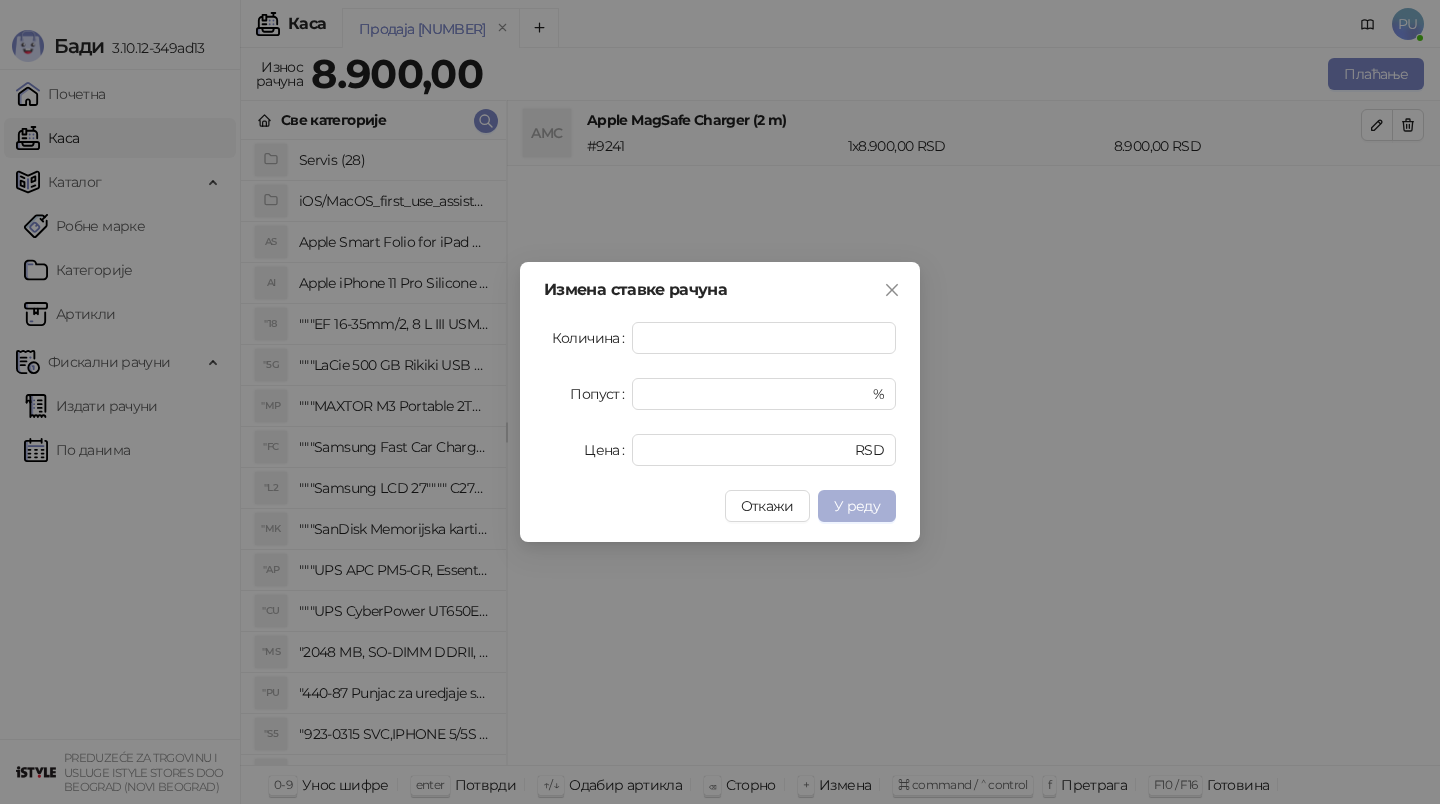 click on "У реду" at bounding box center (857, 506) 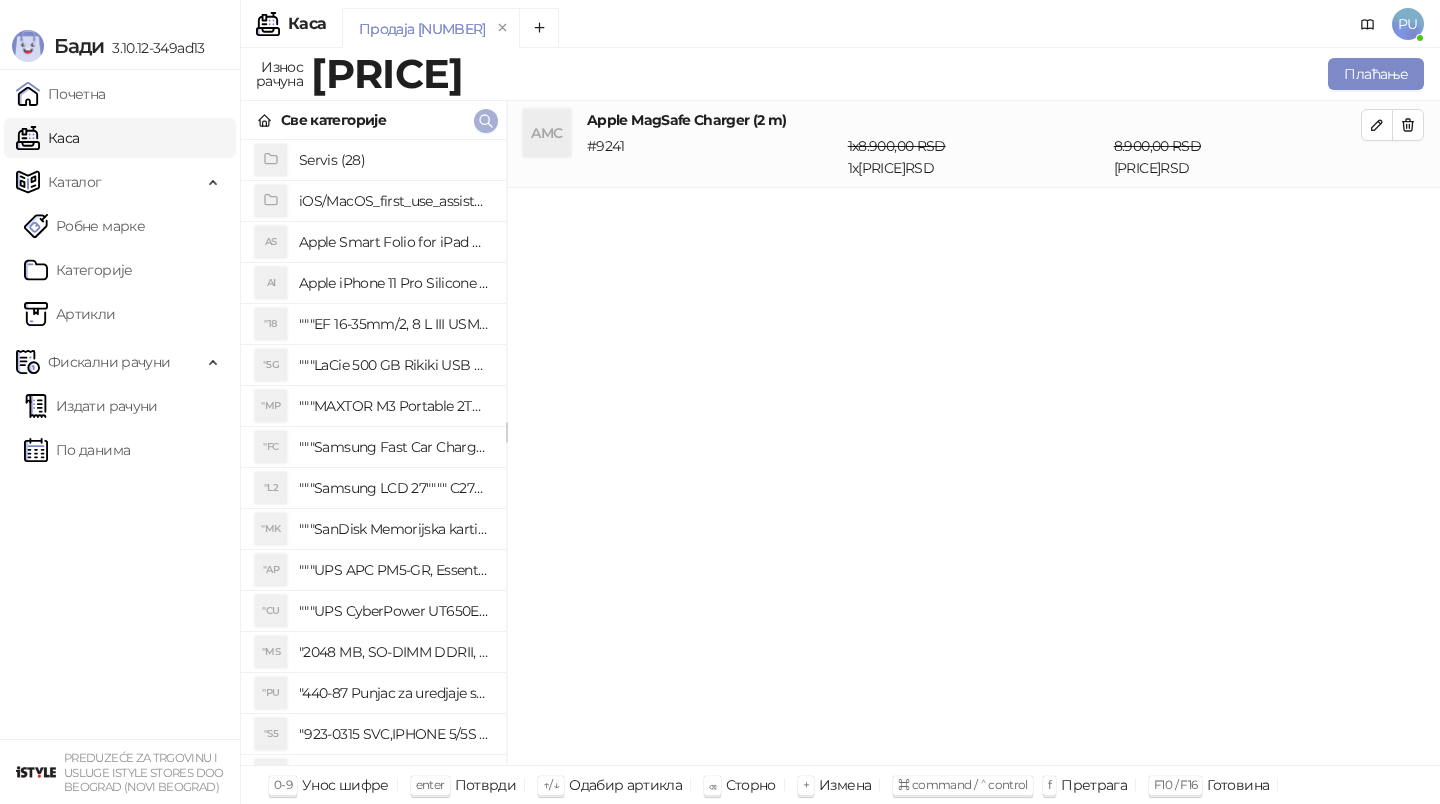 click 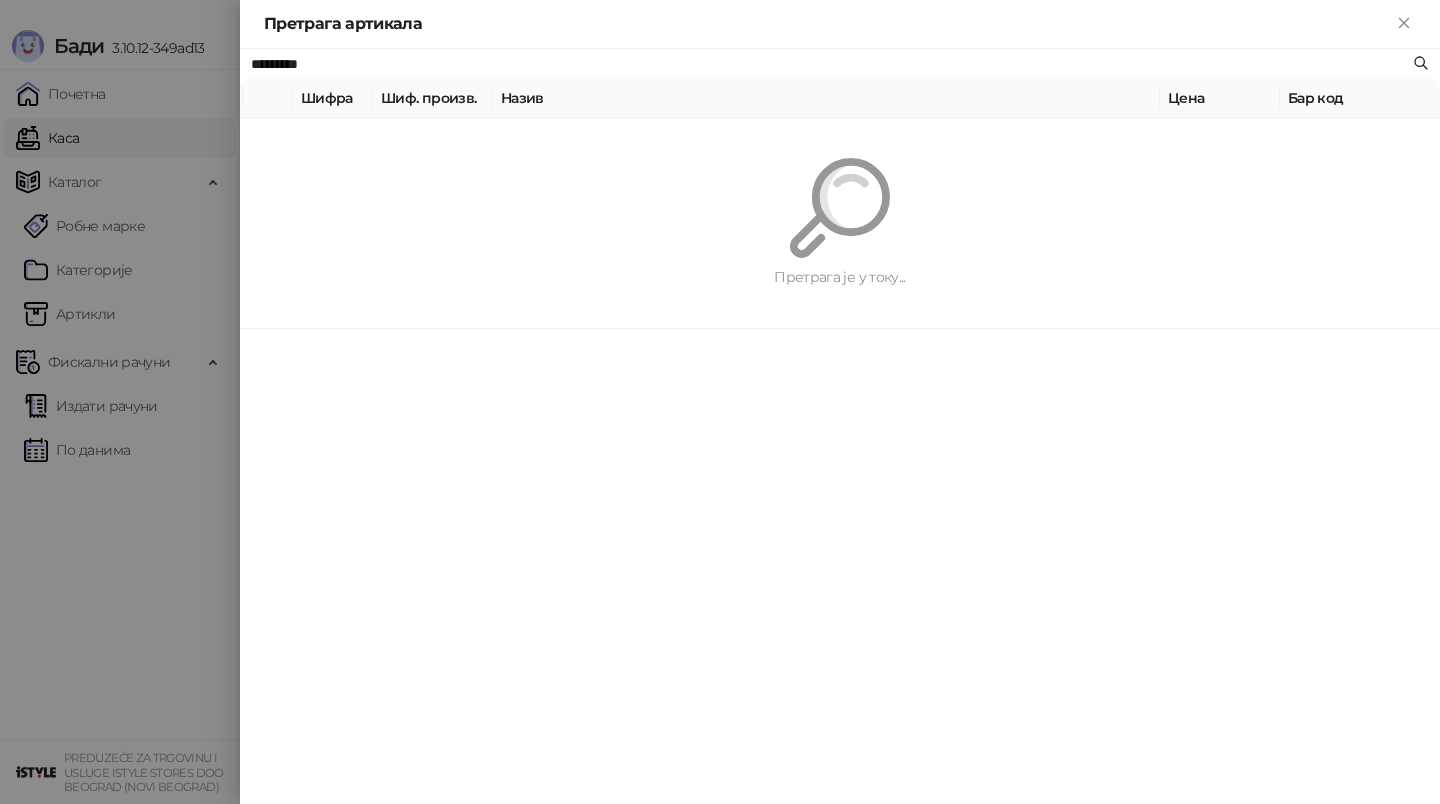 paste on "**********" 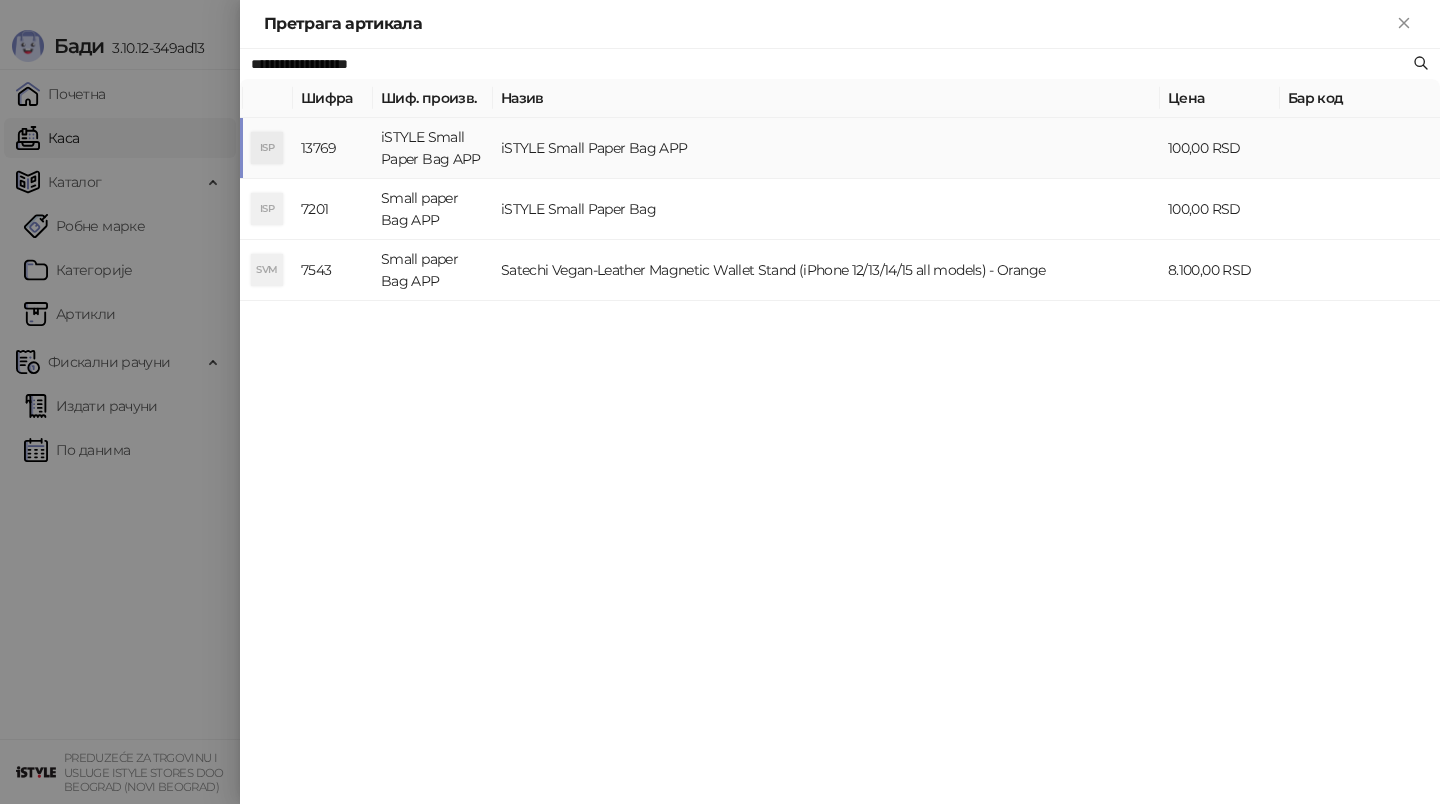 type on "**********" 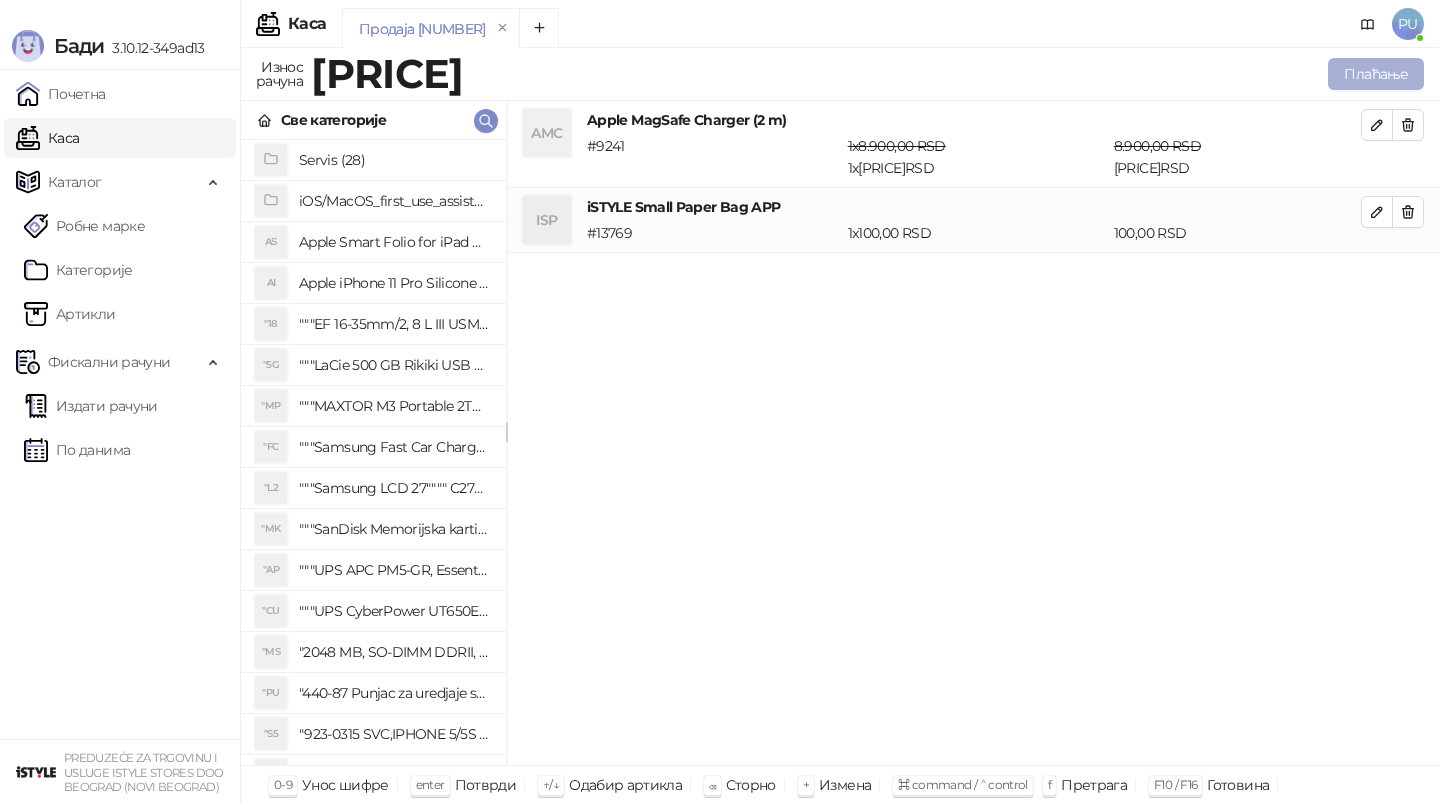 click on "Плаћање" at bounding box center (1376, 74) 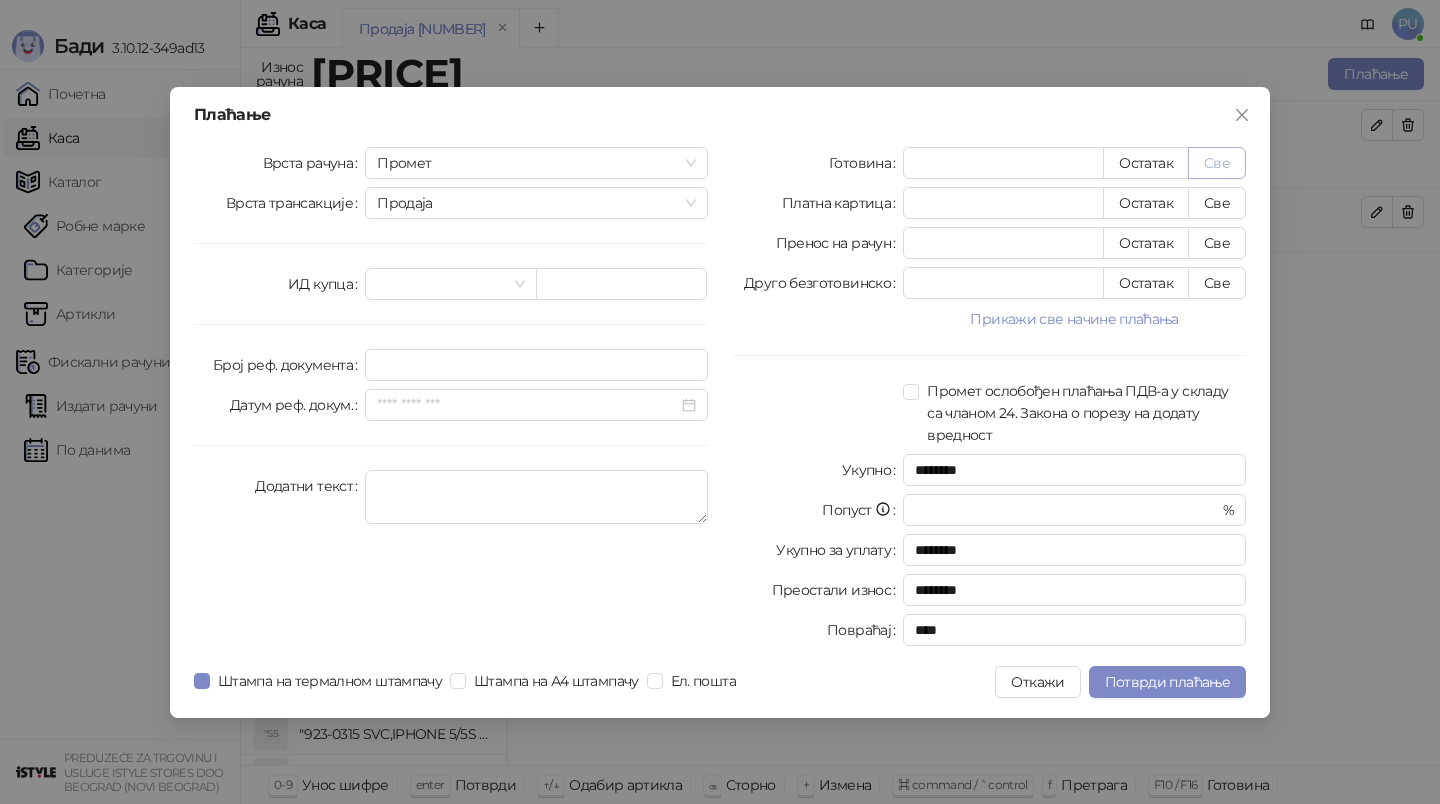click on "Све" at bounding box center [1217, 163] 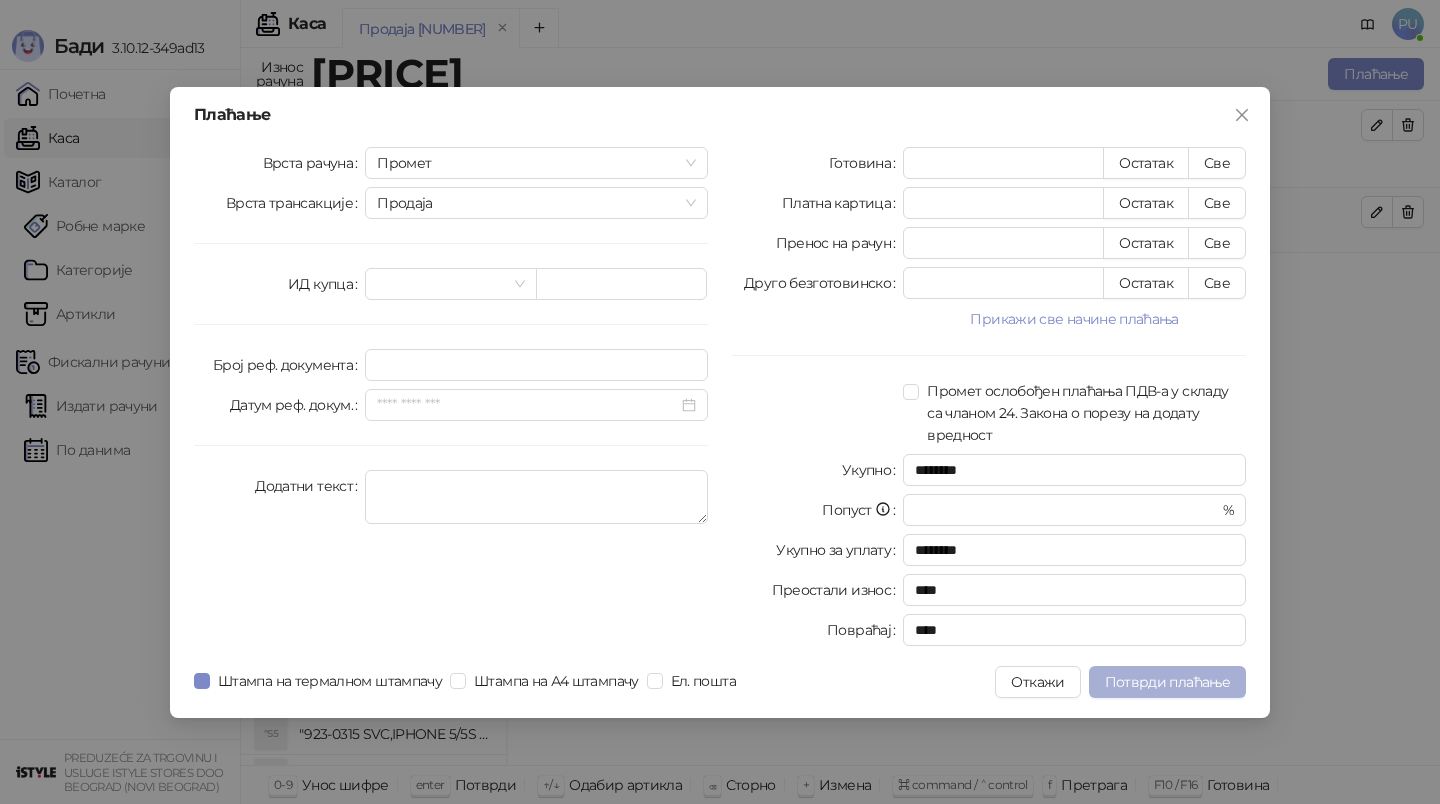 click on "Потврди плаћање" at bounding box center (1167, 682) 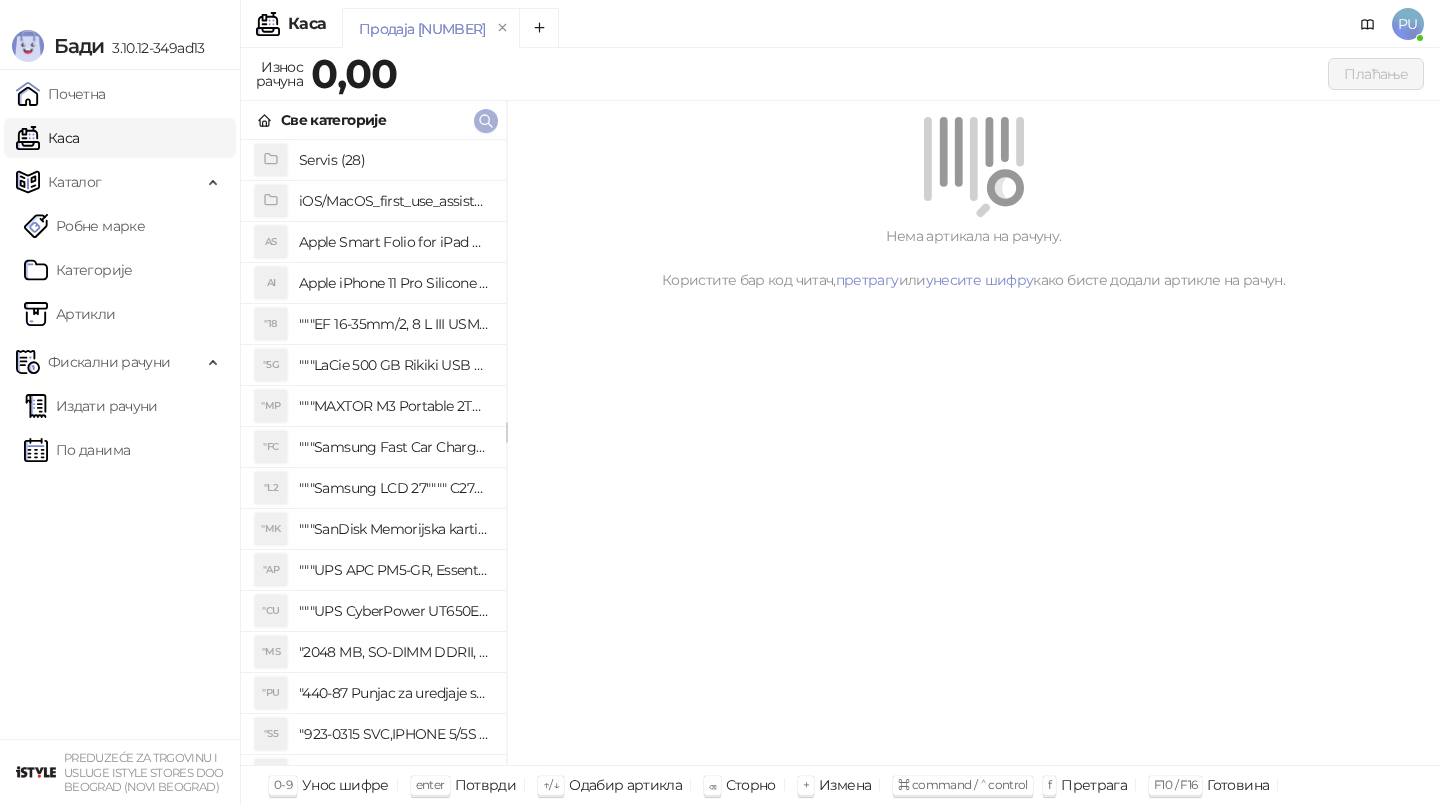 click 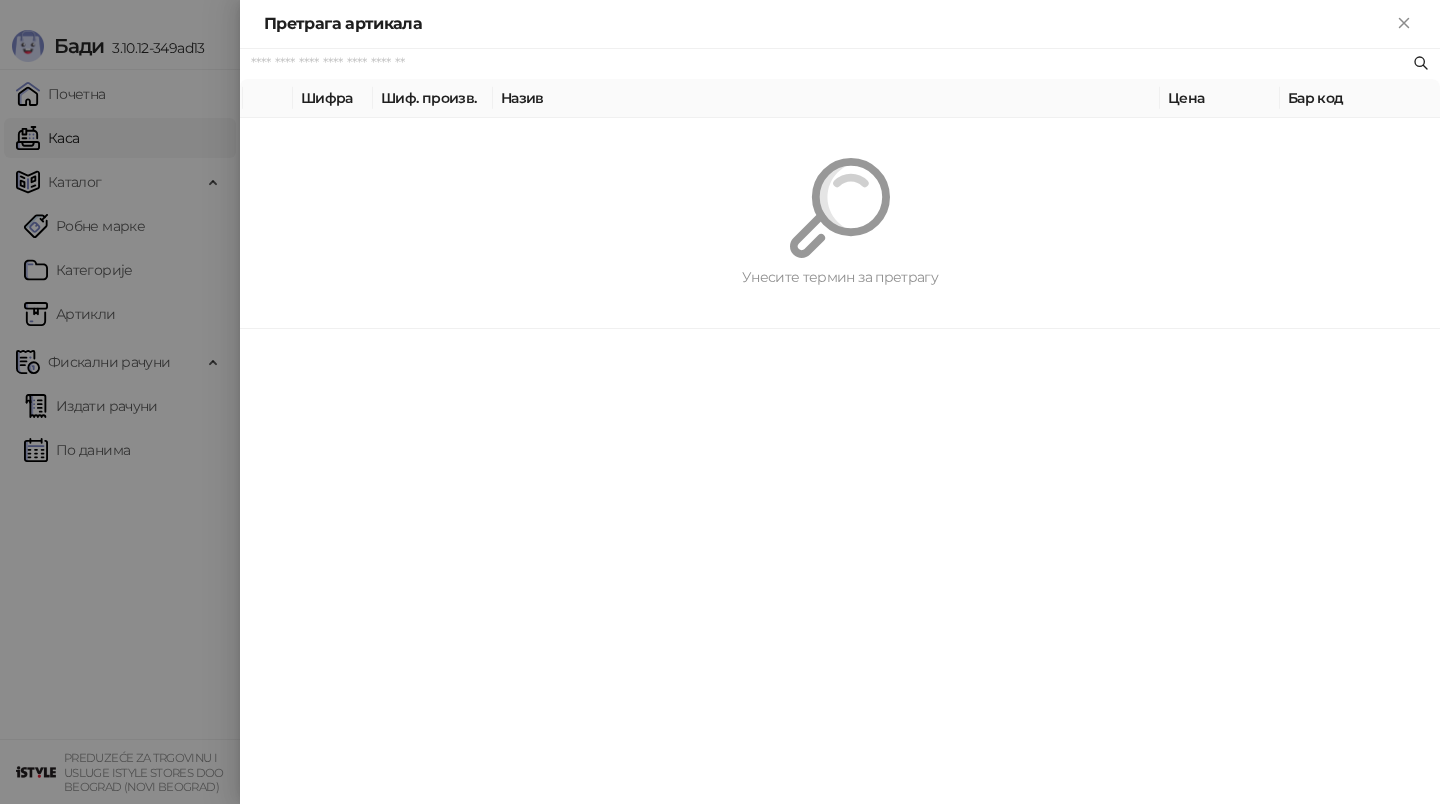 paste on "*********" 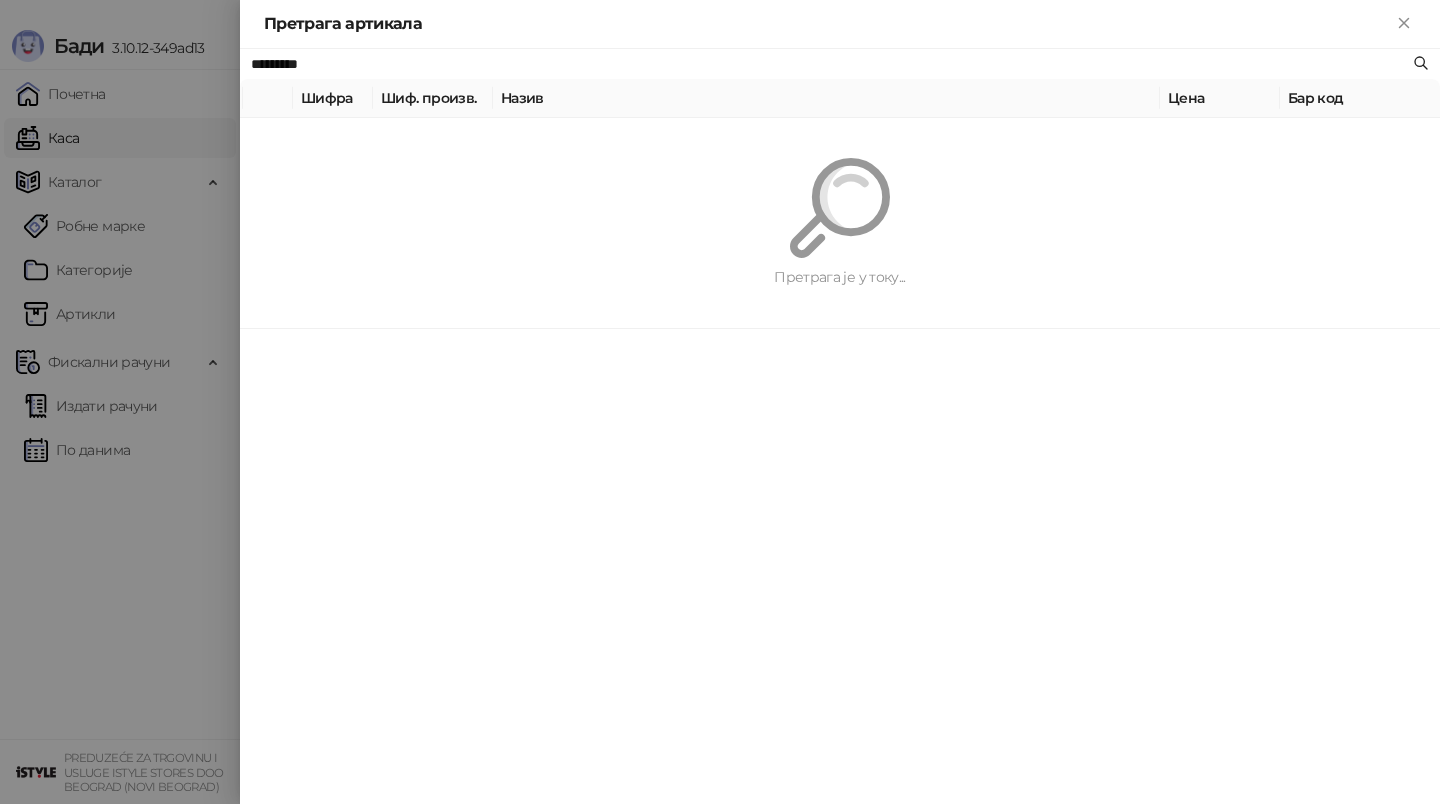 type on "*********" 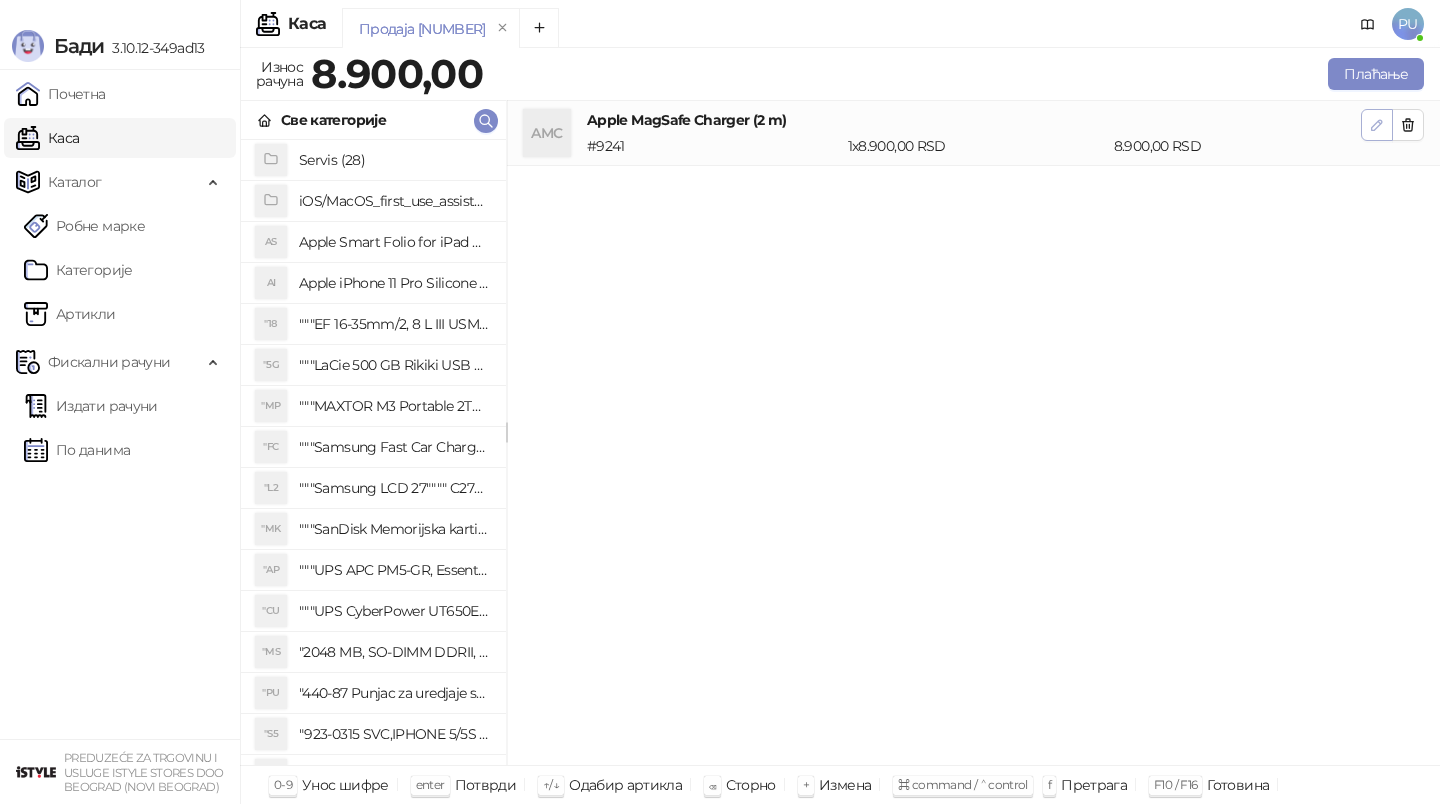 click at bounding box center (1377, 125) 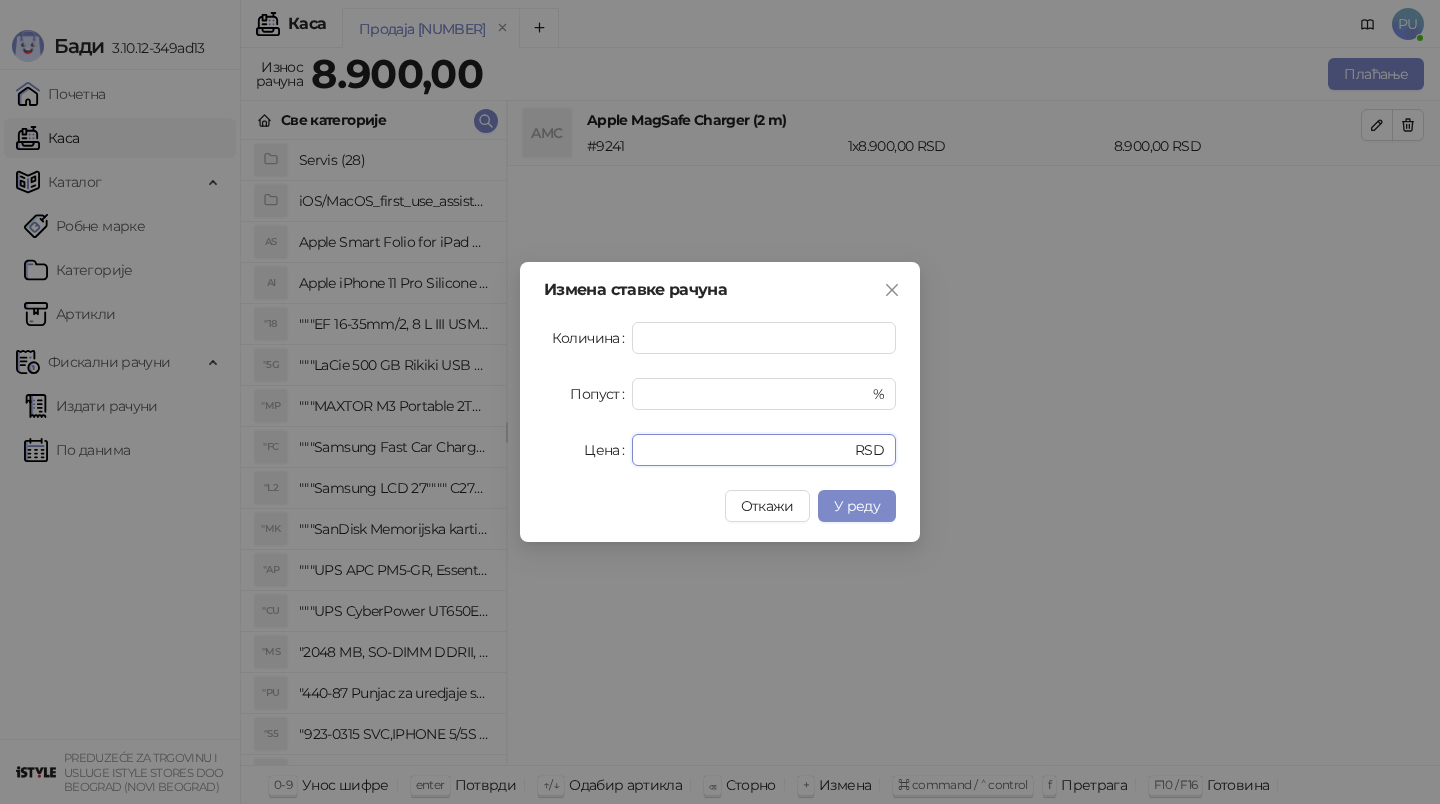 drag, startPoint x: 704, startPoint y: 452, endPoint x: 465, endPoint y: 443, distance: 239.1694 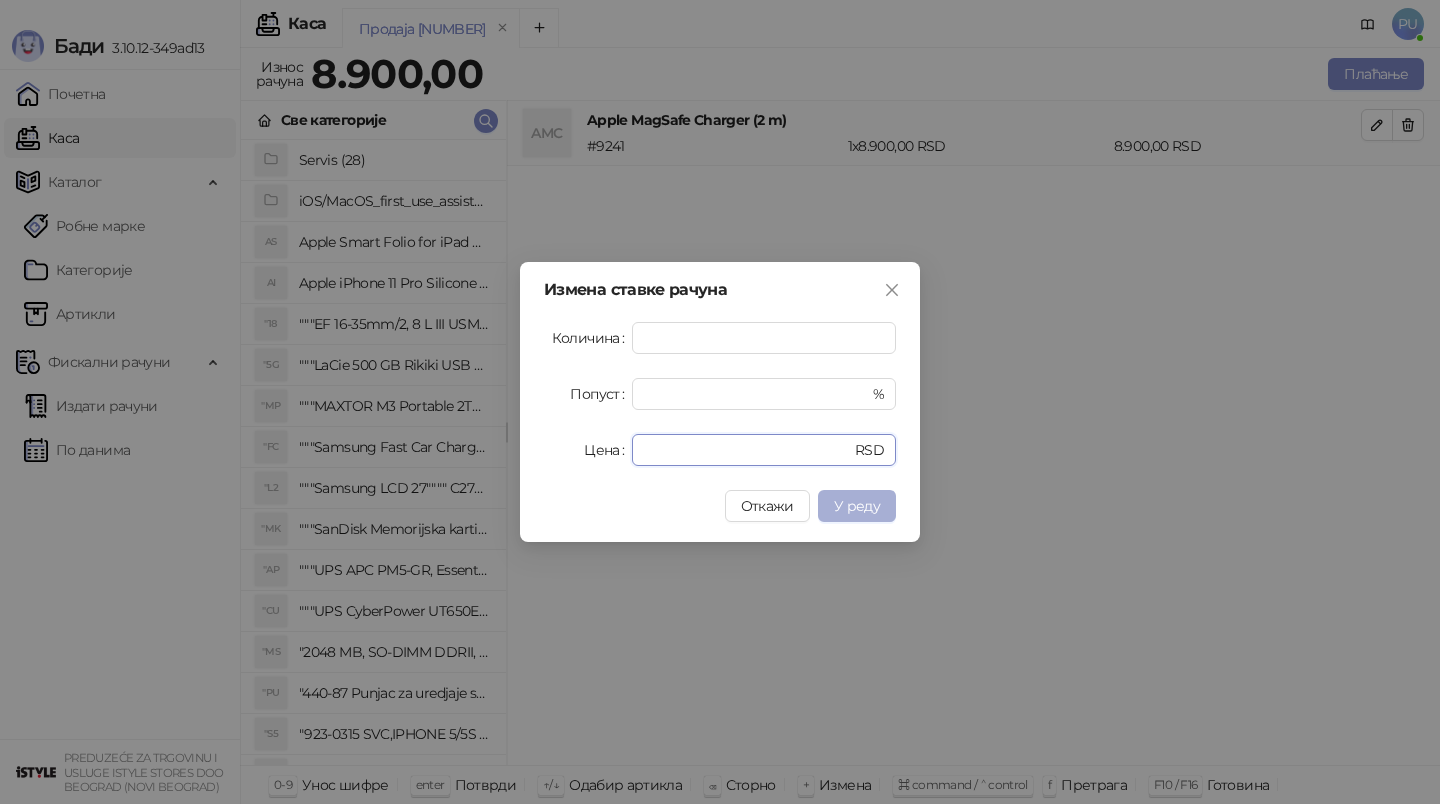 type on "****" 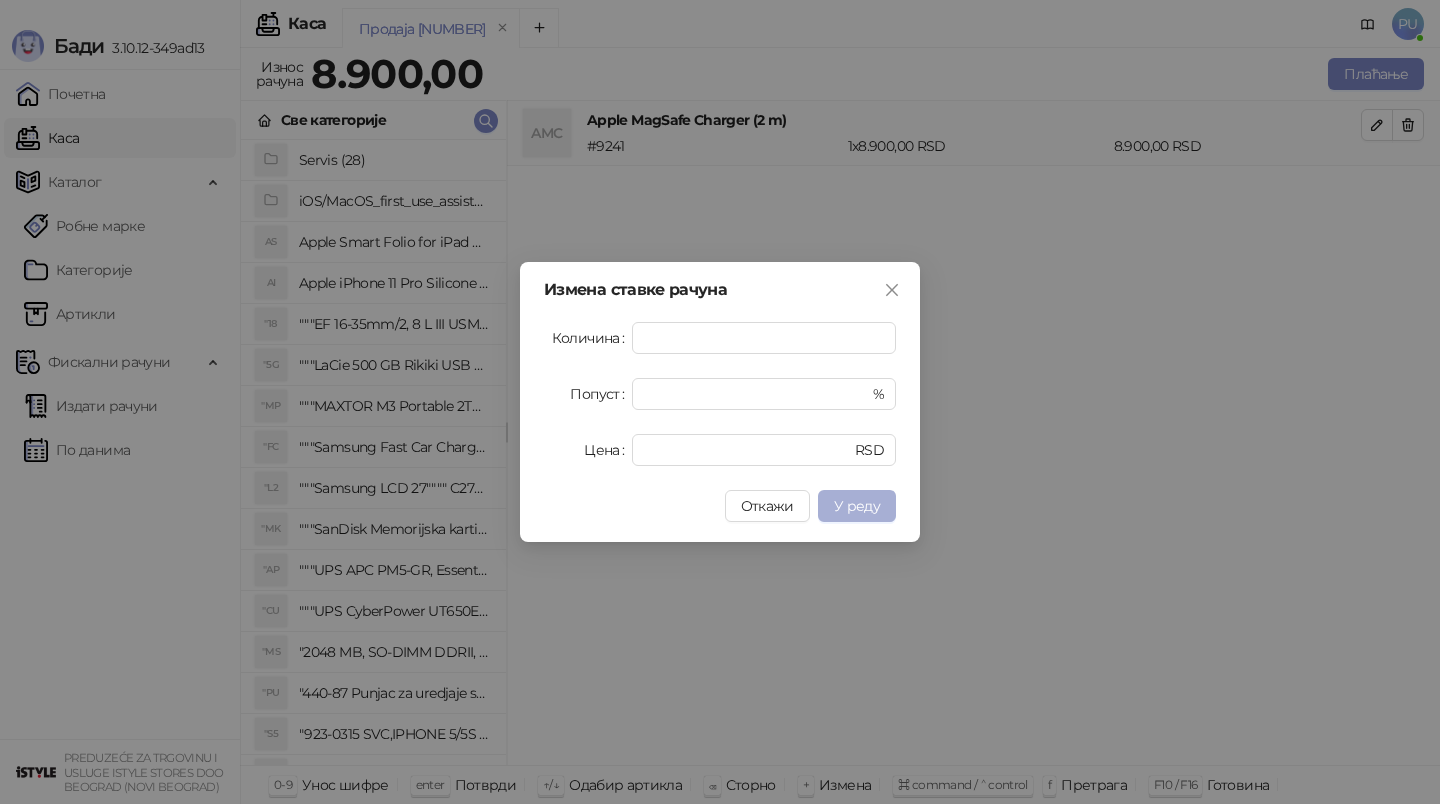 click on "У реду" at bounding box center (857, 506) 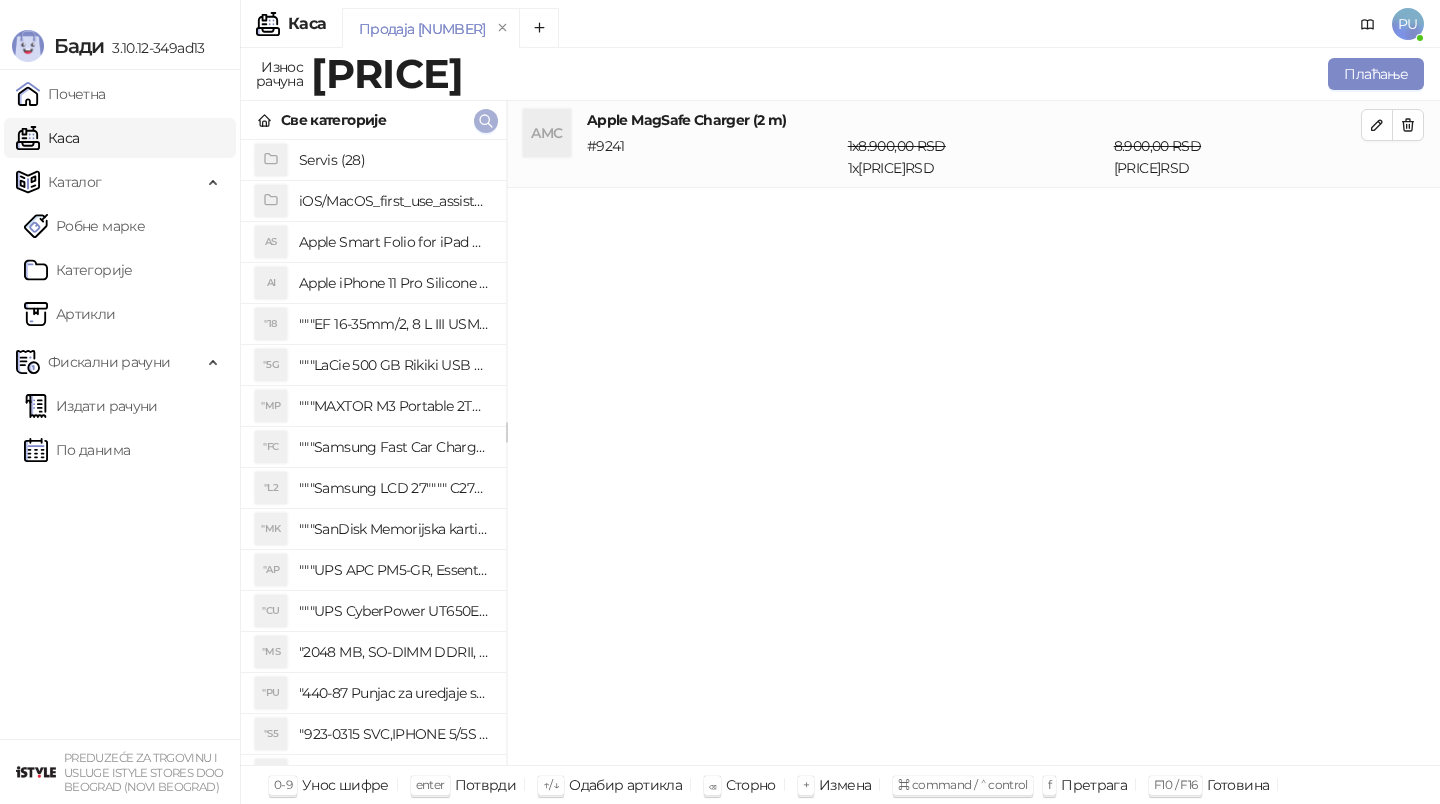 click 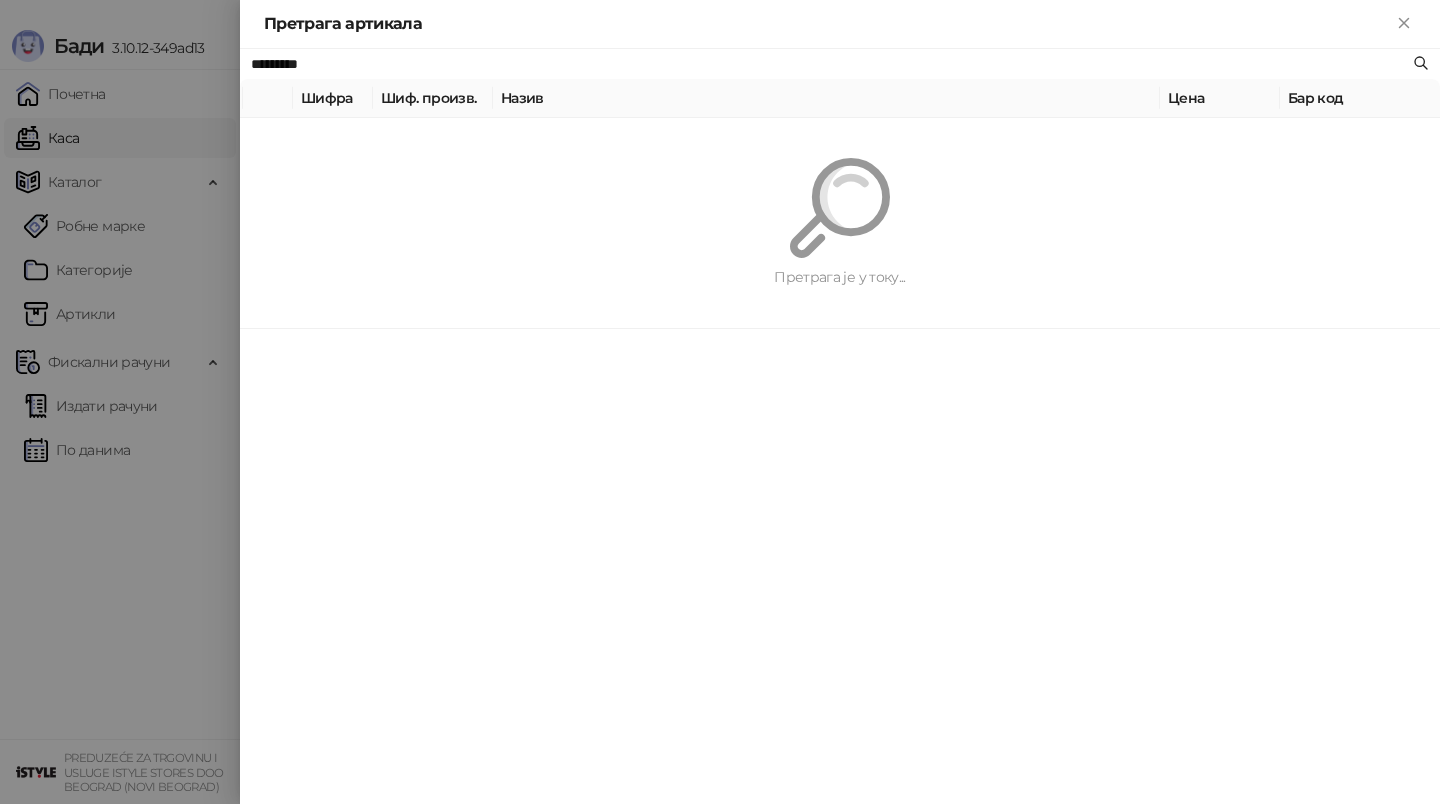 paste on "**********" 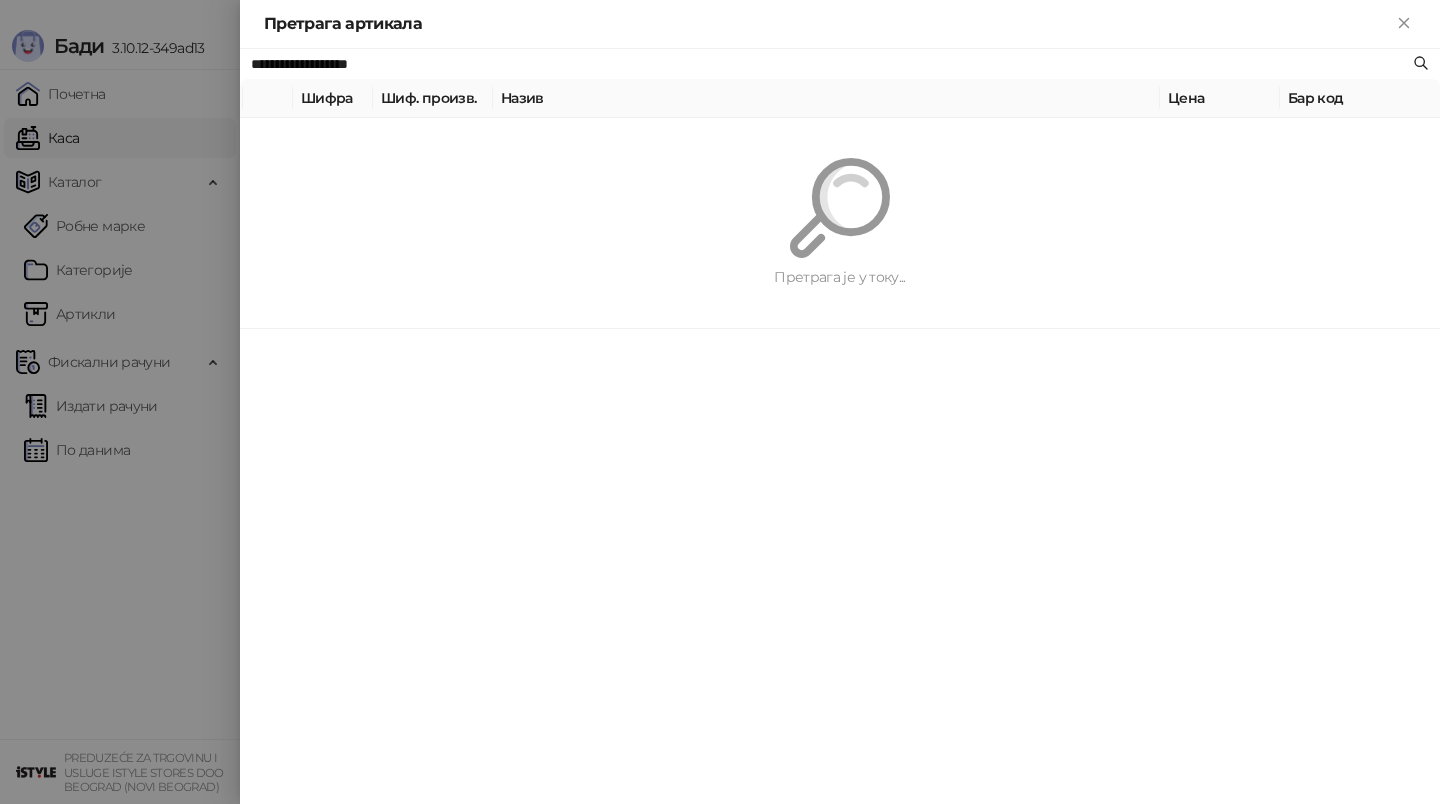 type on "**********" 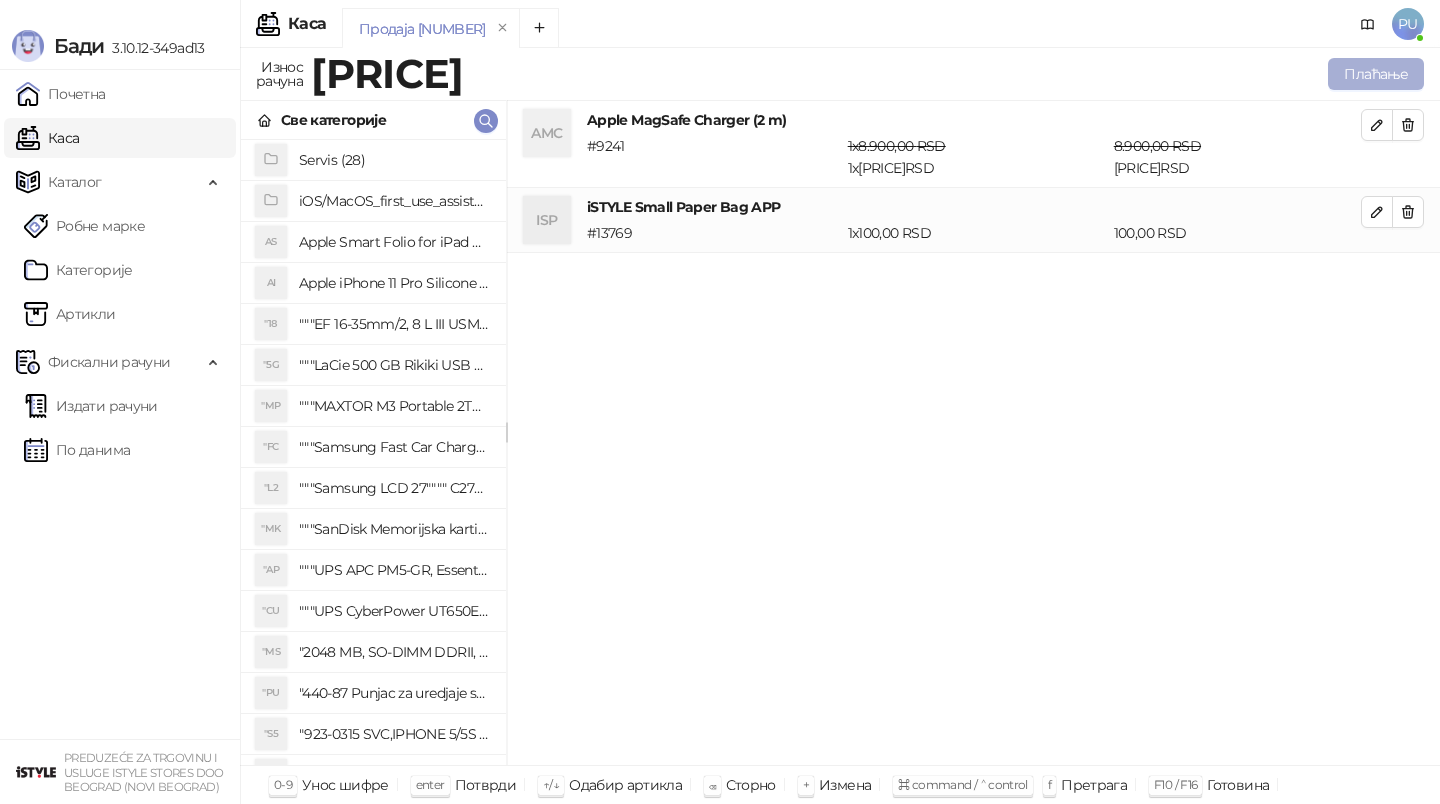 click on "Плаћање" at bounding box center (1376, 74) 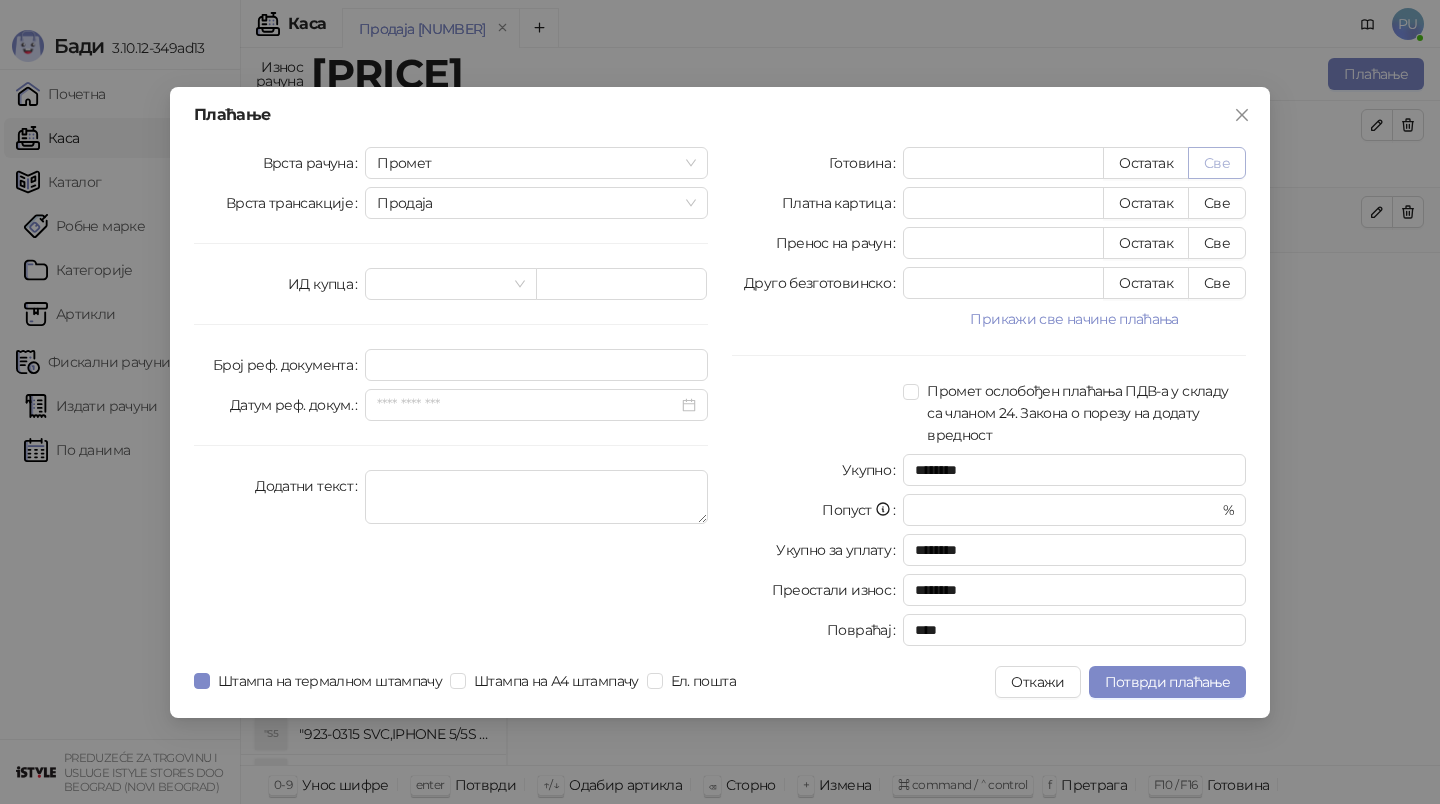 click on "Све" at bounding box center (1217, 163) 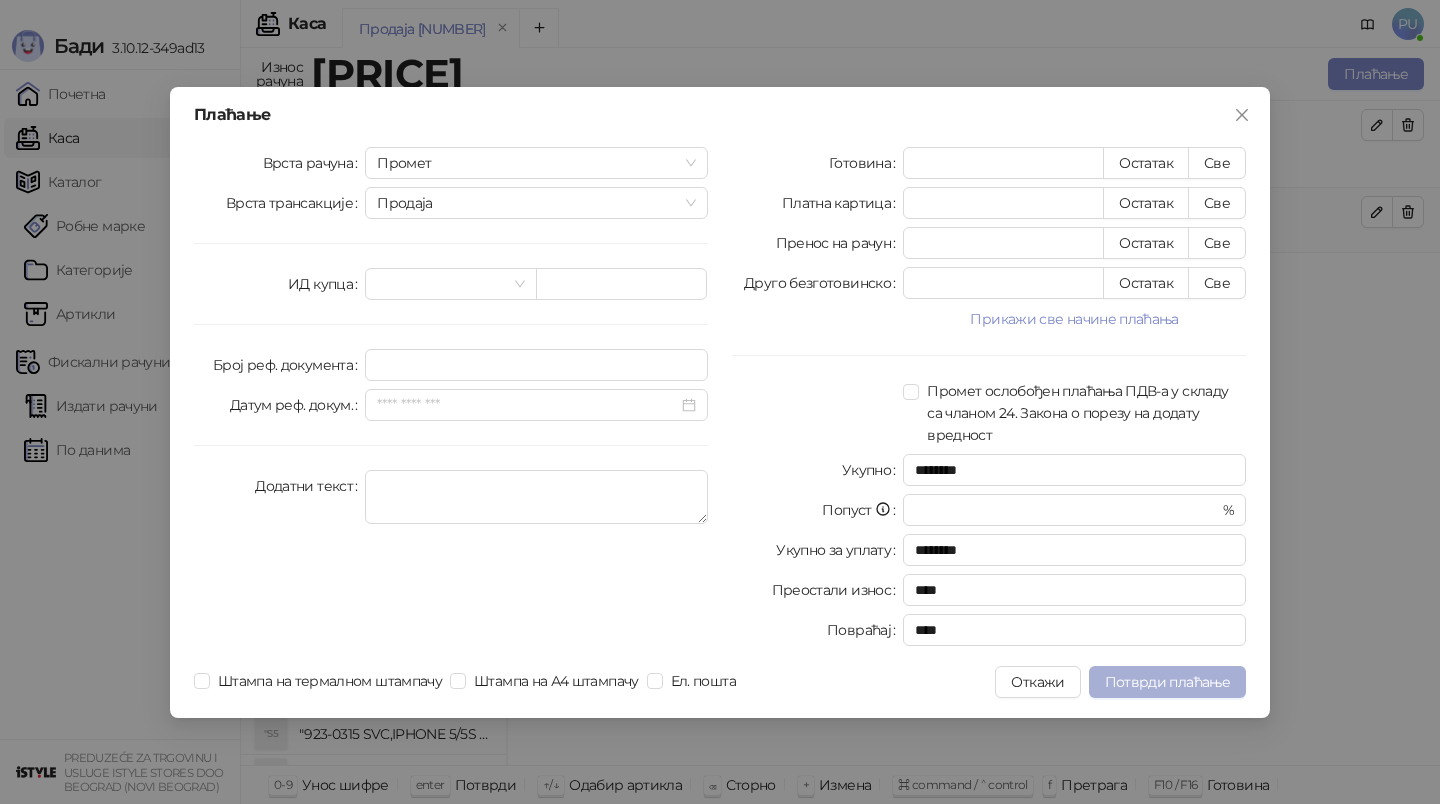 click on "Потврди плаћање" at bounding box center (1167, 682) 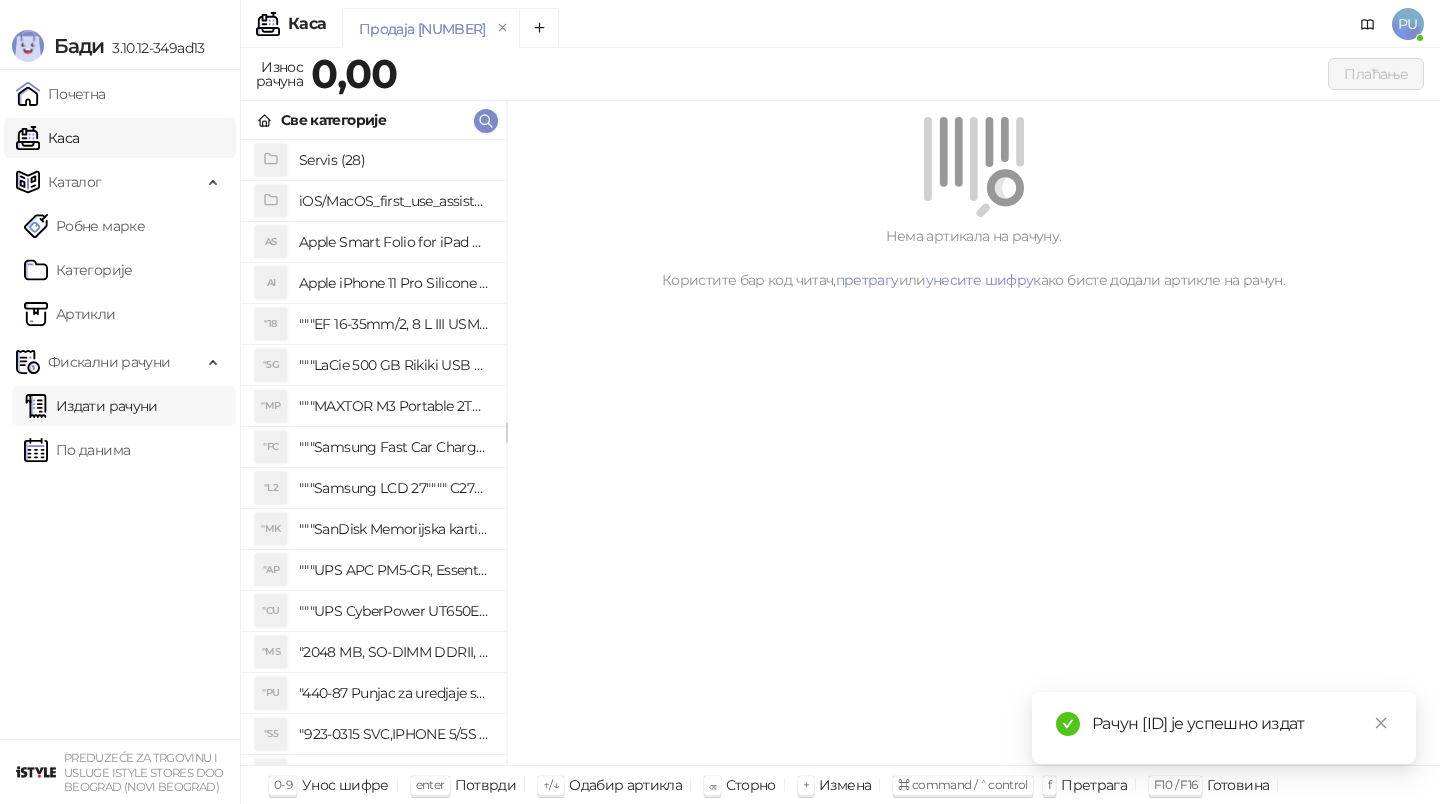 click on "Издати рачуни" at bounding box center [91, 406] 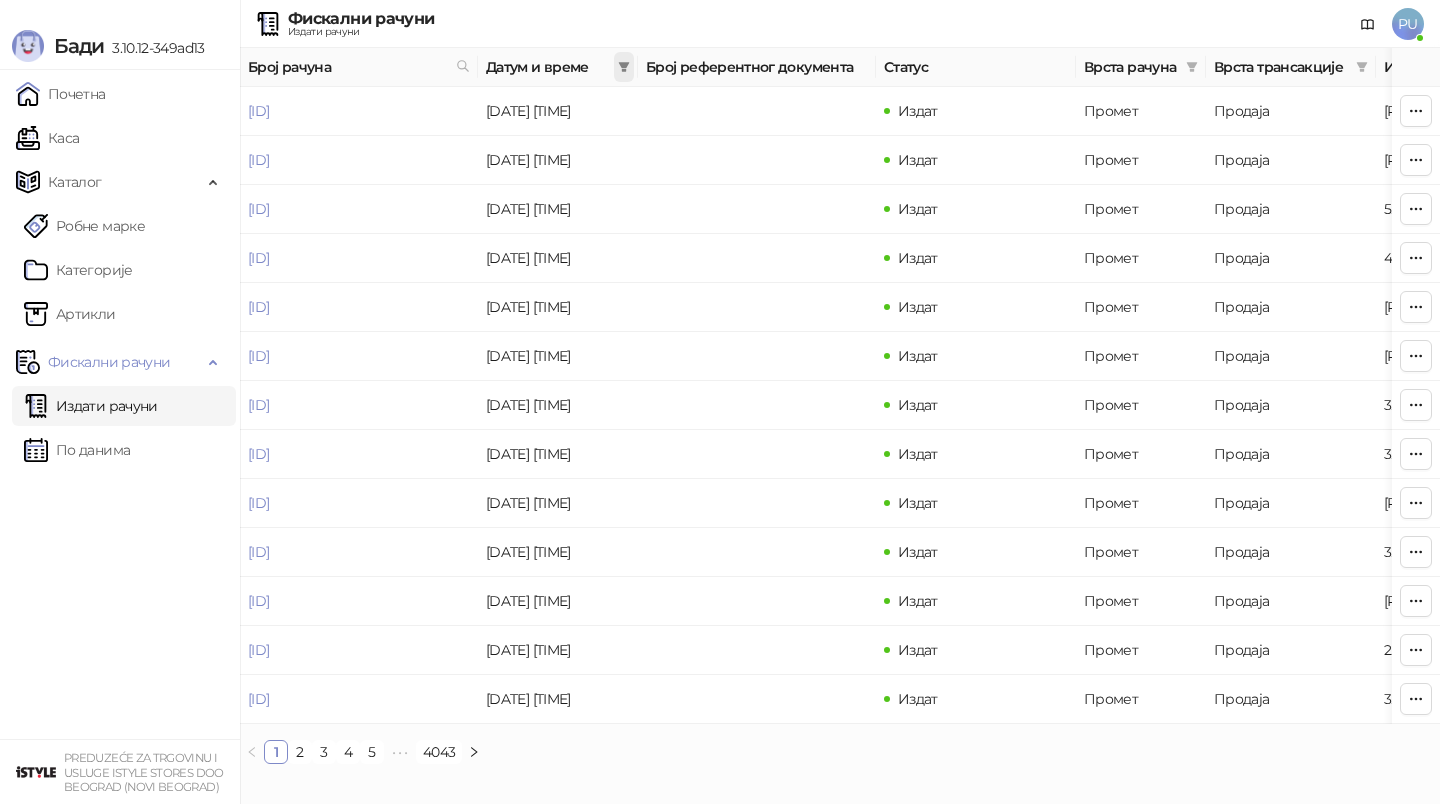 click 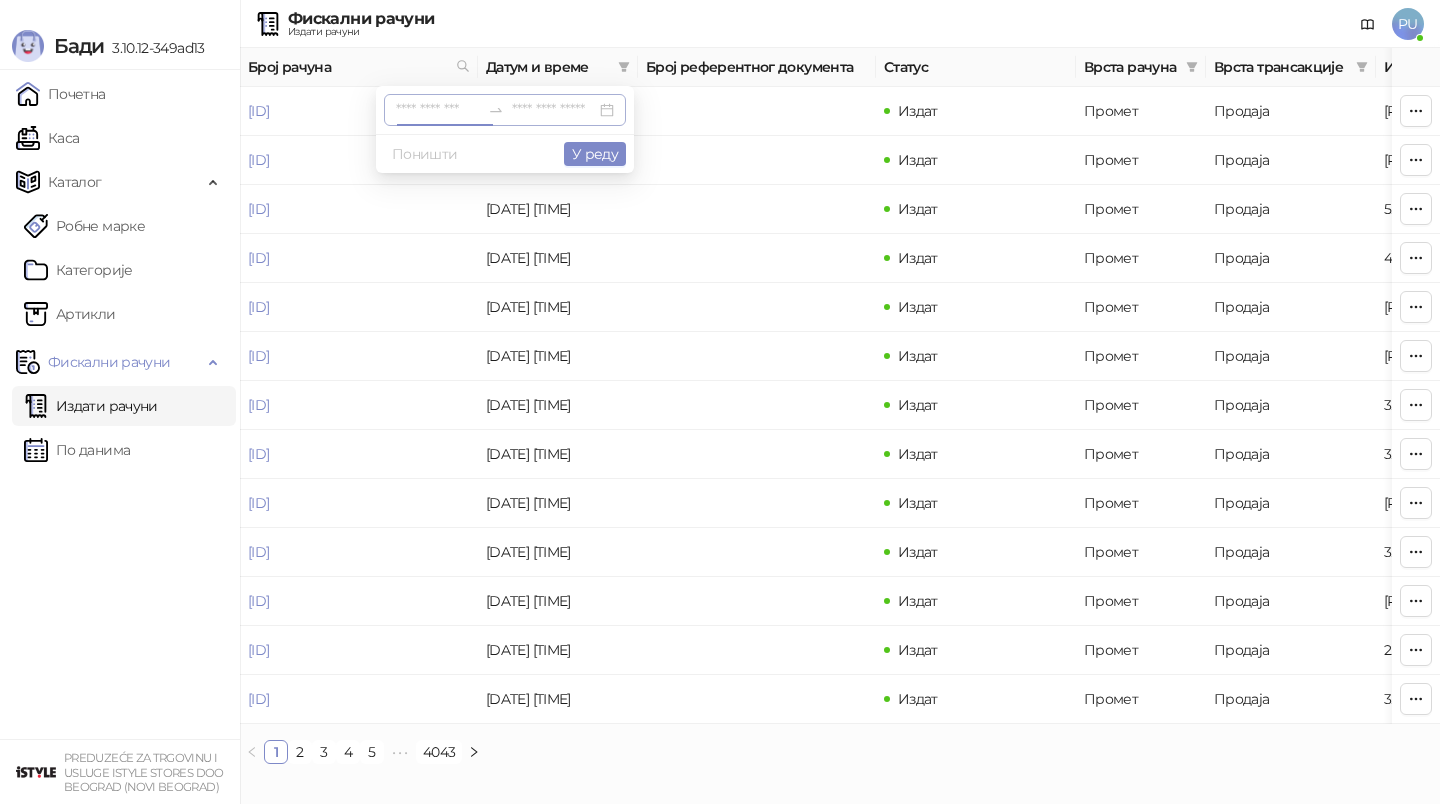 click at bounding box center (438, 110) 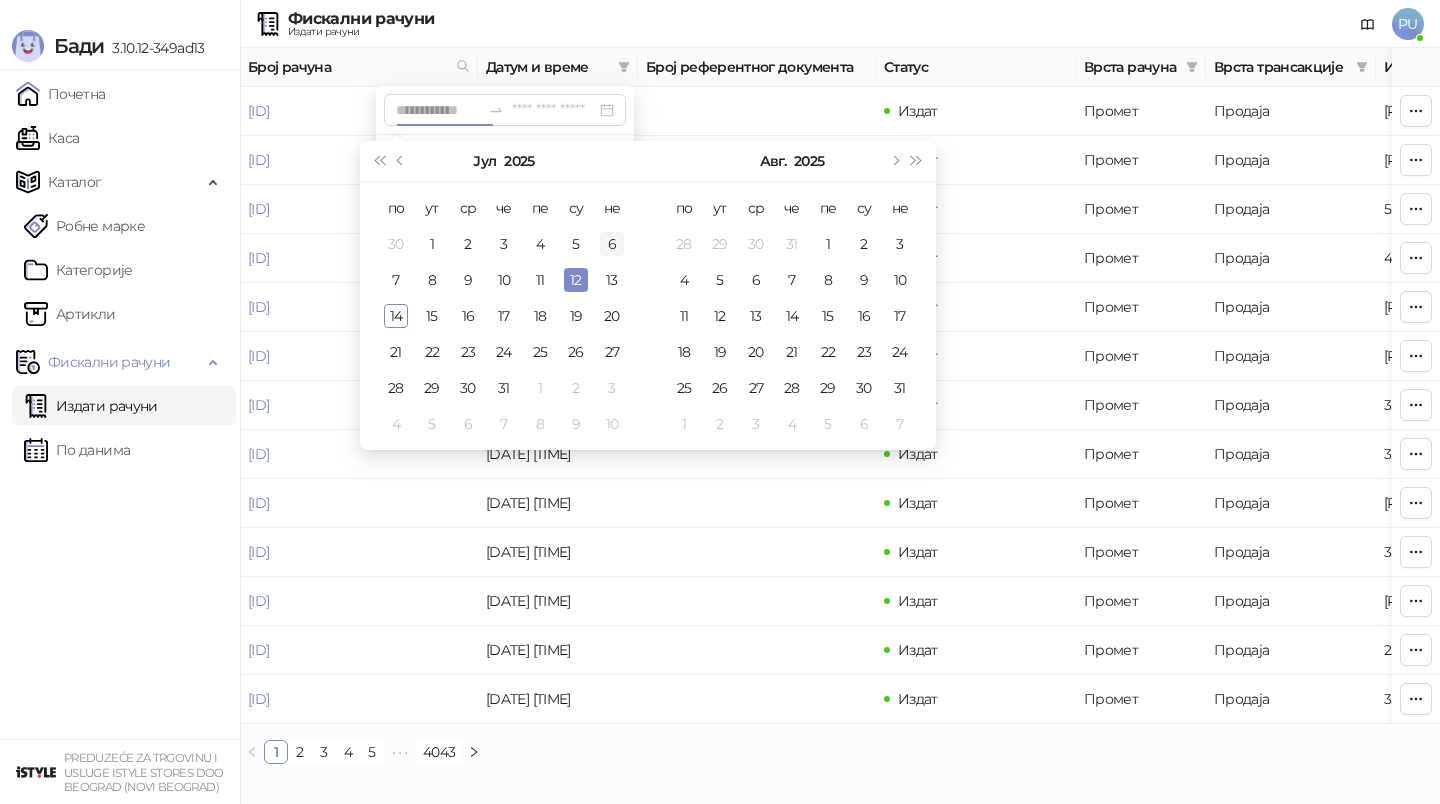 type on "**********" 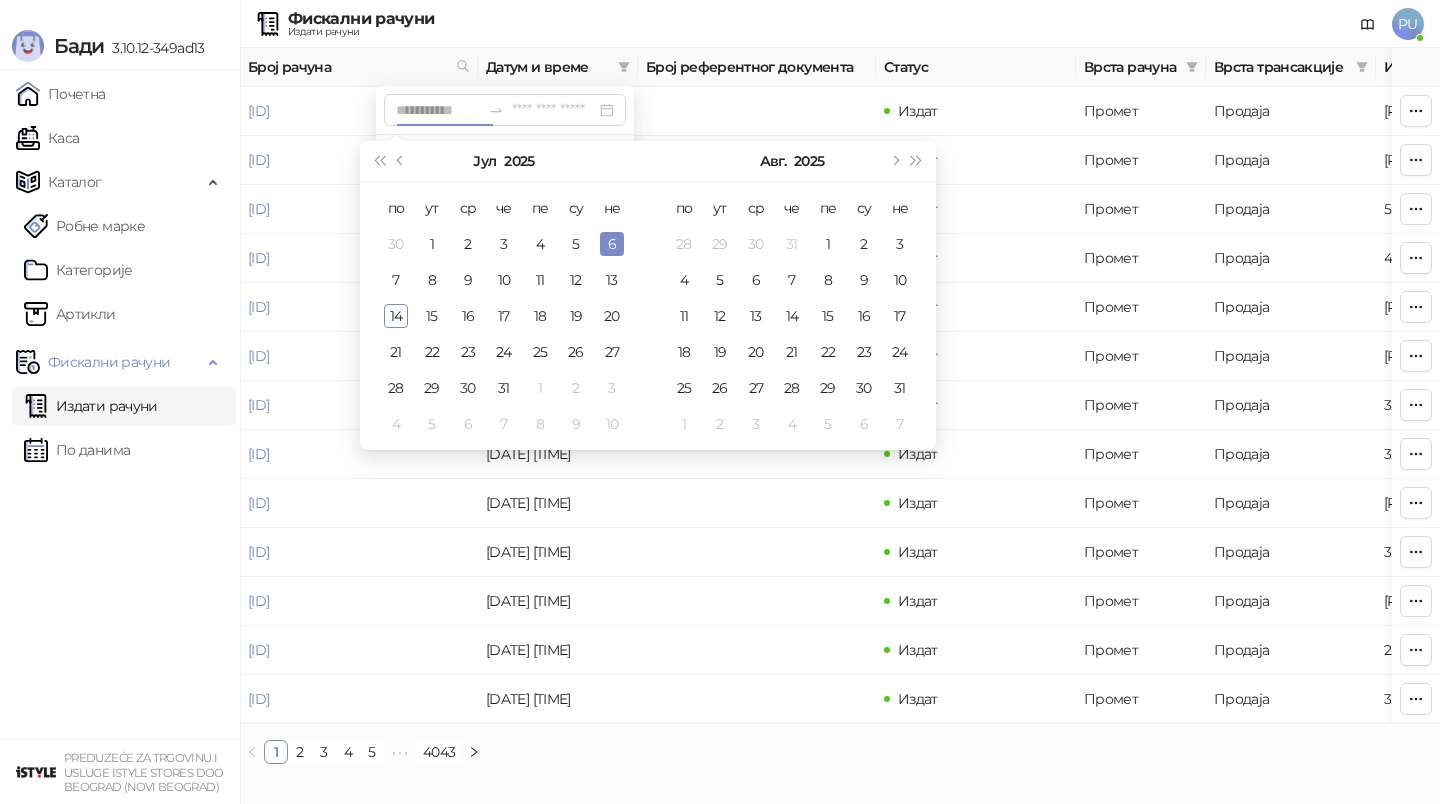 click on "6" at bounding box center (612, 244) 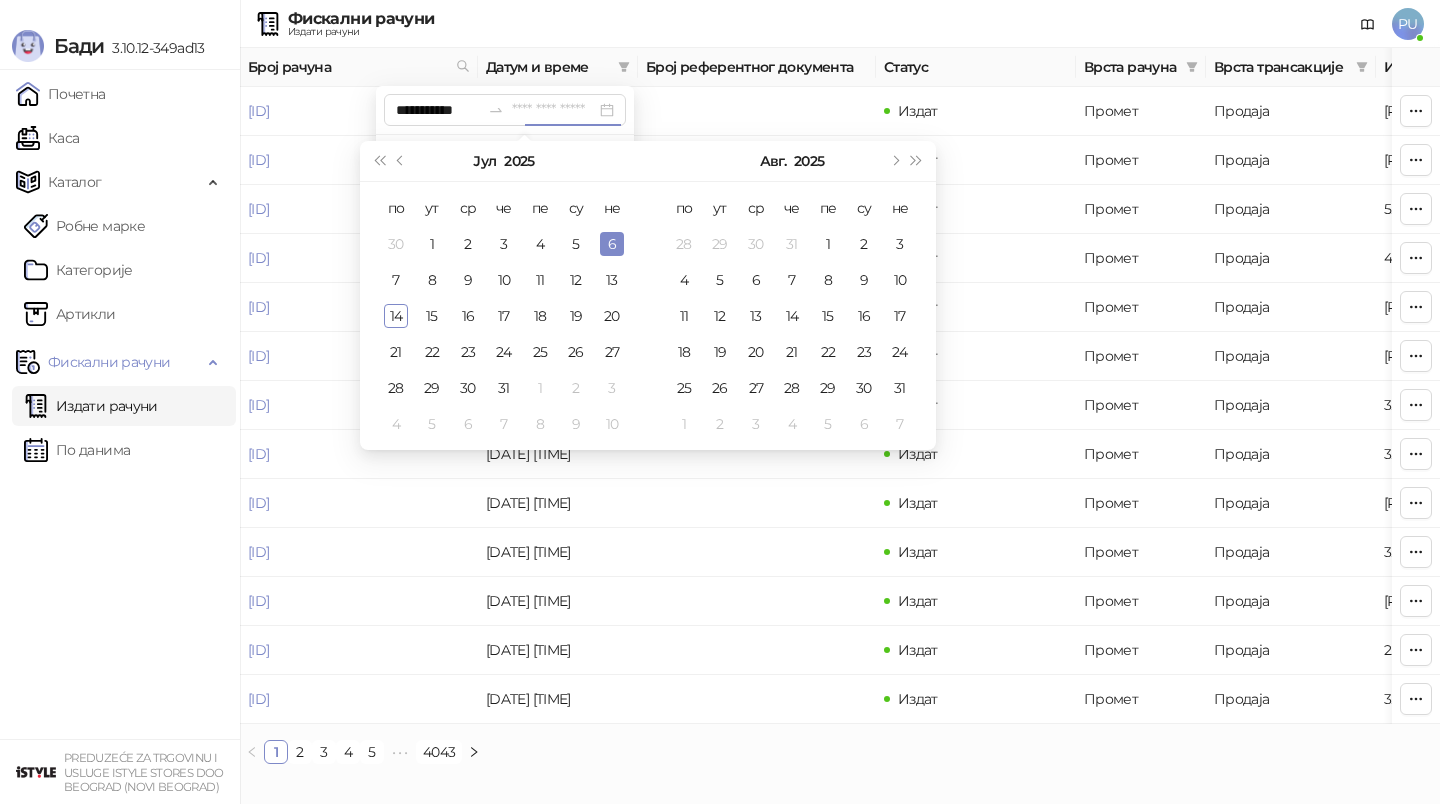 click on "6" at bounding box center (612, 244) 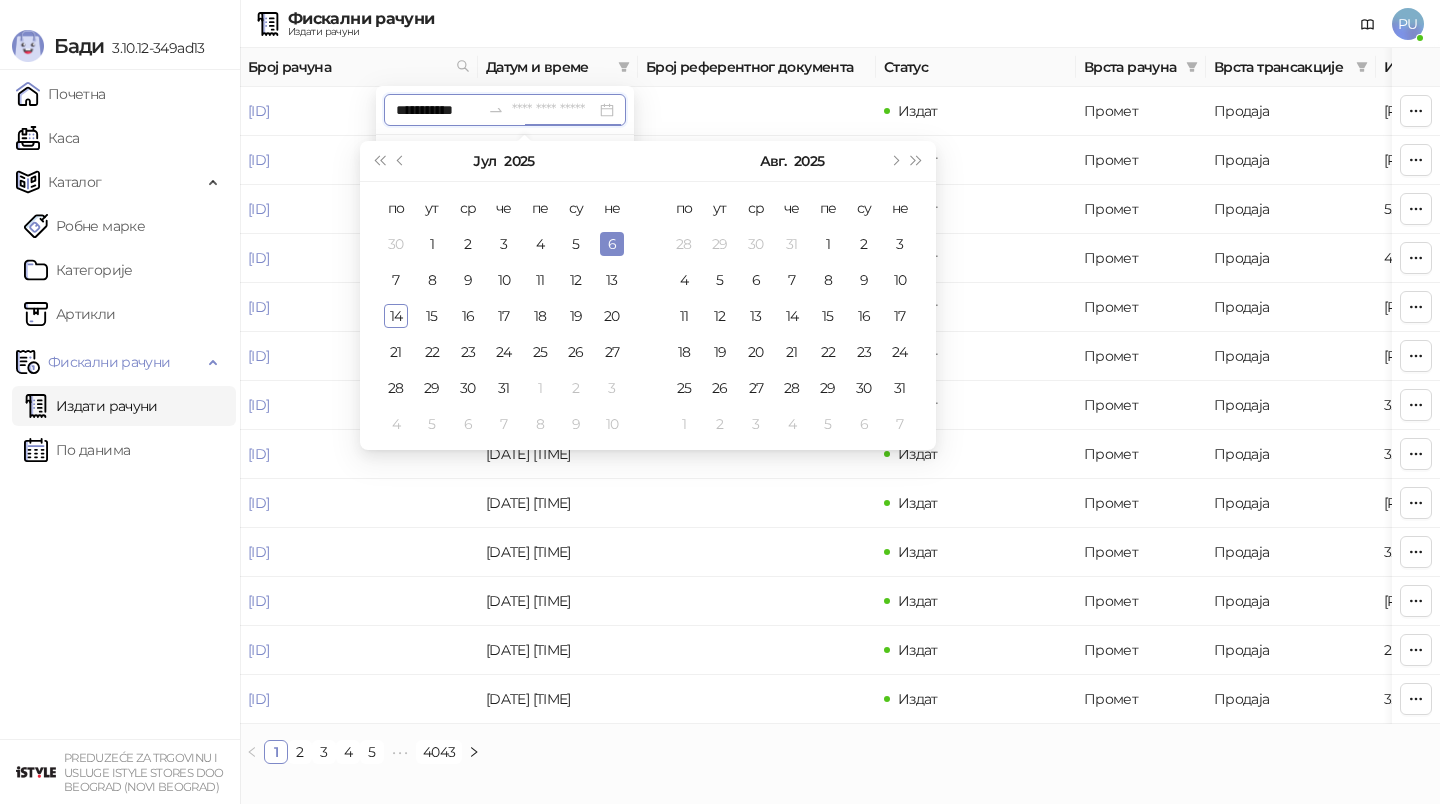 type on "**********" 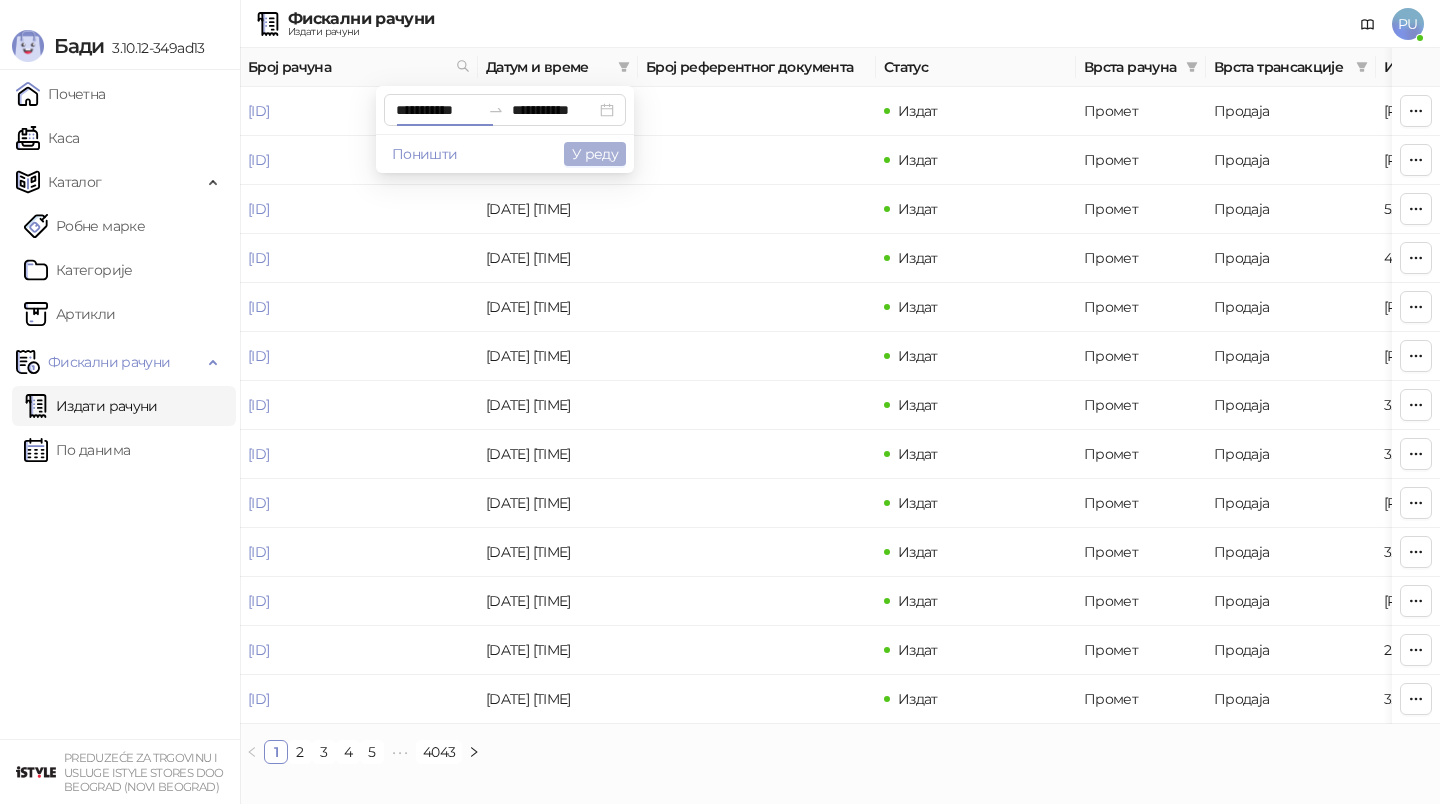click on "У реду" at bounding box center (595, 154) 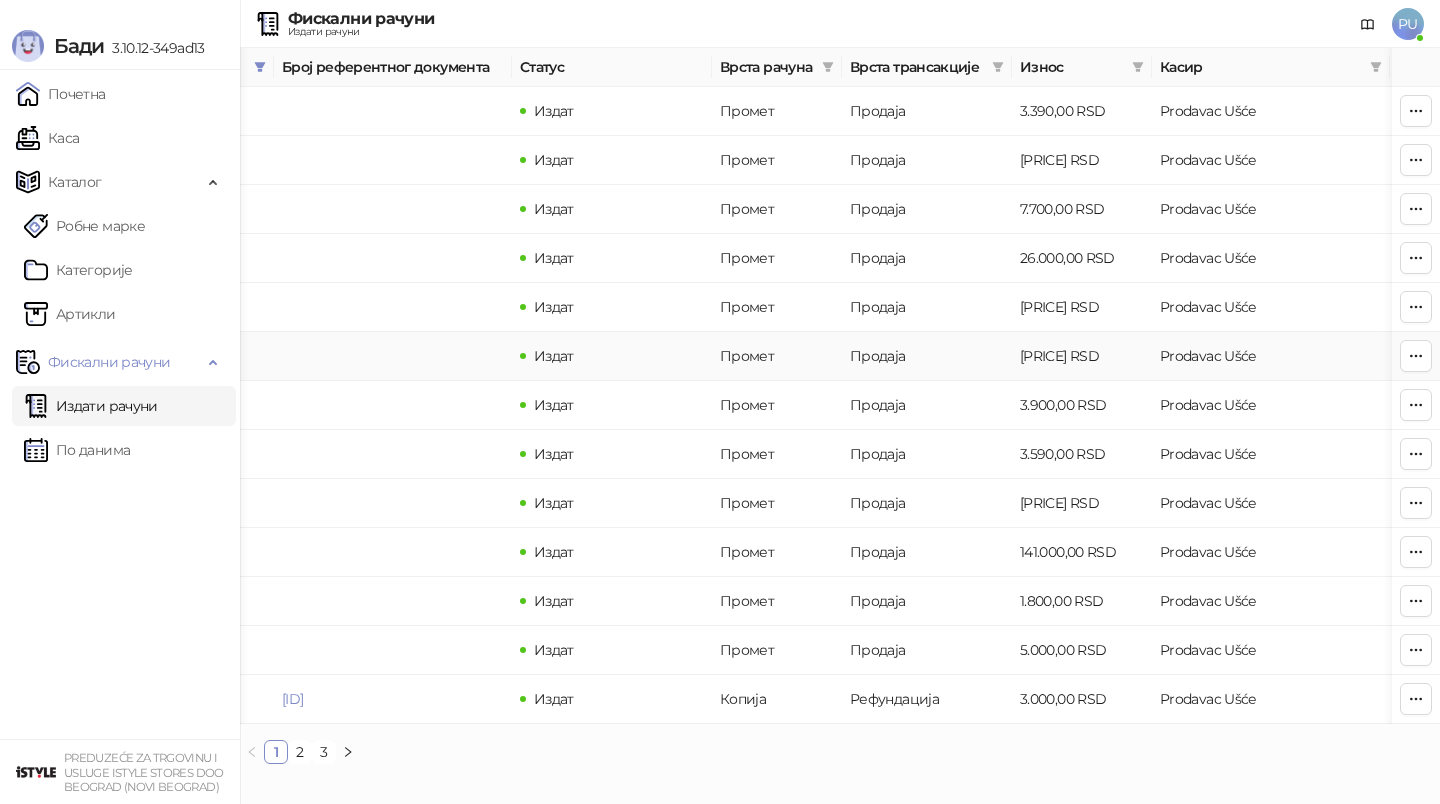 scroll, scrollTop: 0, scrollLeft: 0, axis: both 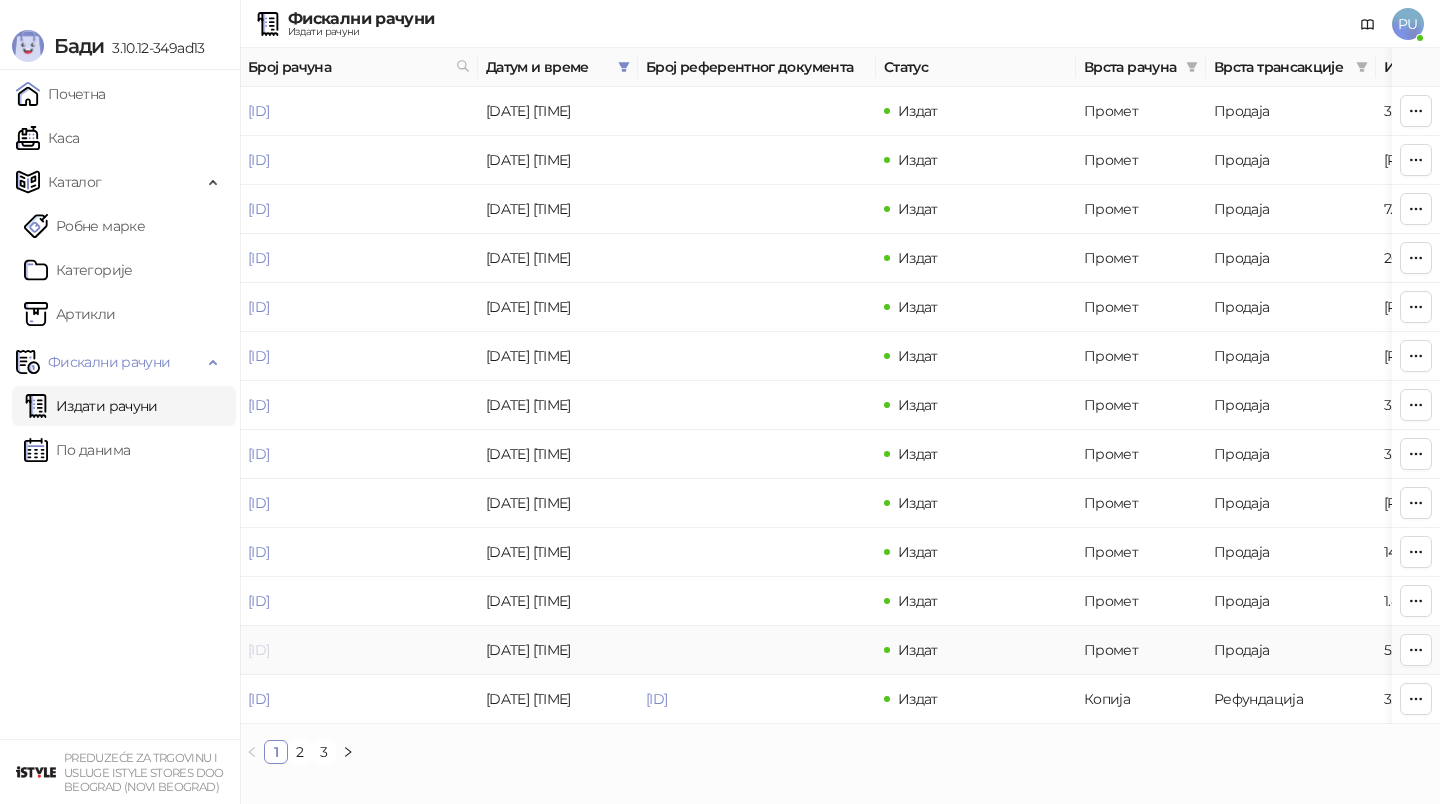 click on "[ID]" at bounding box center (258, 650) 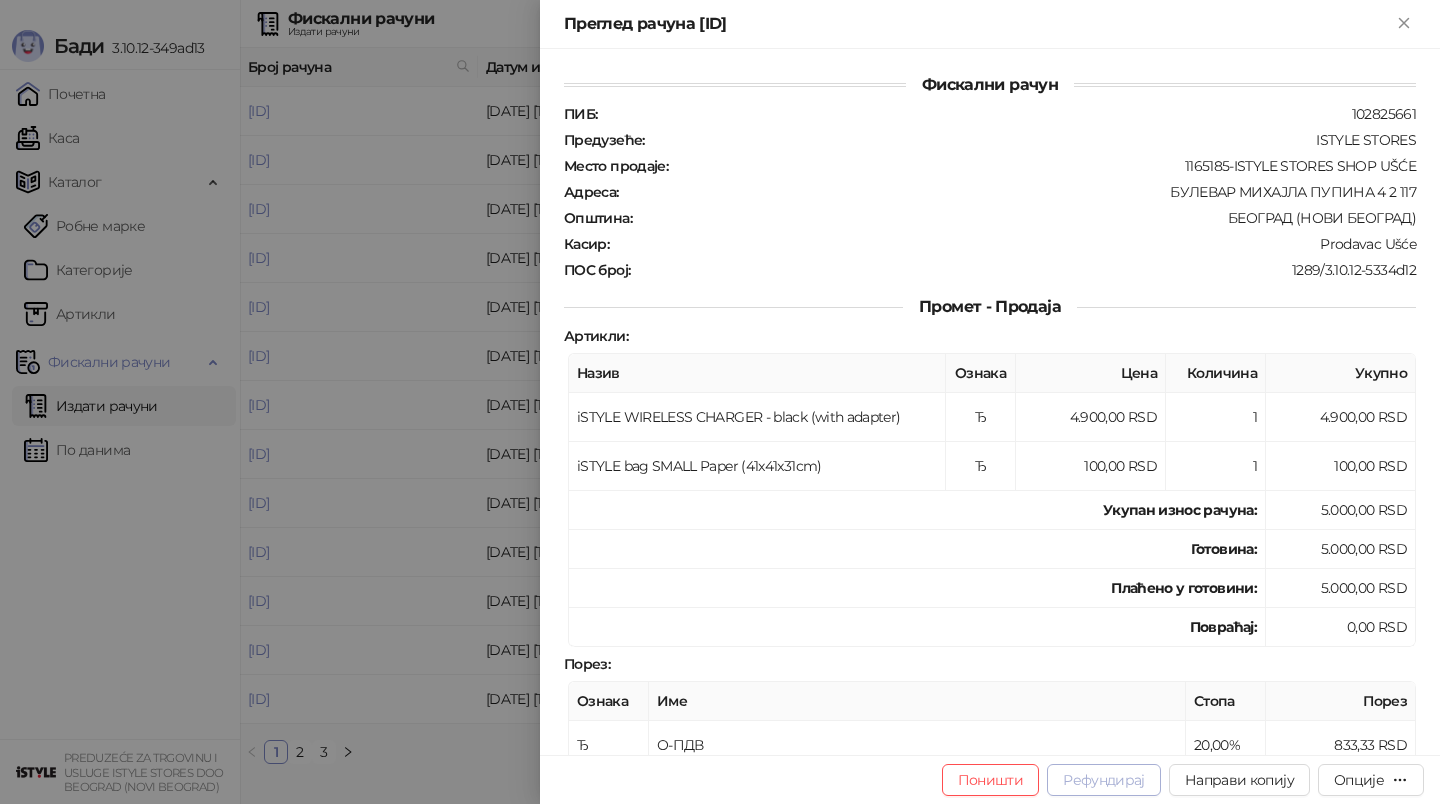 click on "Рефундирај" at bounding box center (1104, 780) 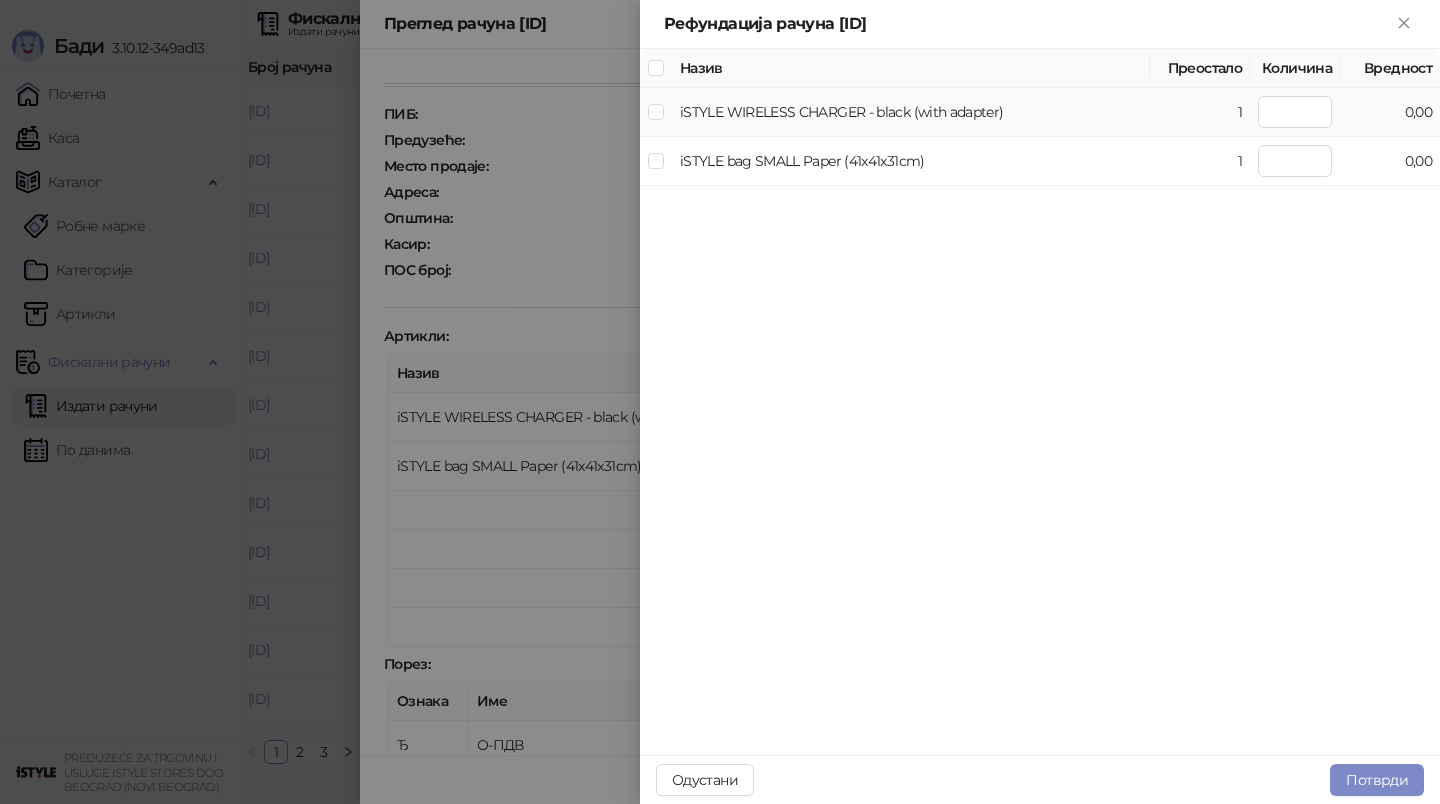 type on "*" 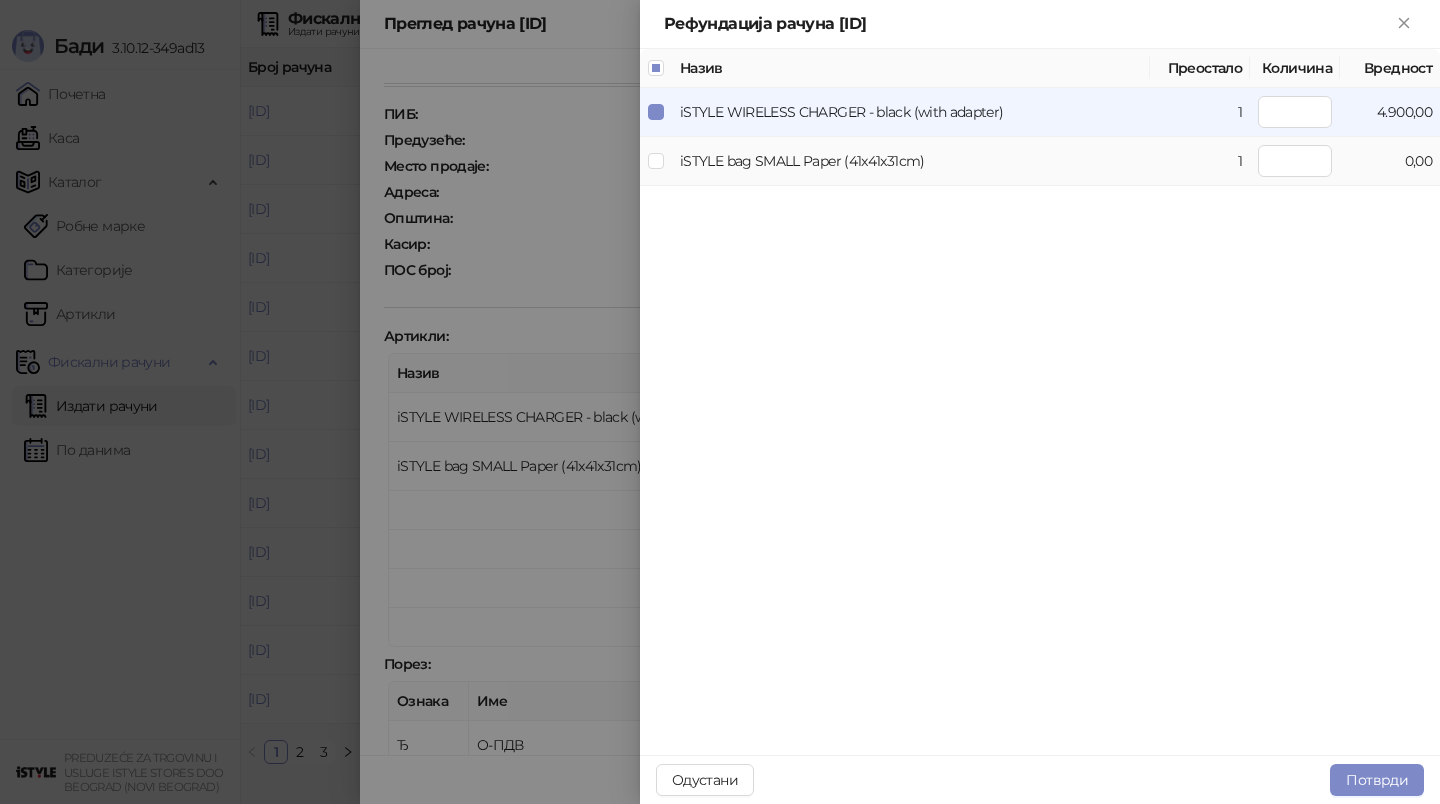 type on "*" 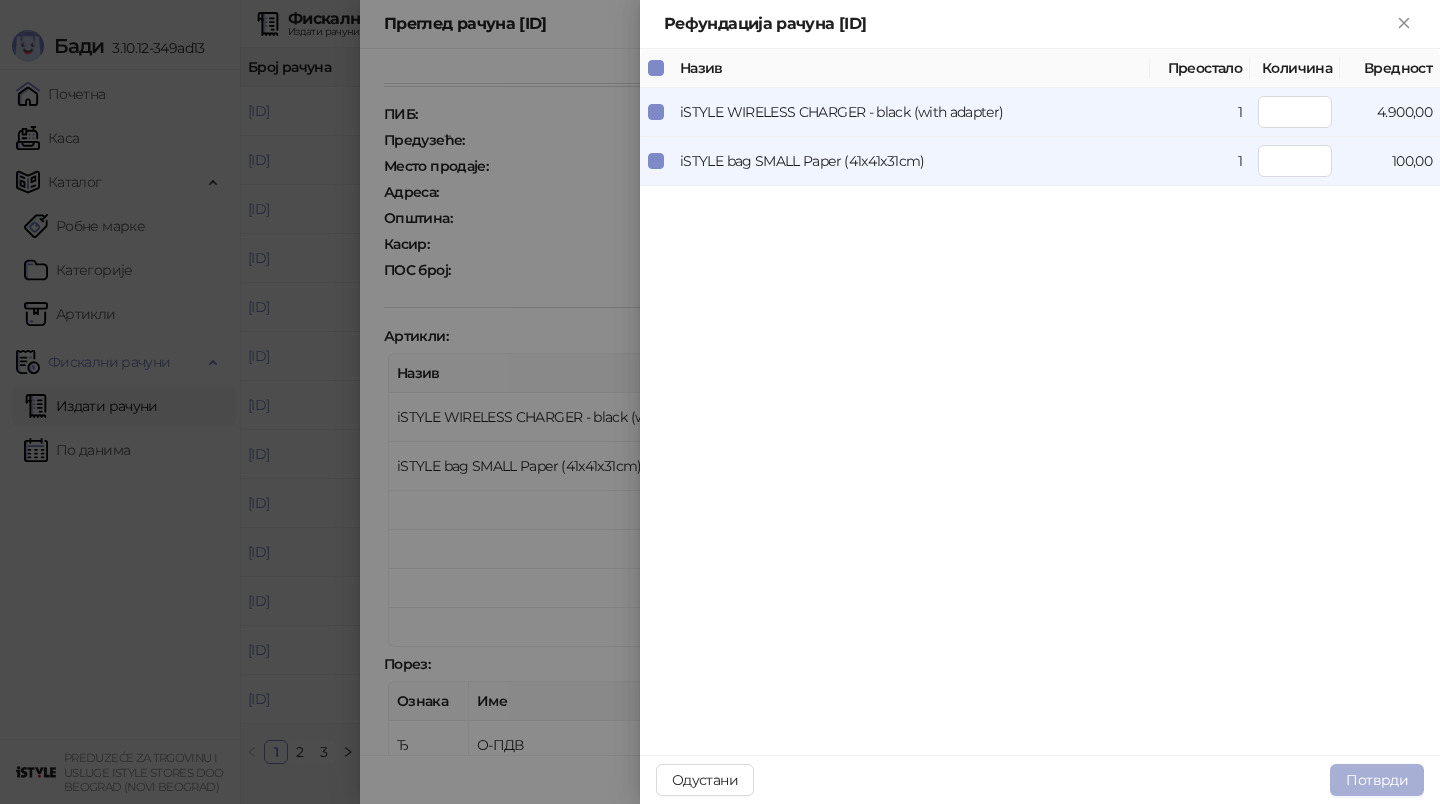 click on "Потврди" at bounding box center (1377, 780) 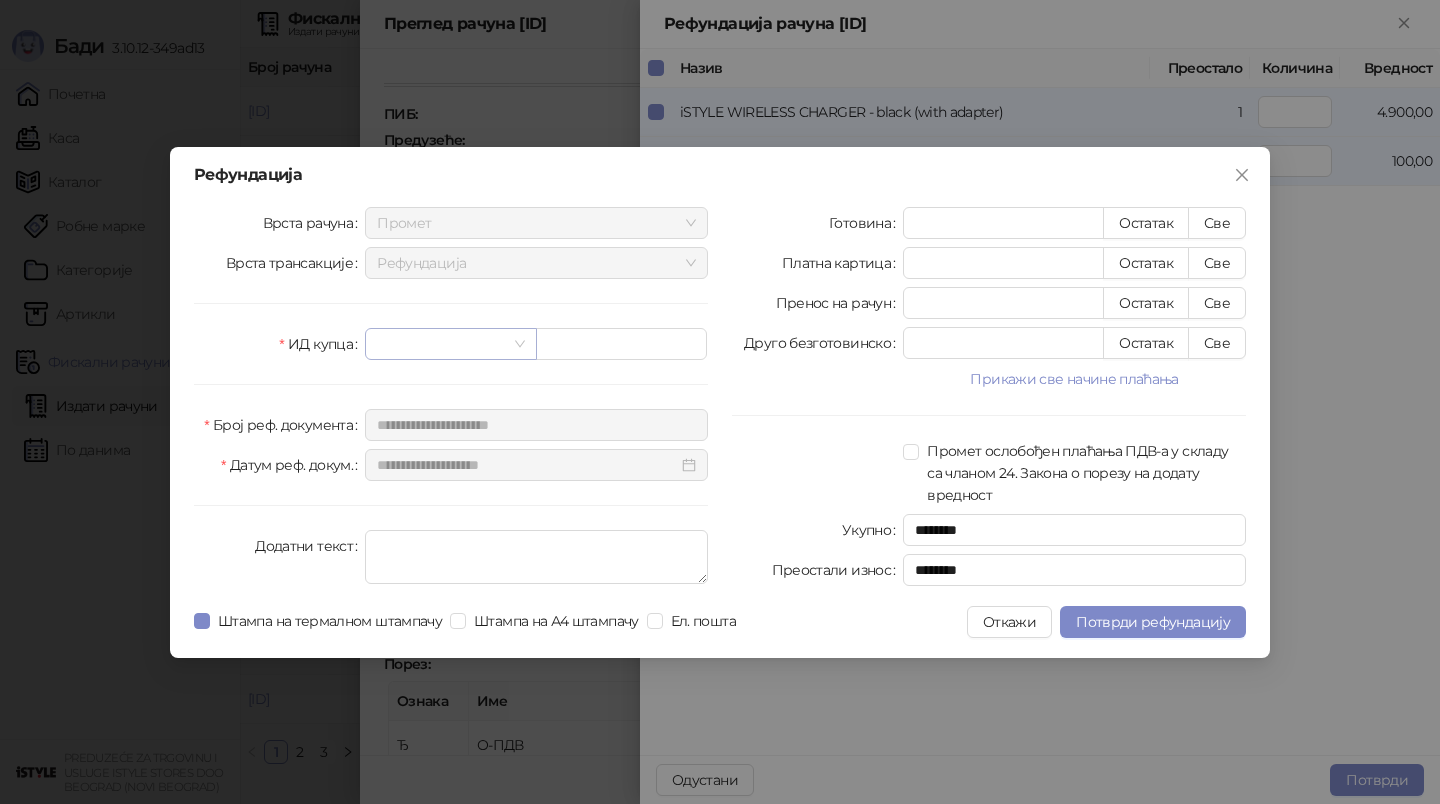 click at bounding box center [450, 344] 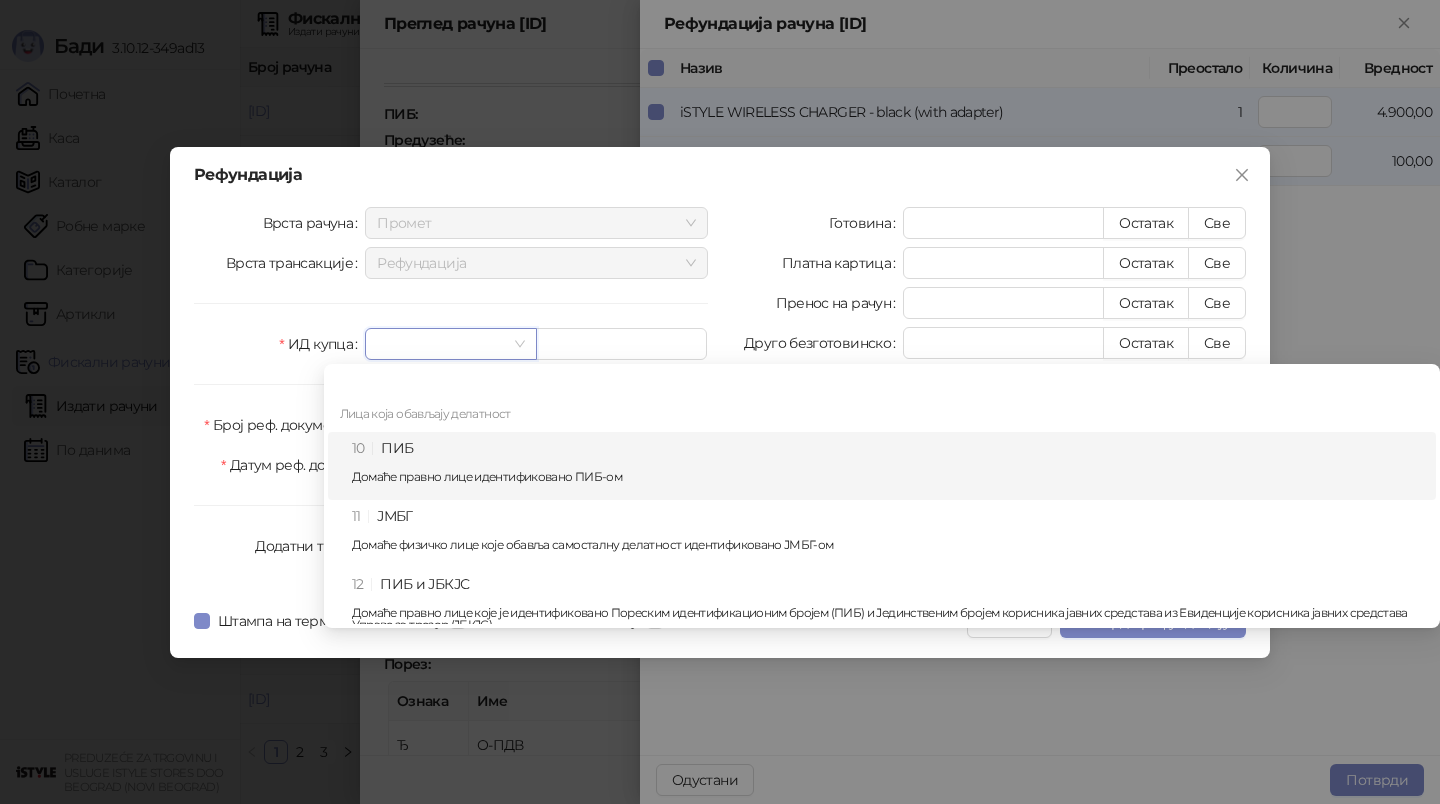 click on "10 ПИБ Домаће правно лице идентификовано ПИБ-ом" at bounding box center [888, 466] 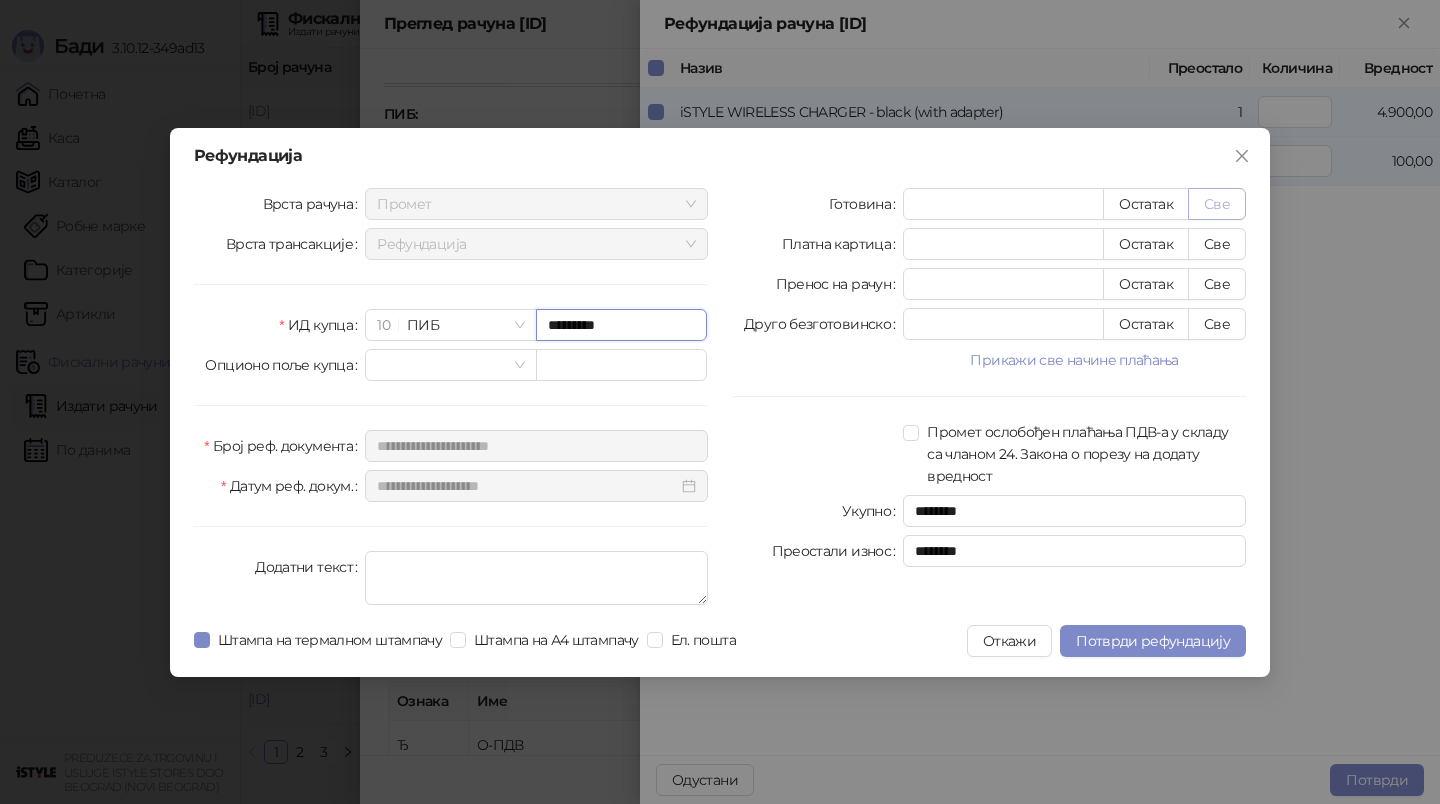 type on "*********" 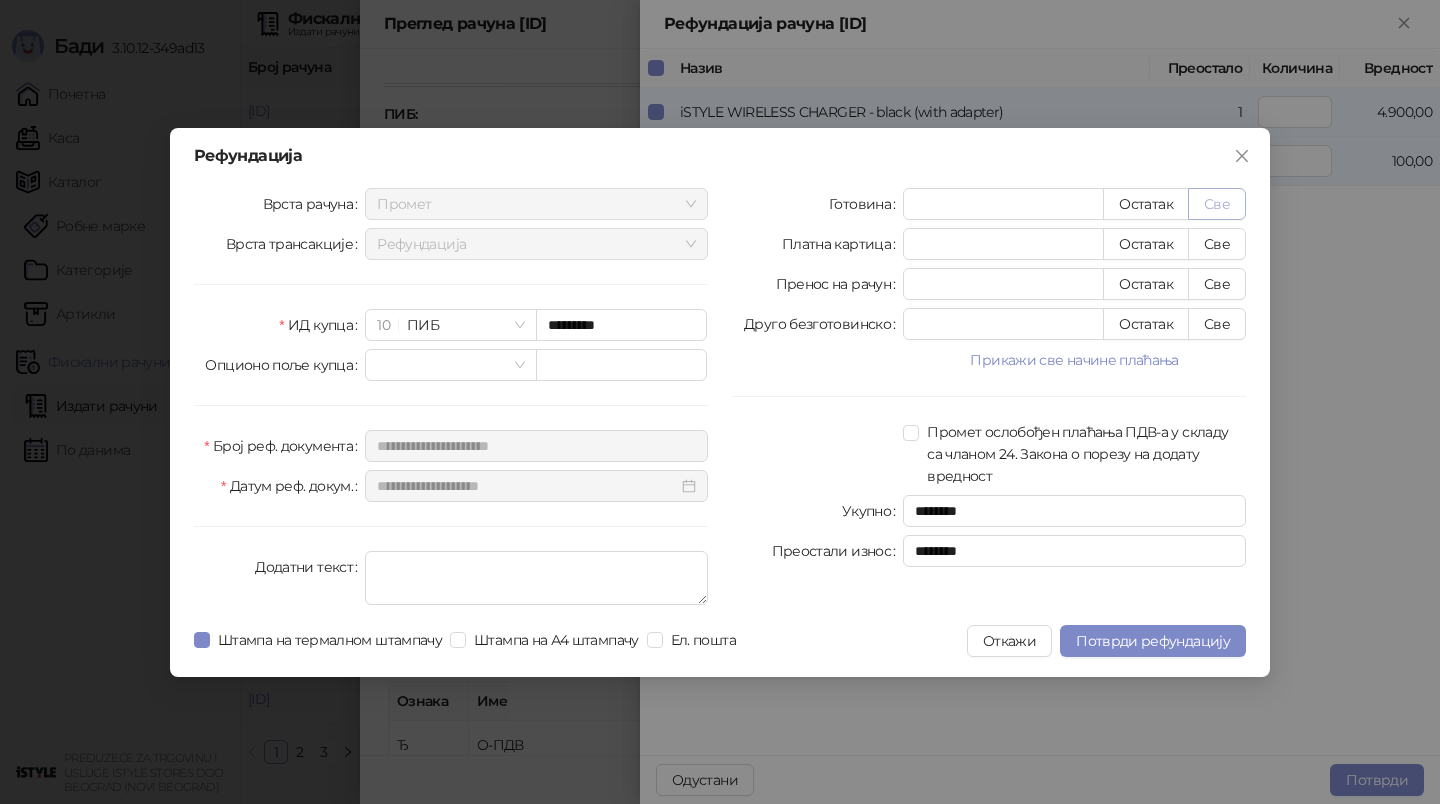 click on "Све" at bounding box center [1217, 204] 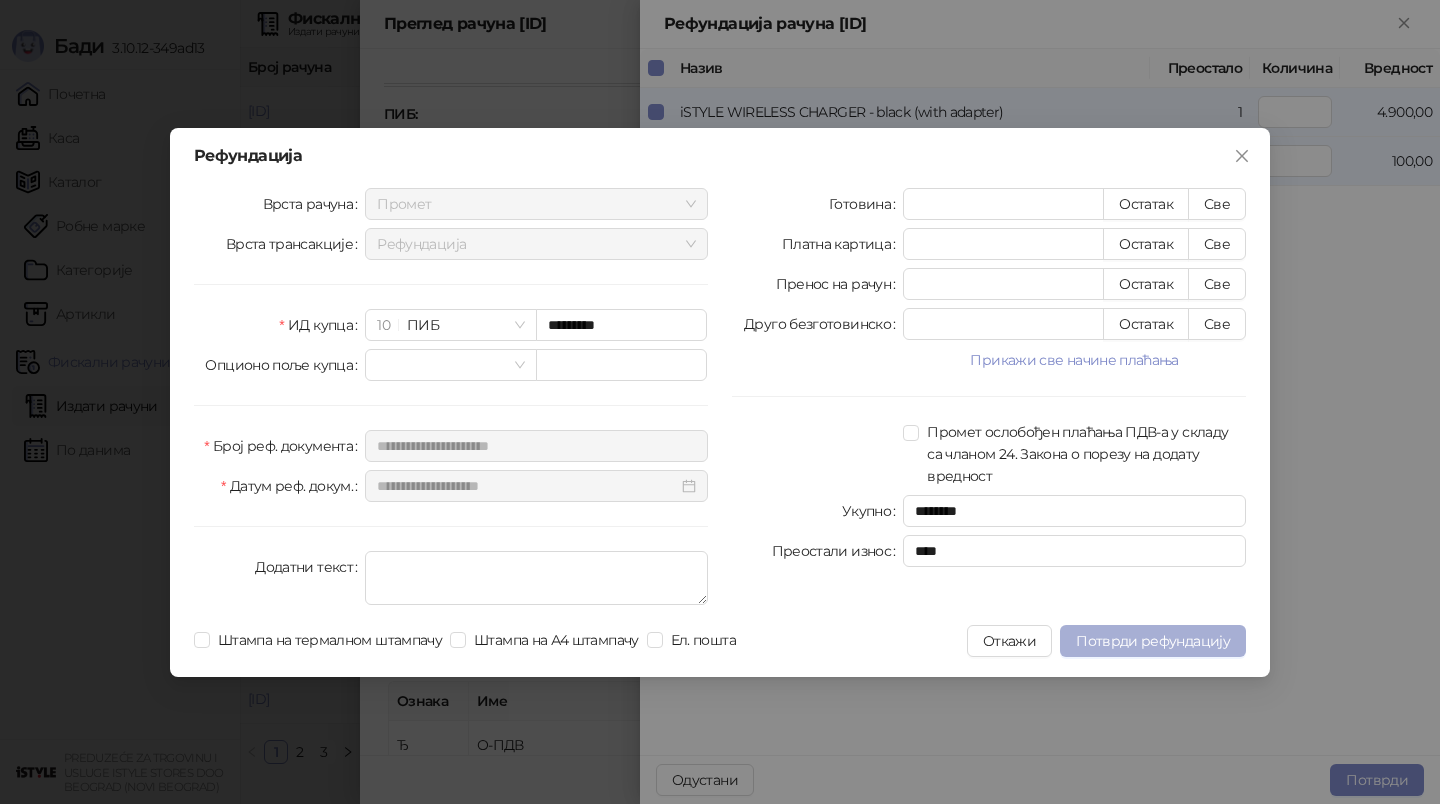 click on "Потврди рефундацију" at bounding box center (1153, 641) 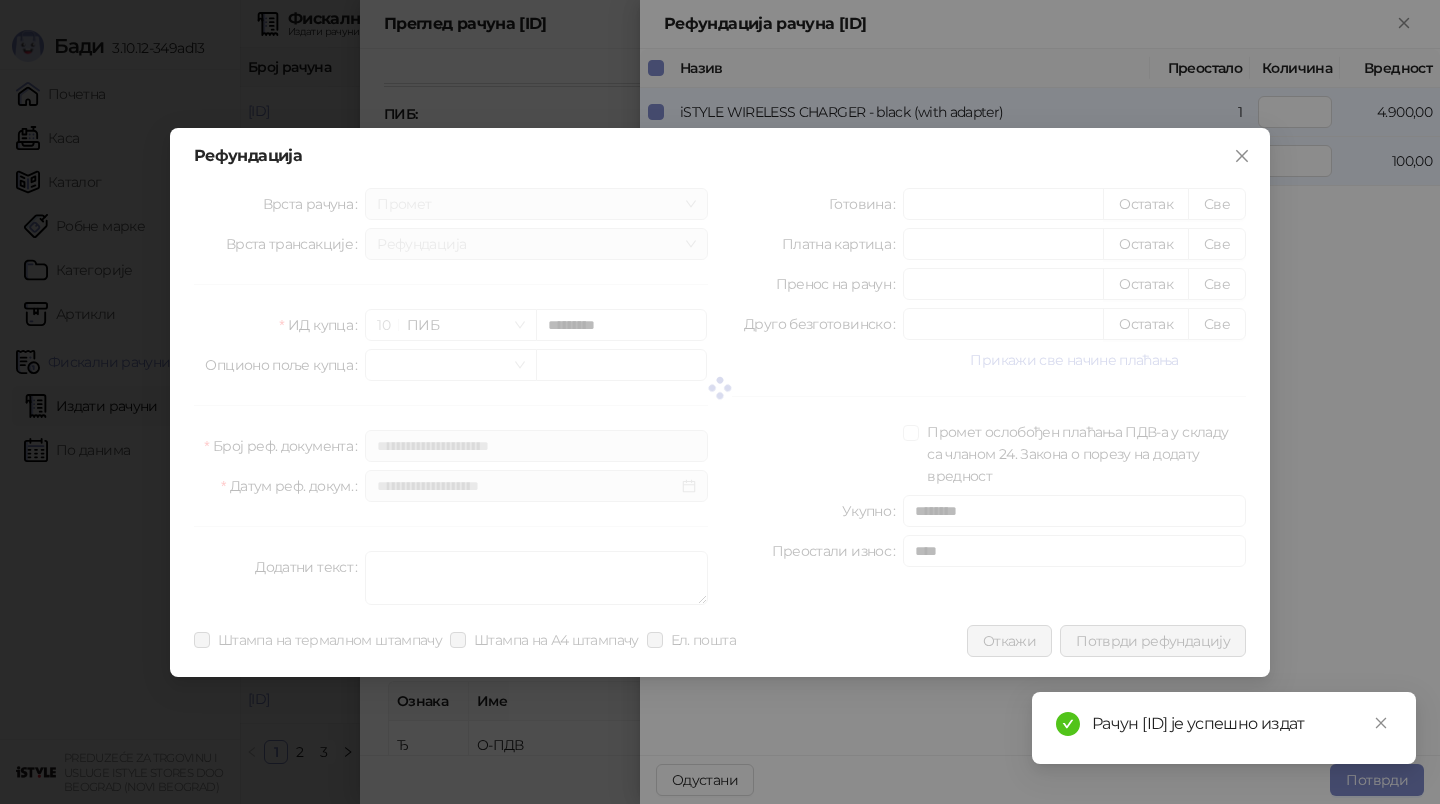 type 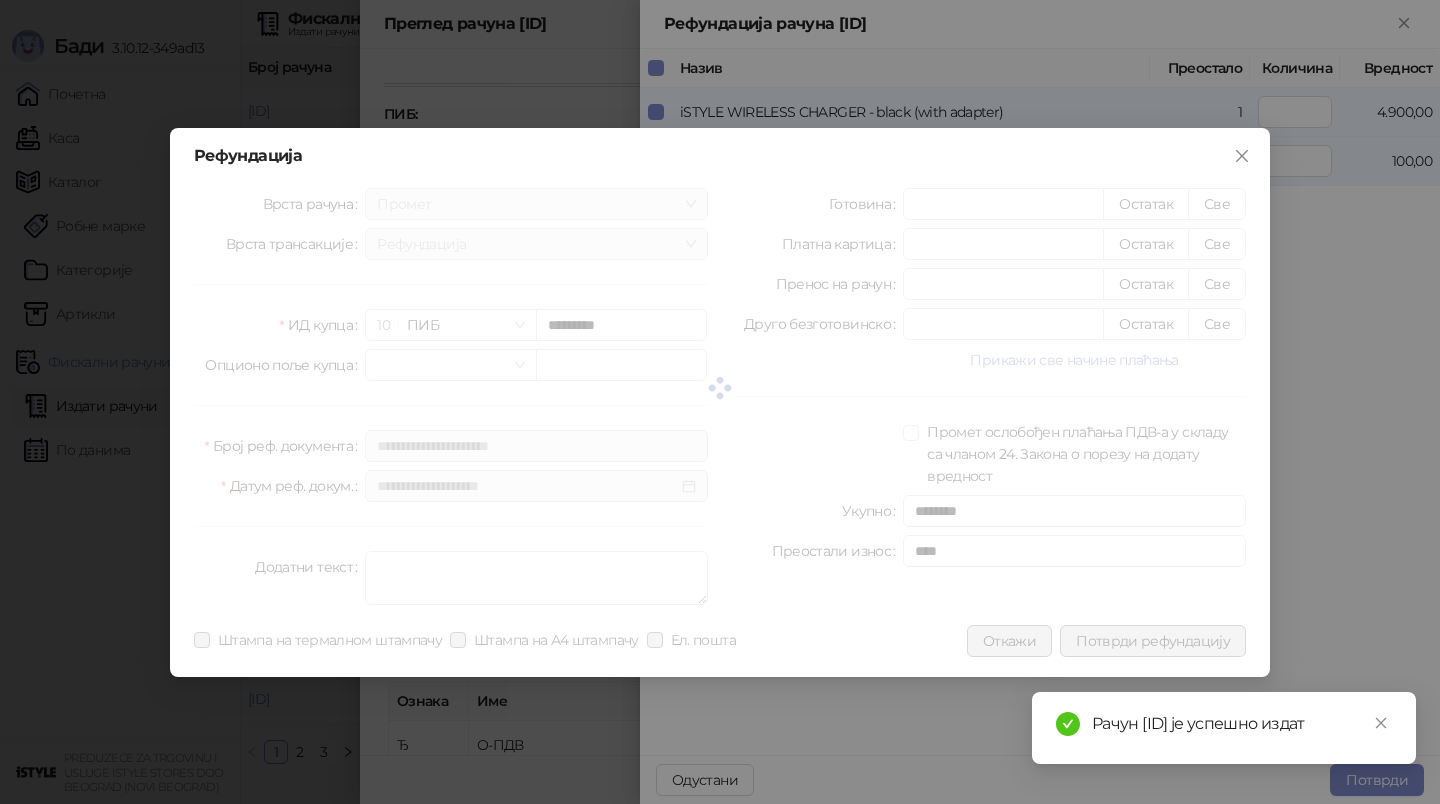 type 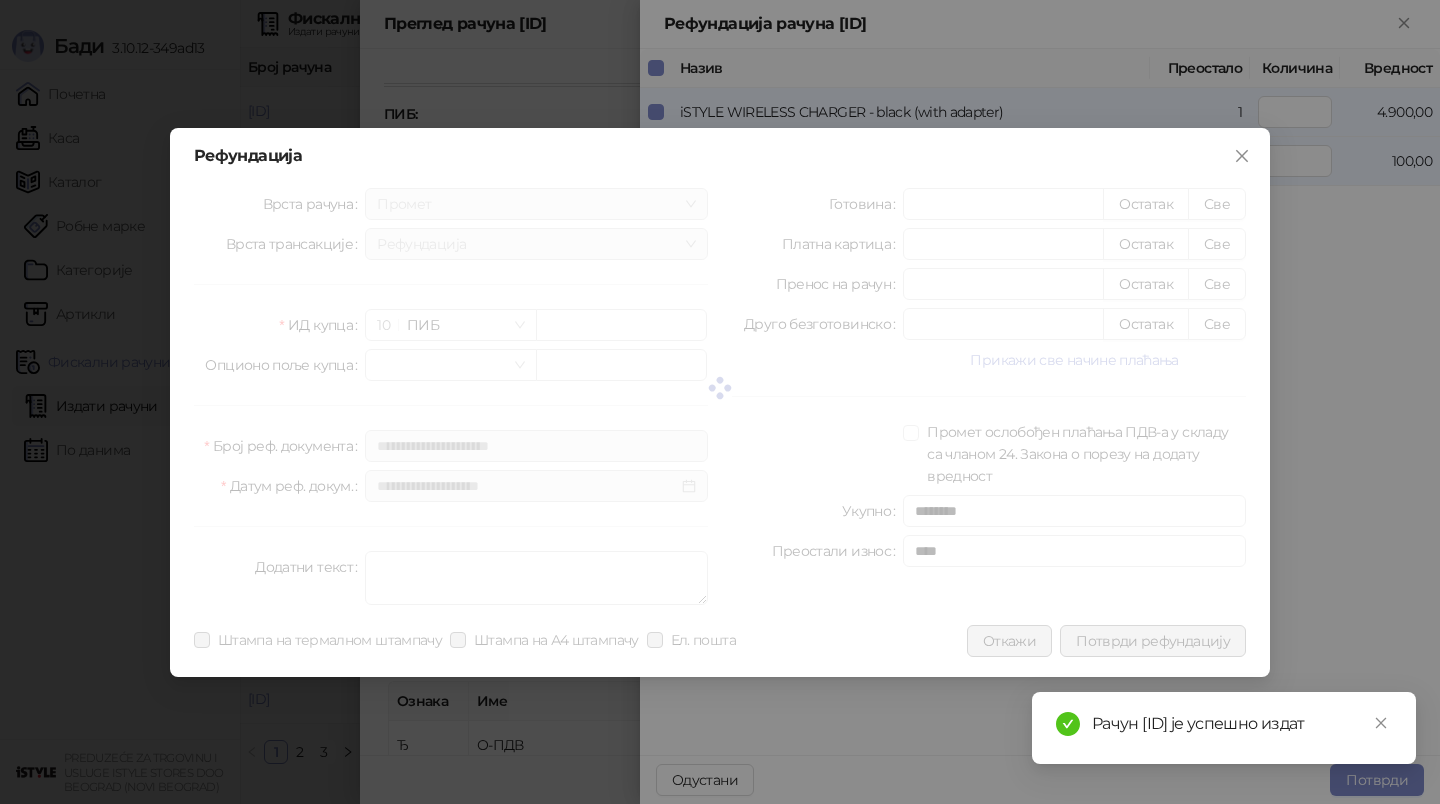 type on "****" 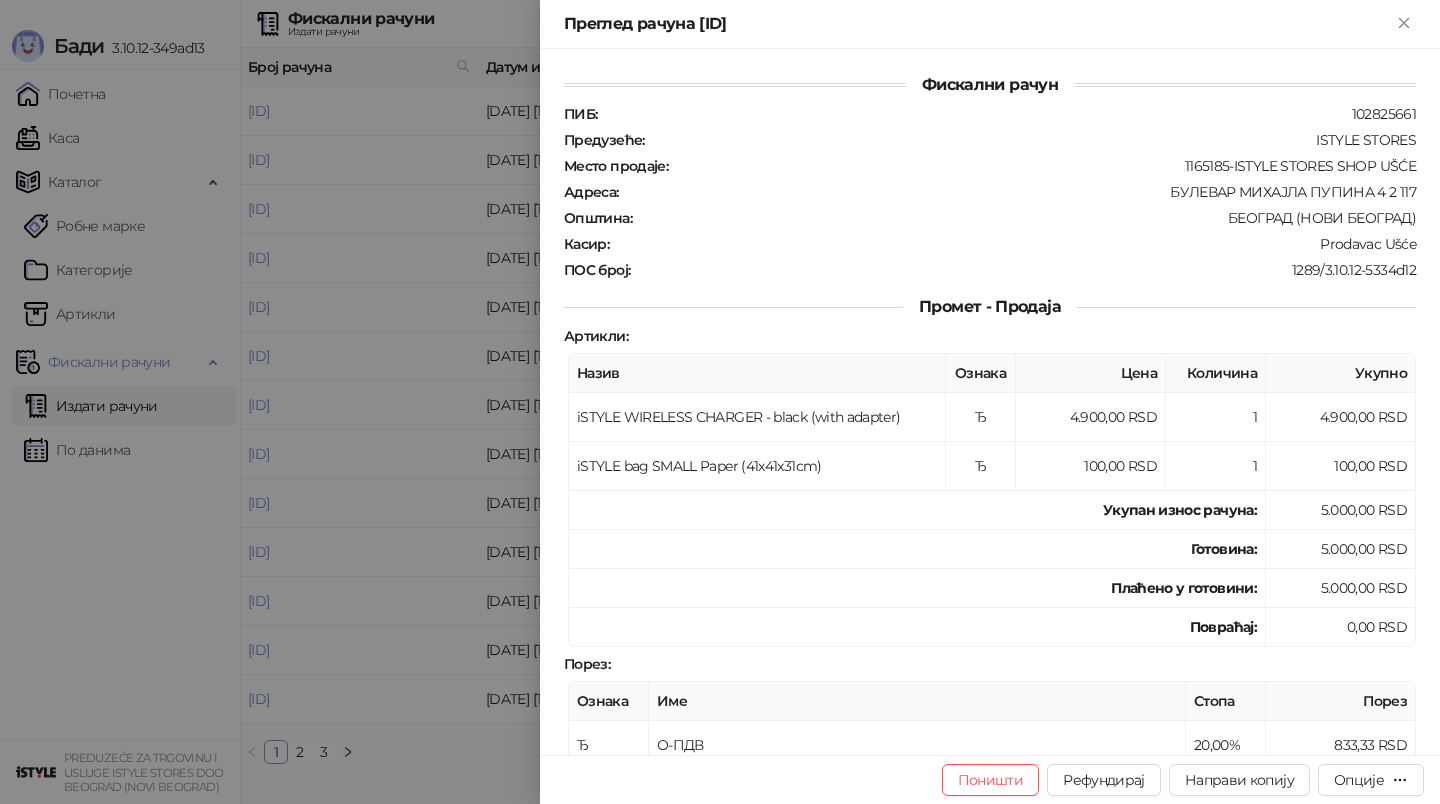 click at bounding box center [720, 402] 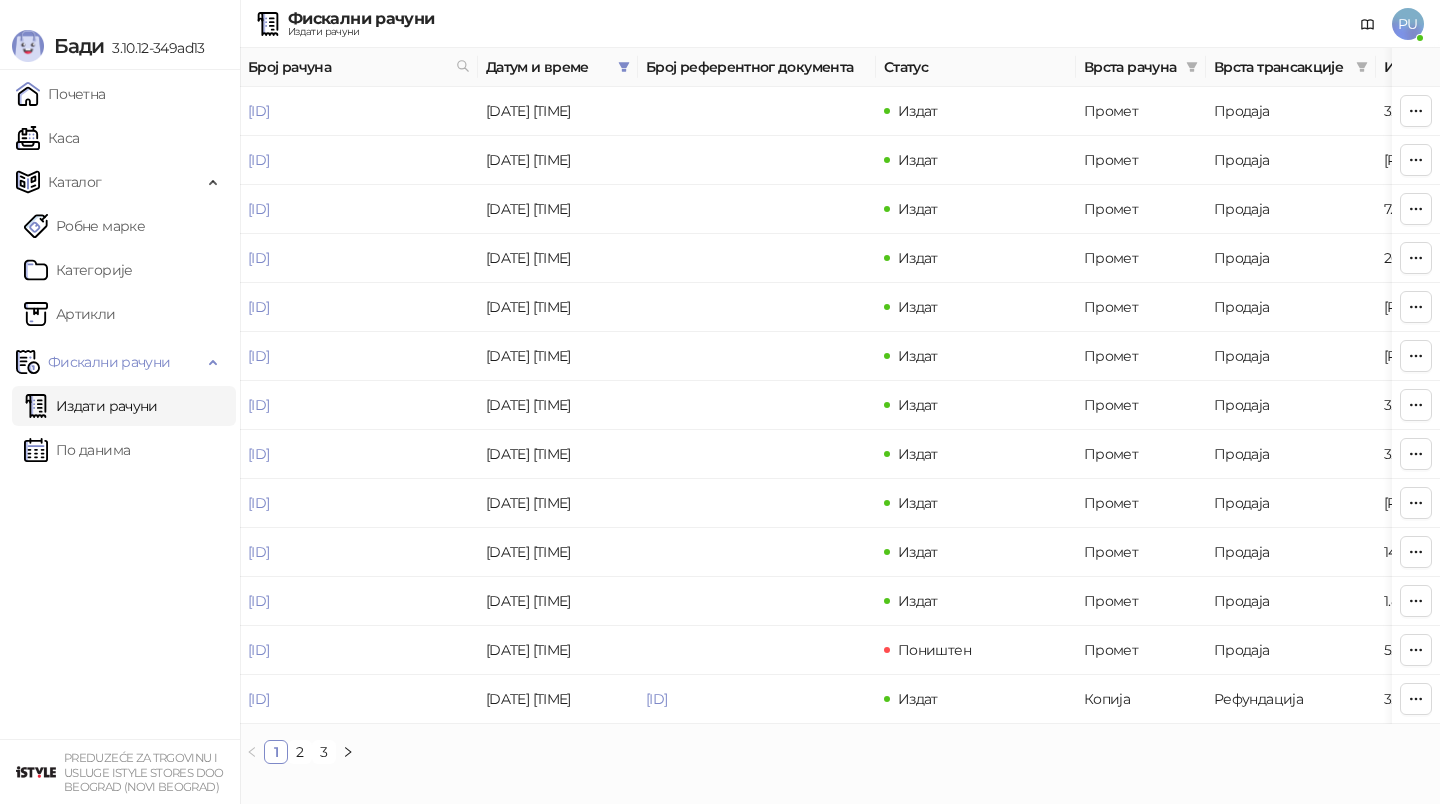 click on "Издати рачуни" at bounding box center (91, 406) 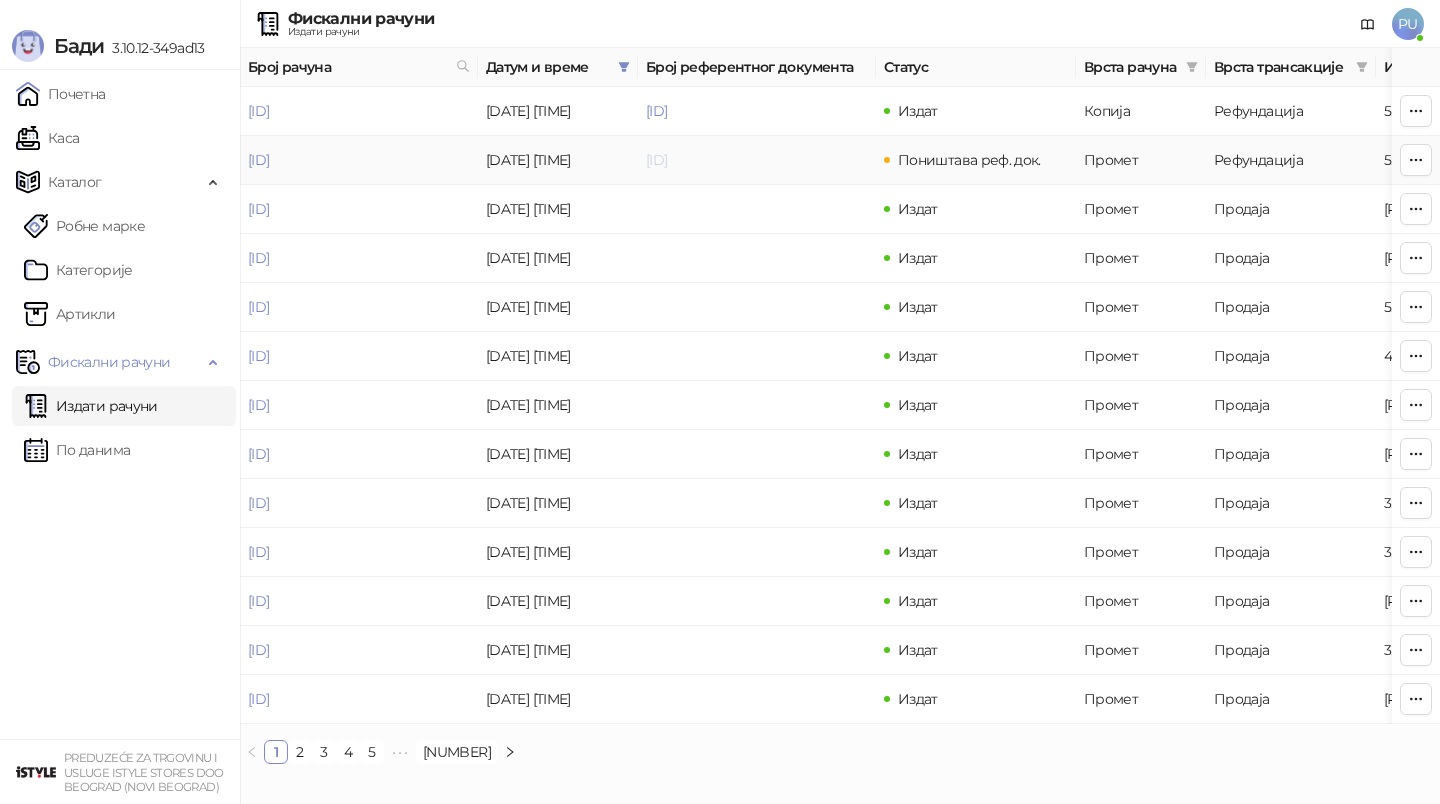 drag, startPoint x: 838, startPoint y: 162, endPoint x: 646, endPoint y: 166, distance: 192.04166 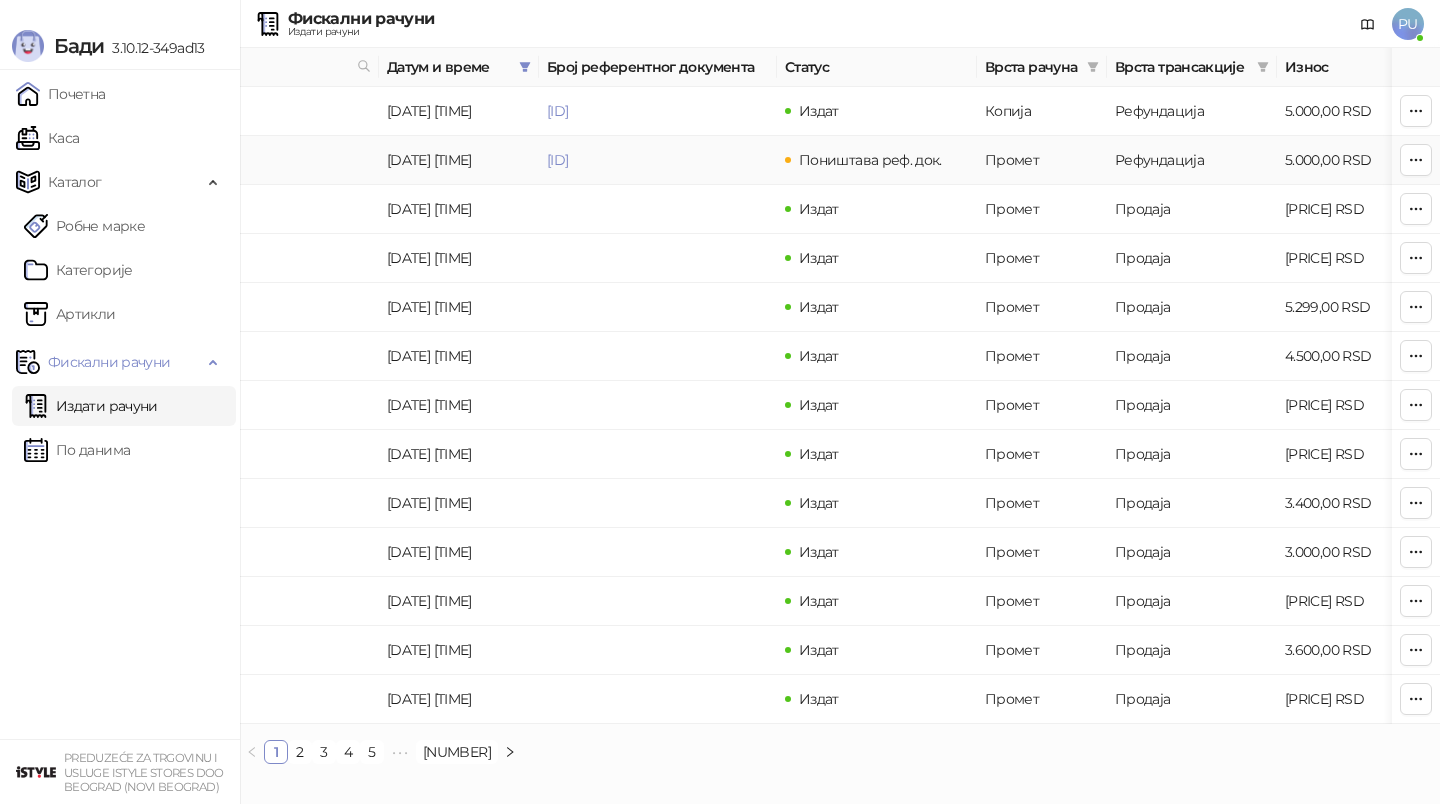 scroll, scrollTop: 0, scrollLeft: 0, axis: both 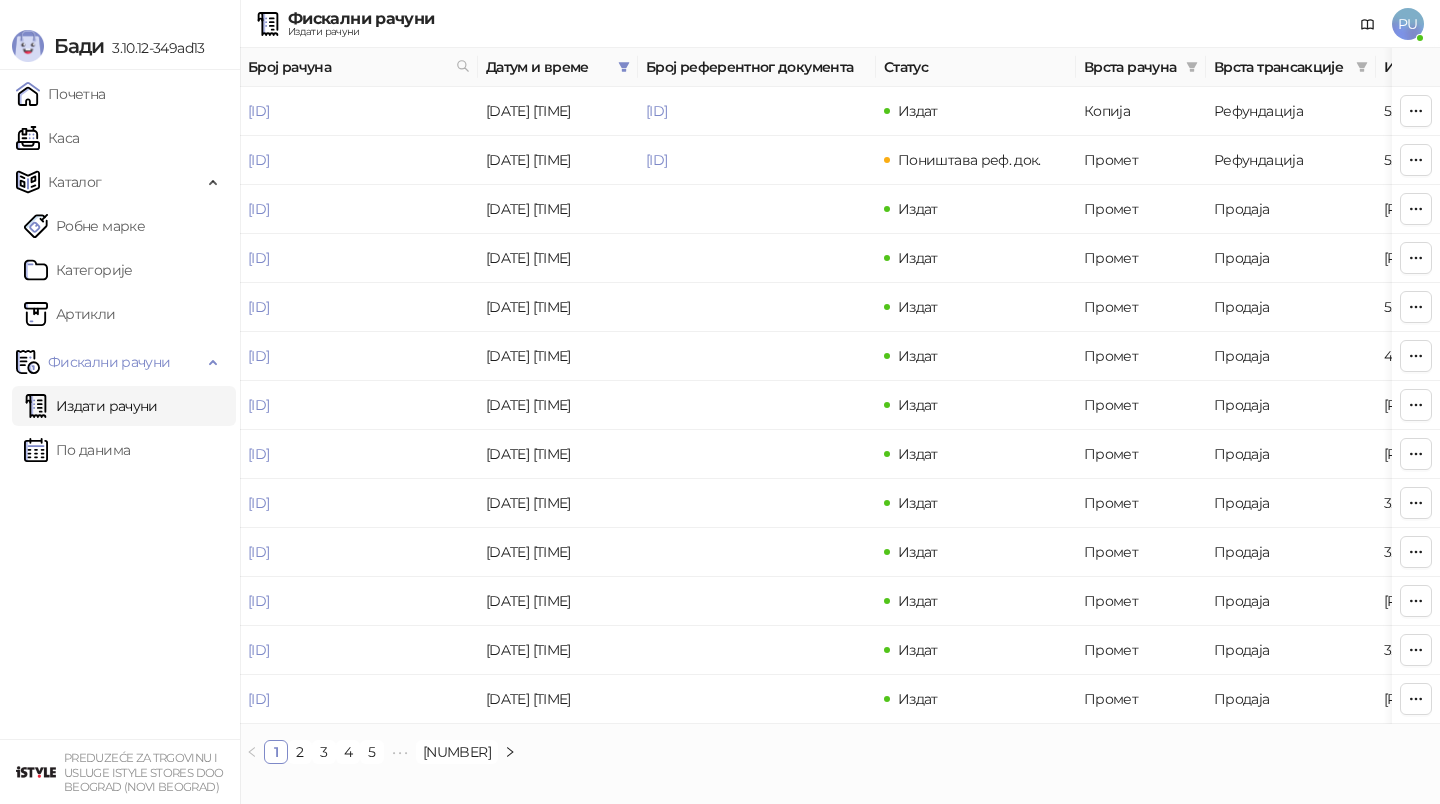 click on "Издати рачуни" at bounding box center [91, 406] 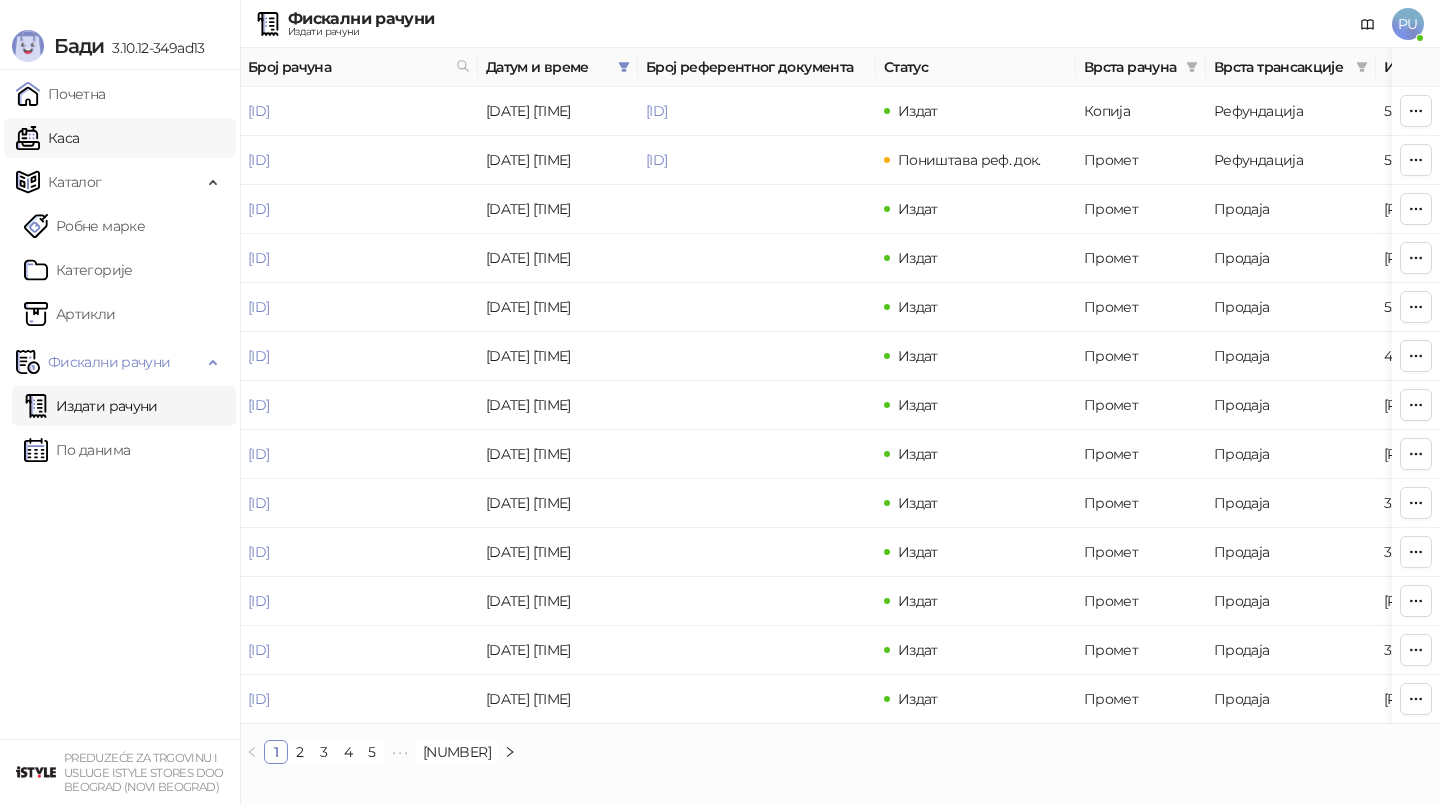 click on "Каса" at bounding box center [47, 138] 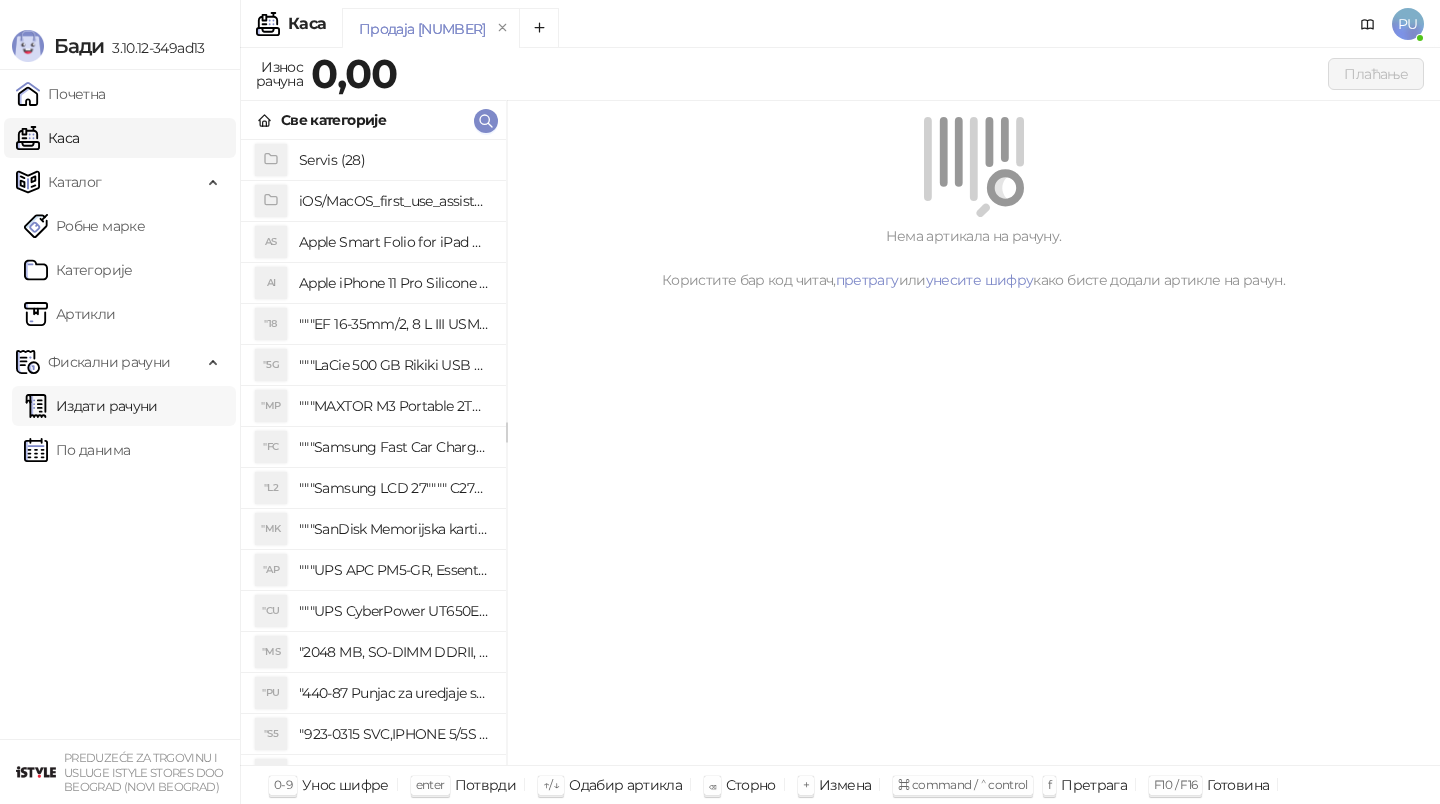 click on "Издати рачуни" at bounding box center [91, 406] 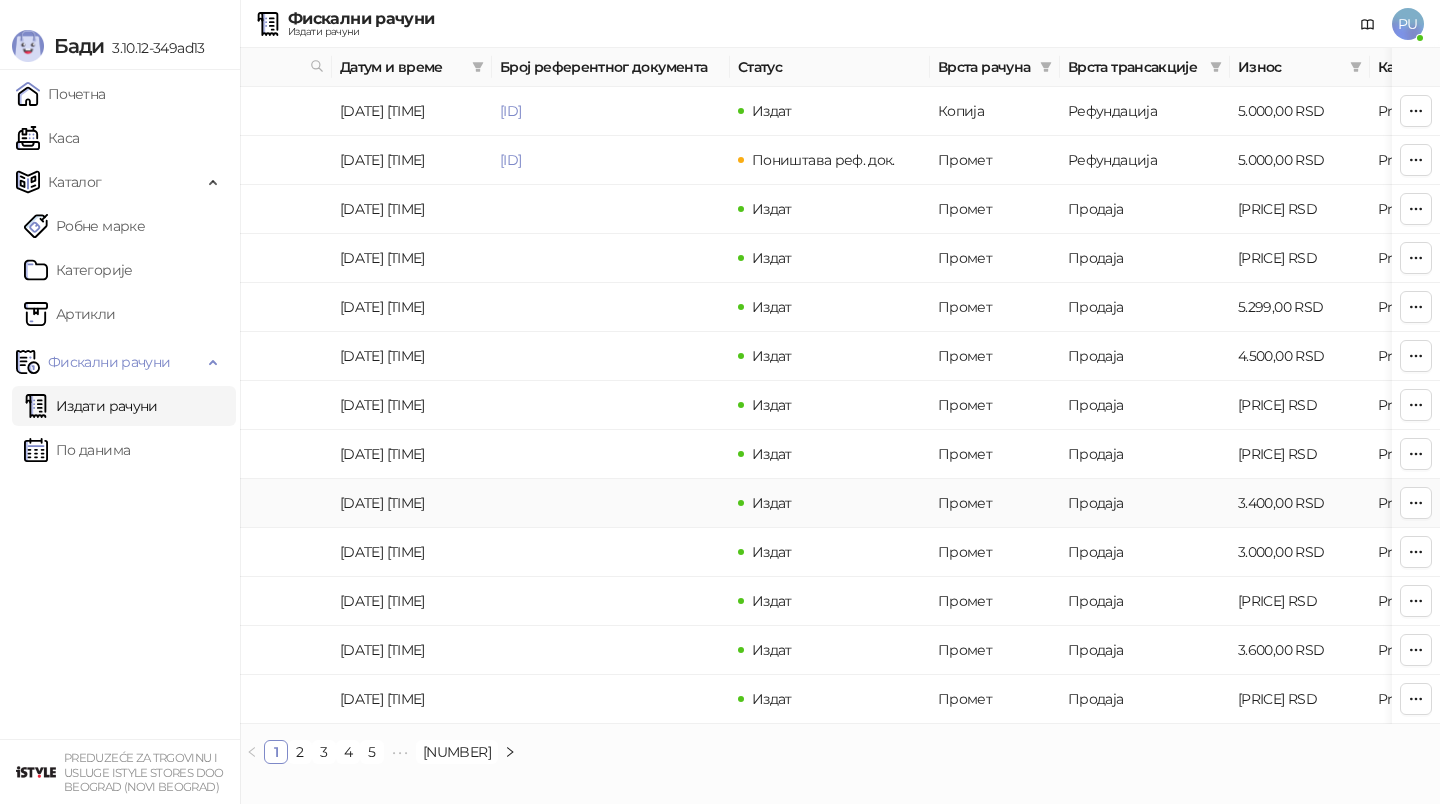 scroll, scrollTop: 0, scrollLeft: 0, axis: both 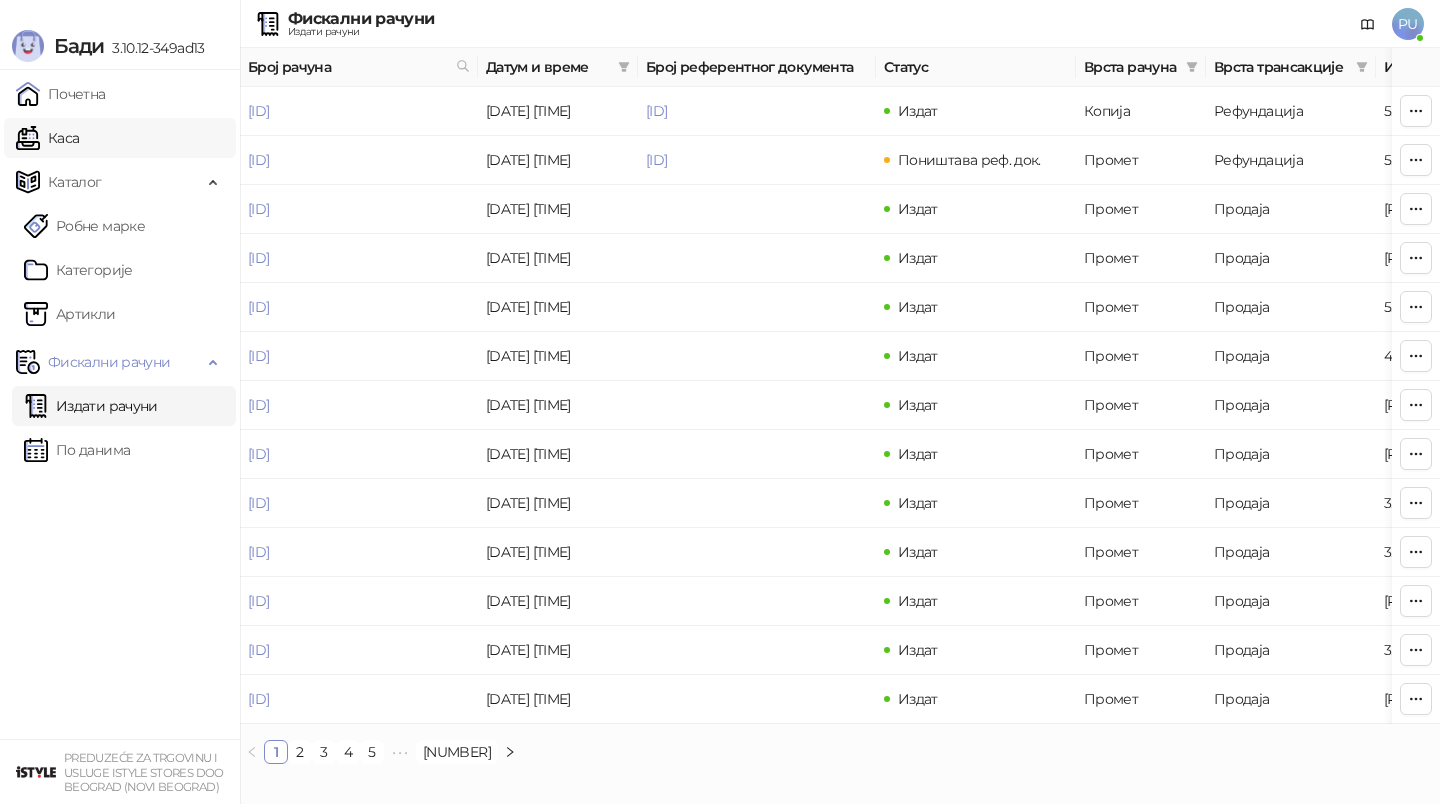 click on "Каса" at bounding box center (47, 138) 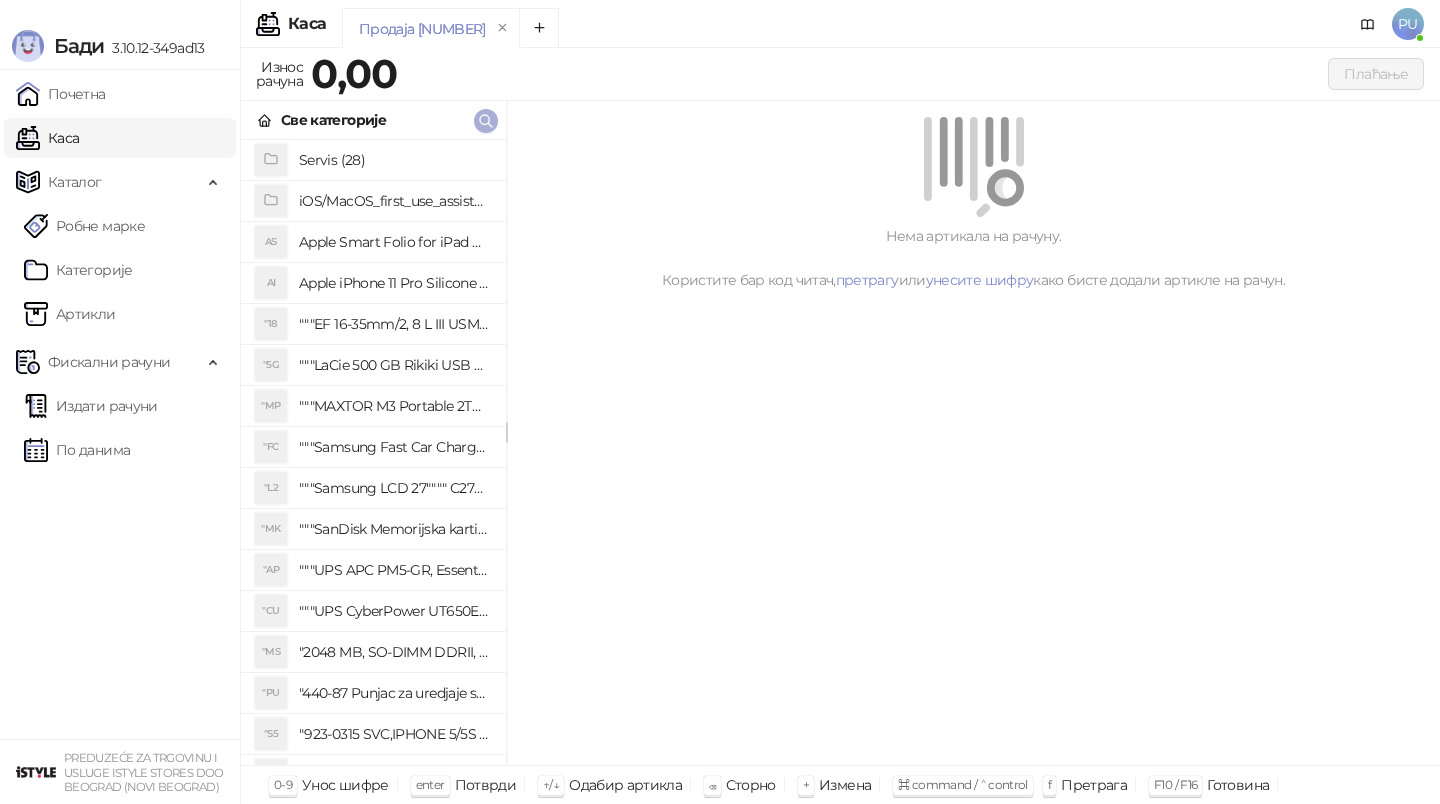 click 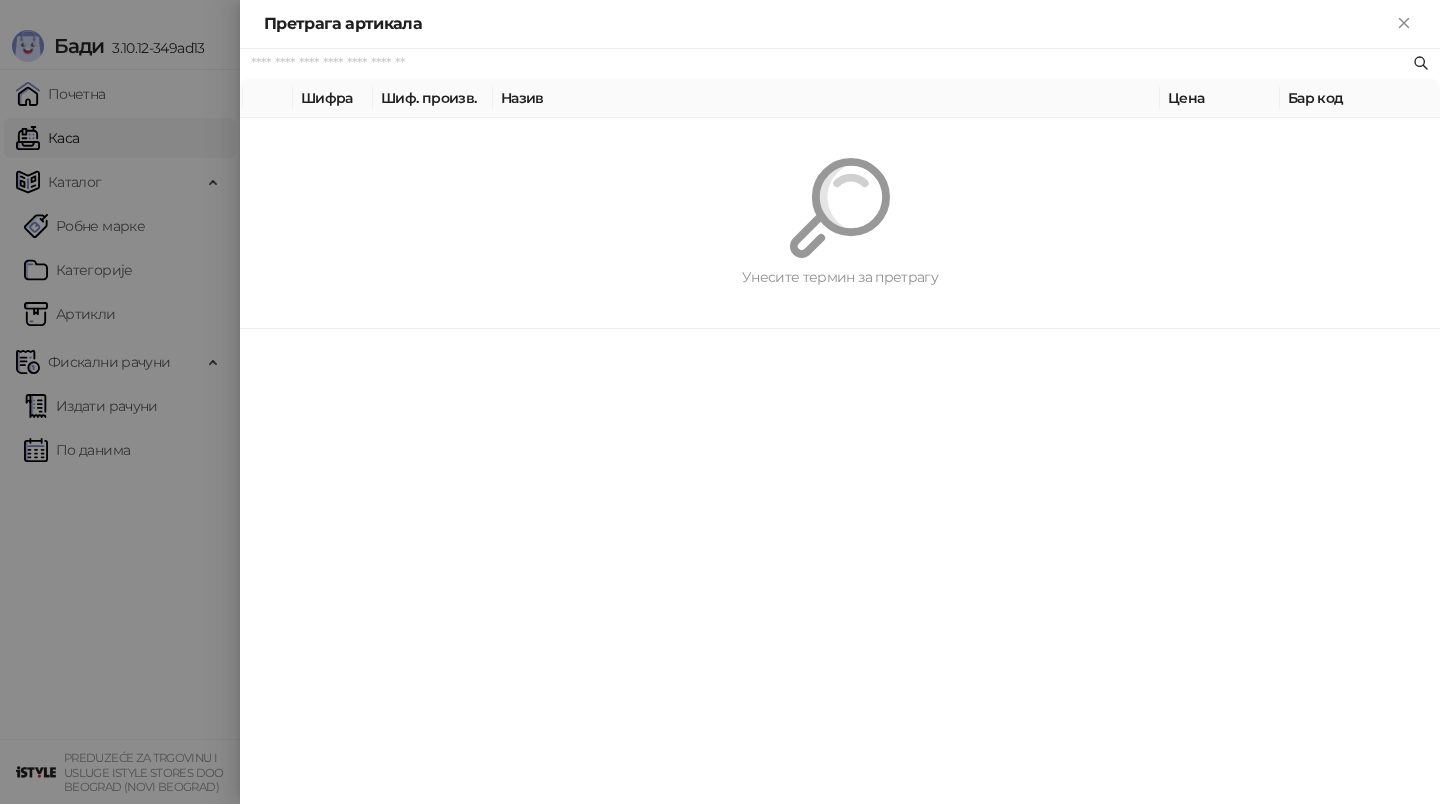 paste on "*********" 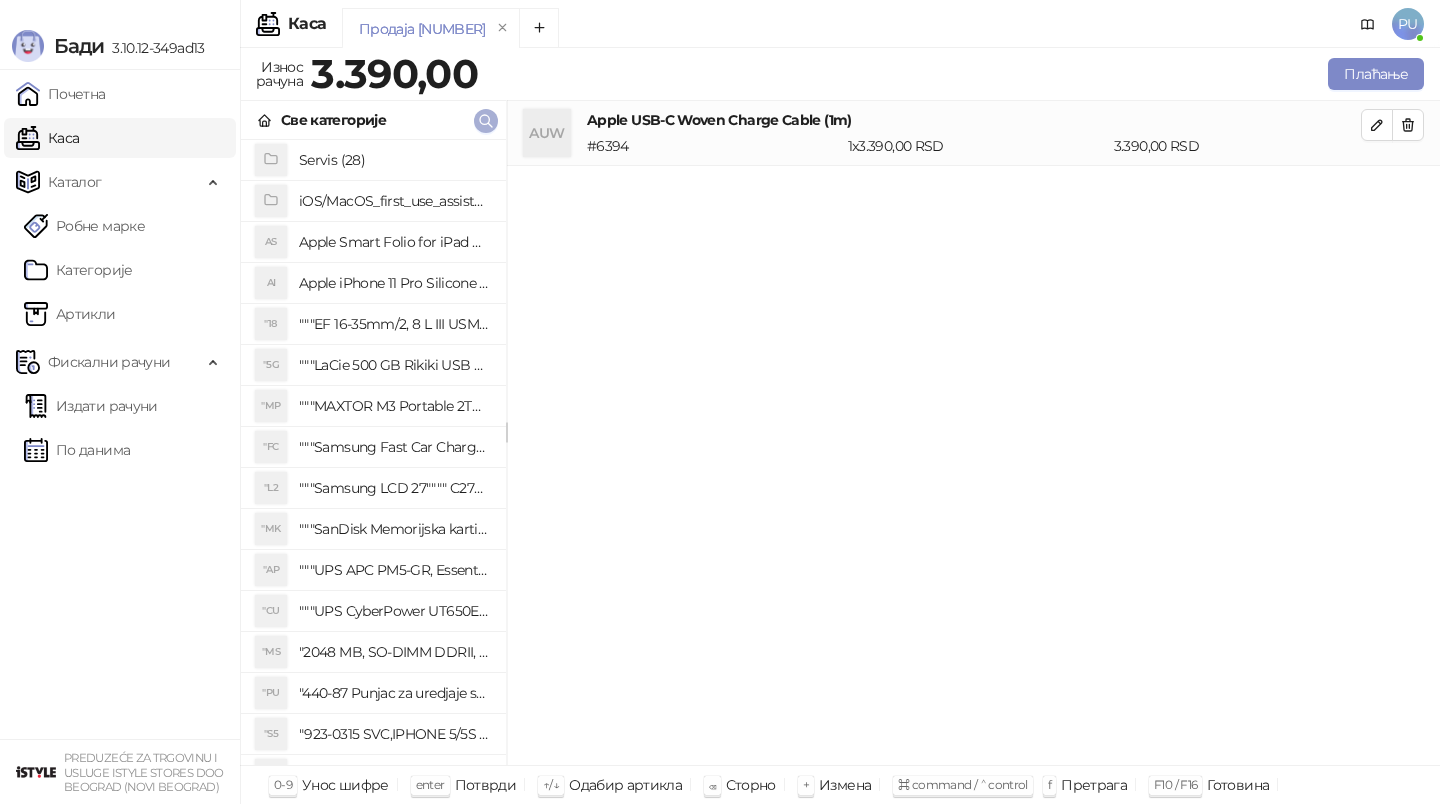 click 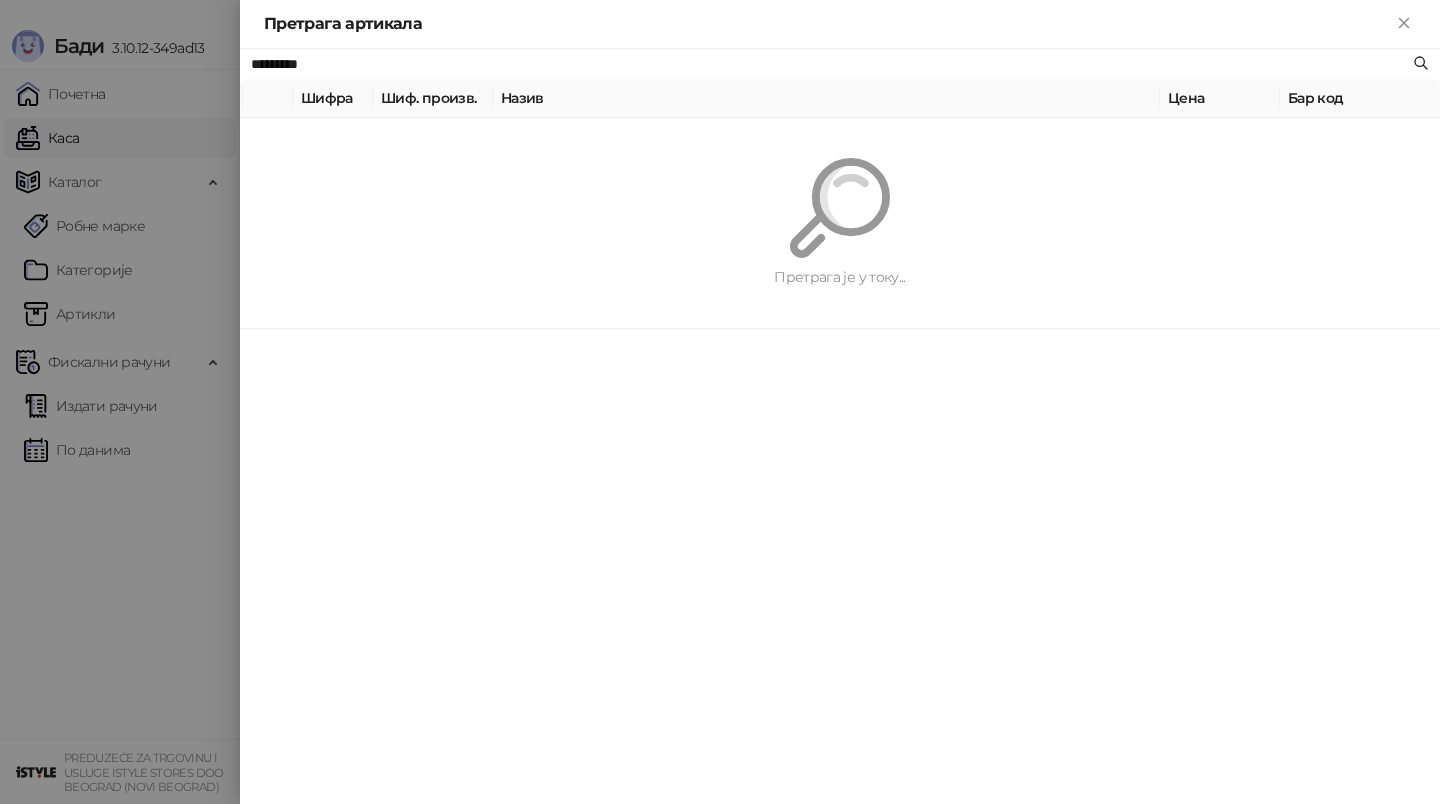 paste 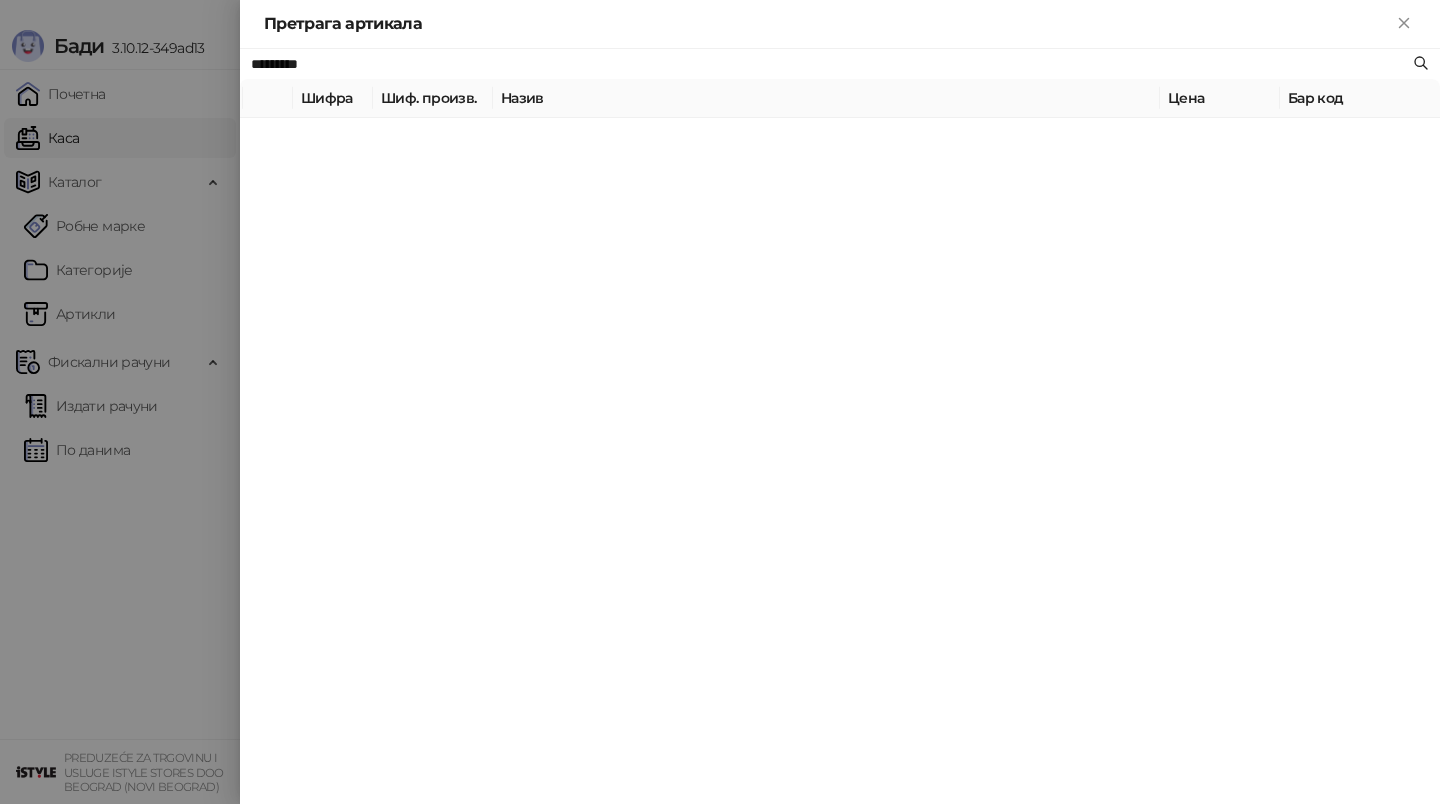 type on "*********" 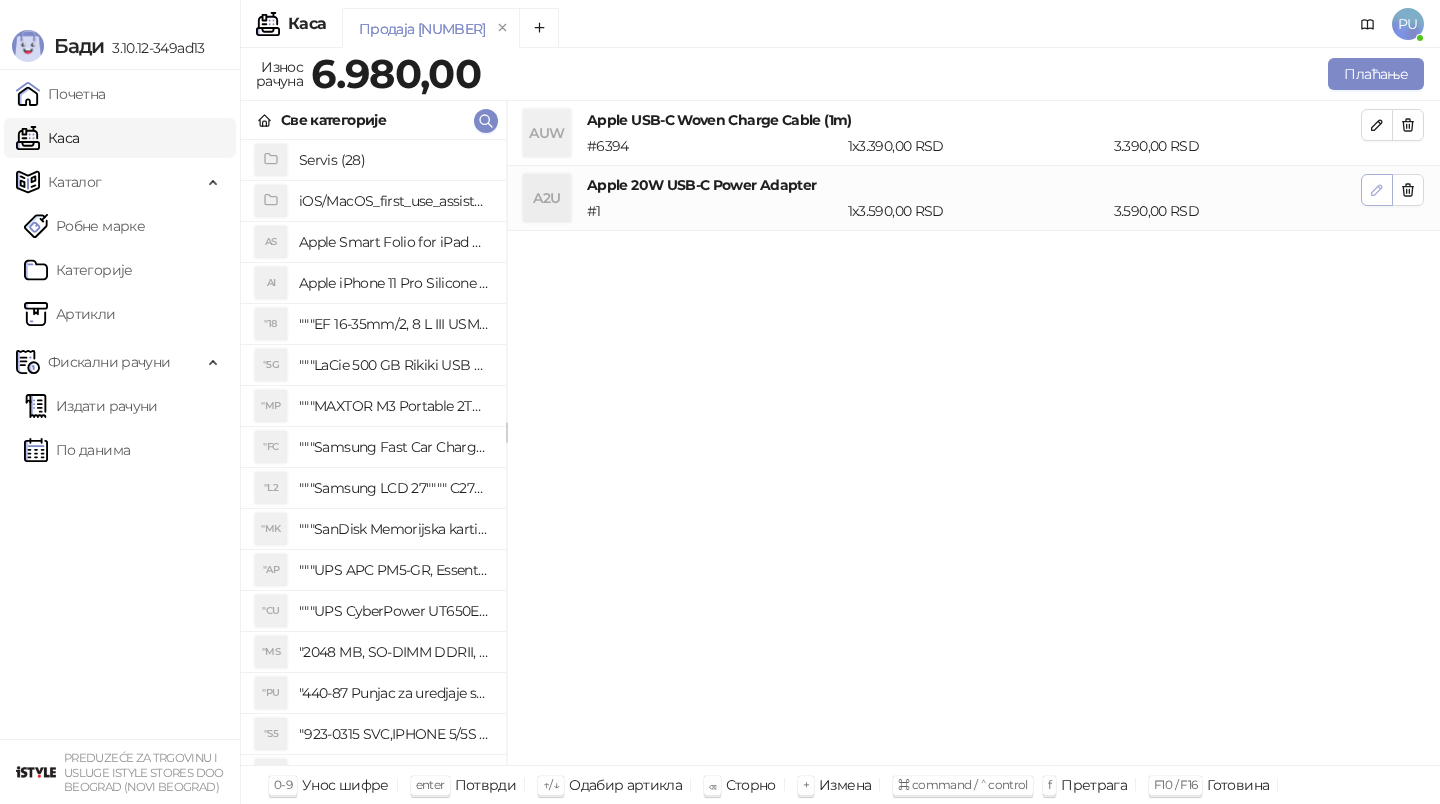 click 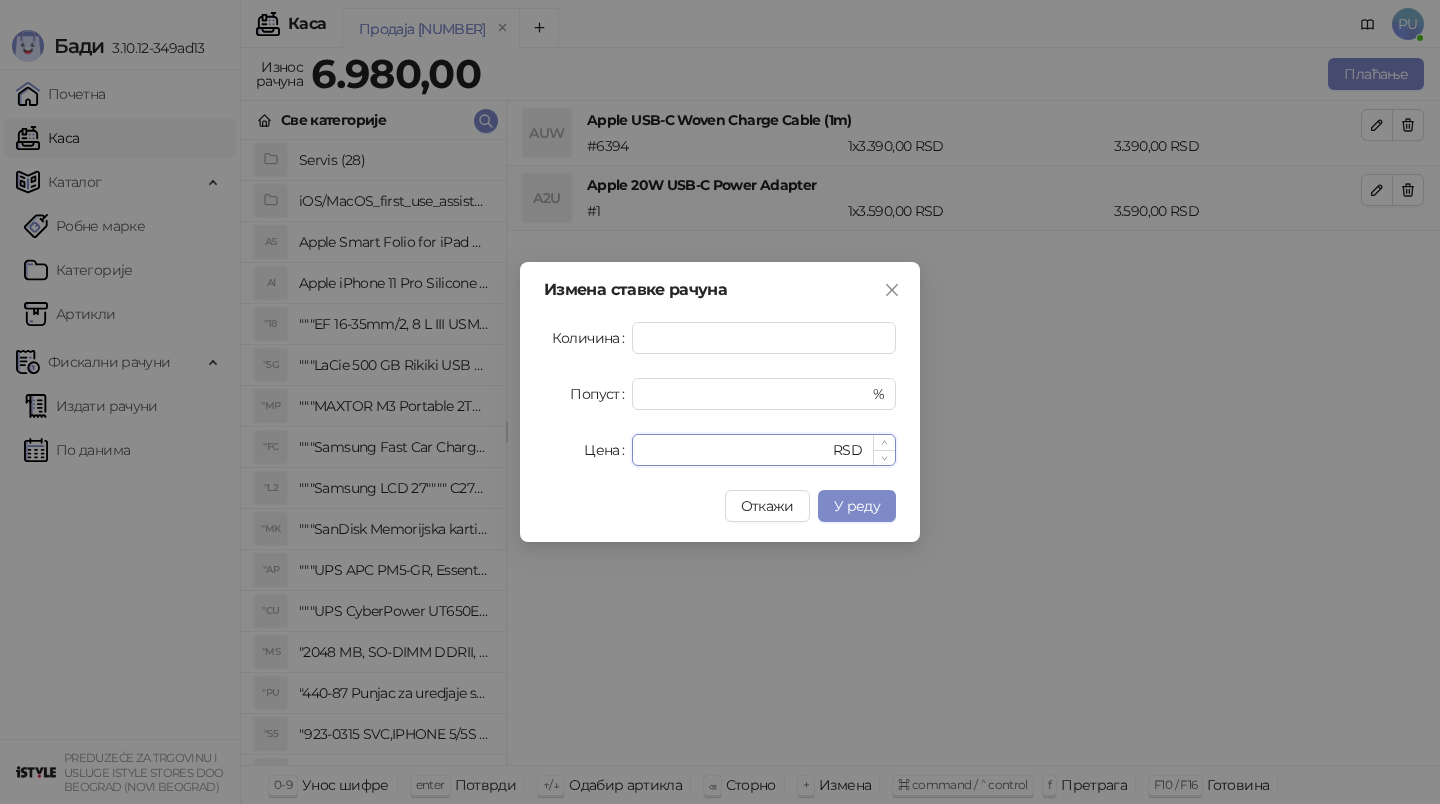 click on "****" at bounding box center (736, 450) 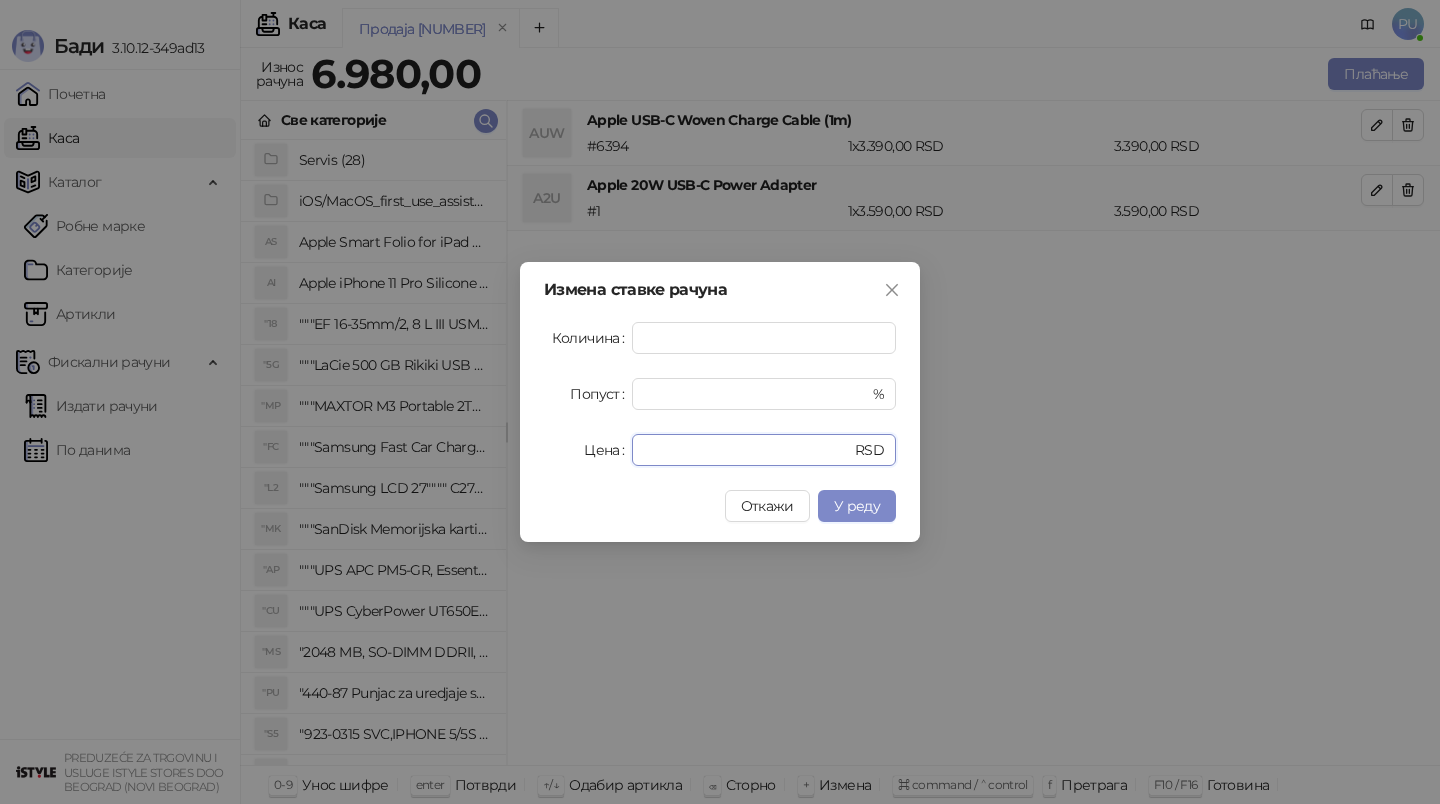type on "****" 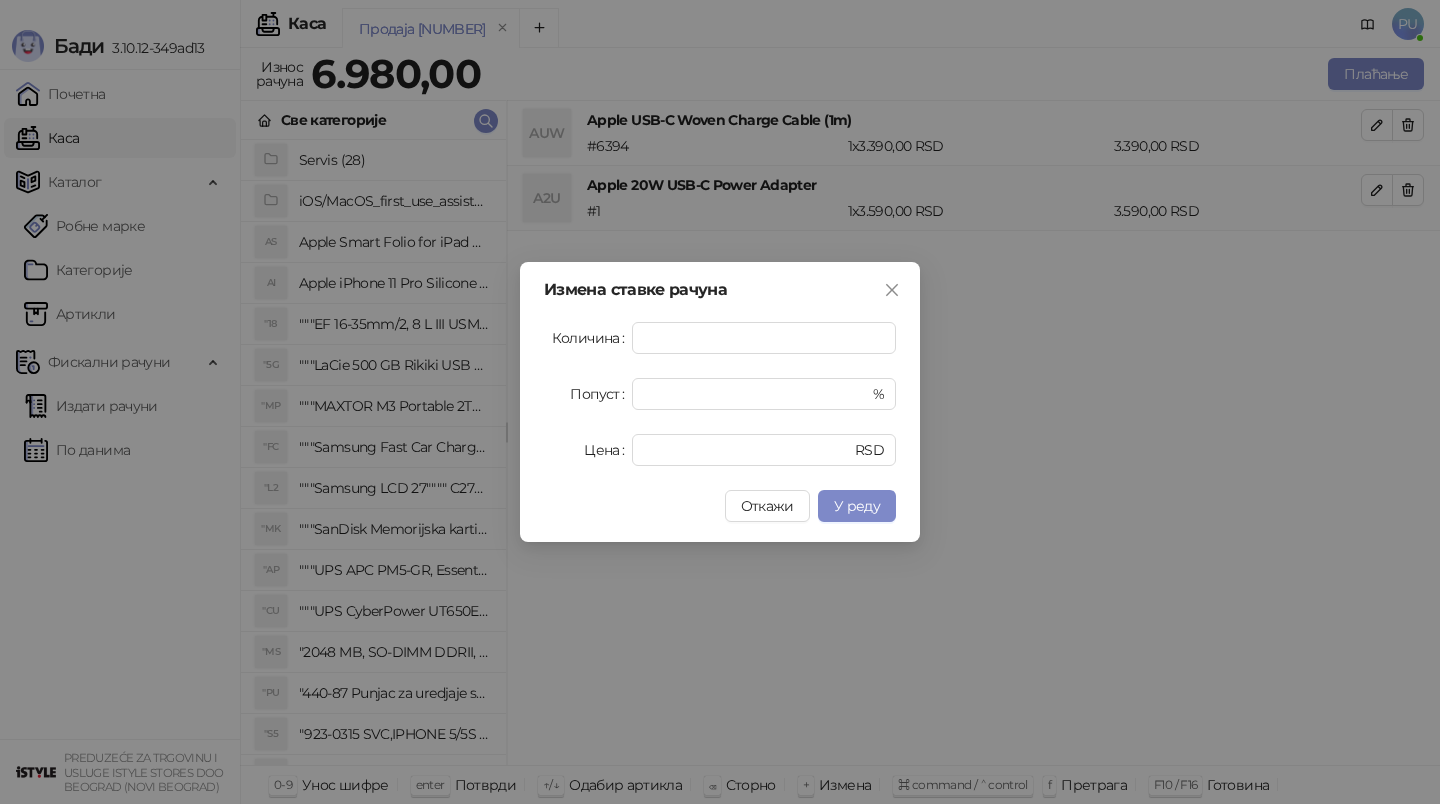 click on "Измена ставке рачуна Количина * Попуст * % Цена **** RSD Откажи У реду" at bounding box center (720, 402) 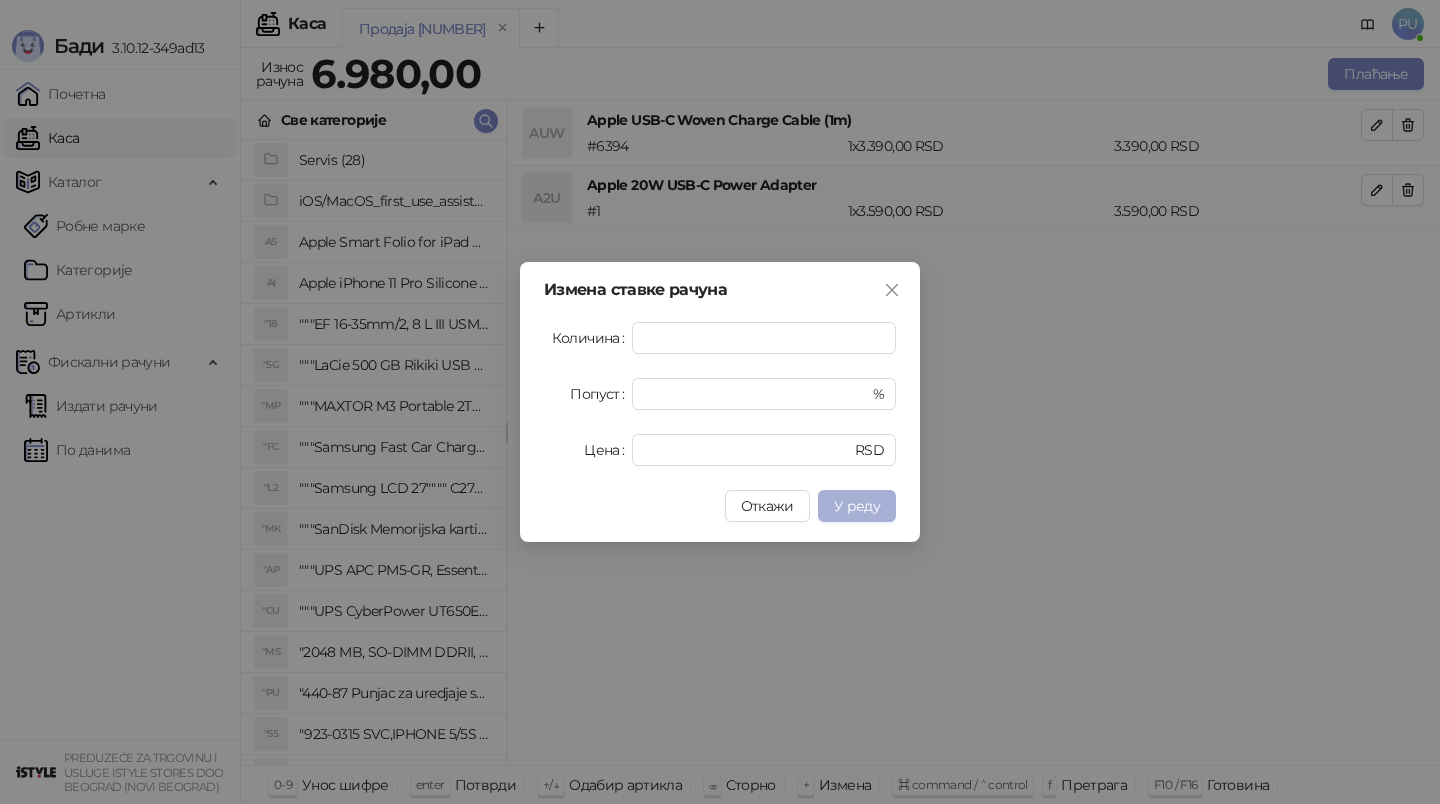 click on "У реду" at bounding box center (857, 506) 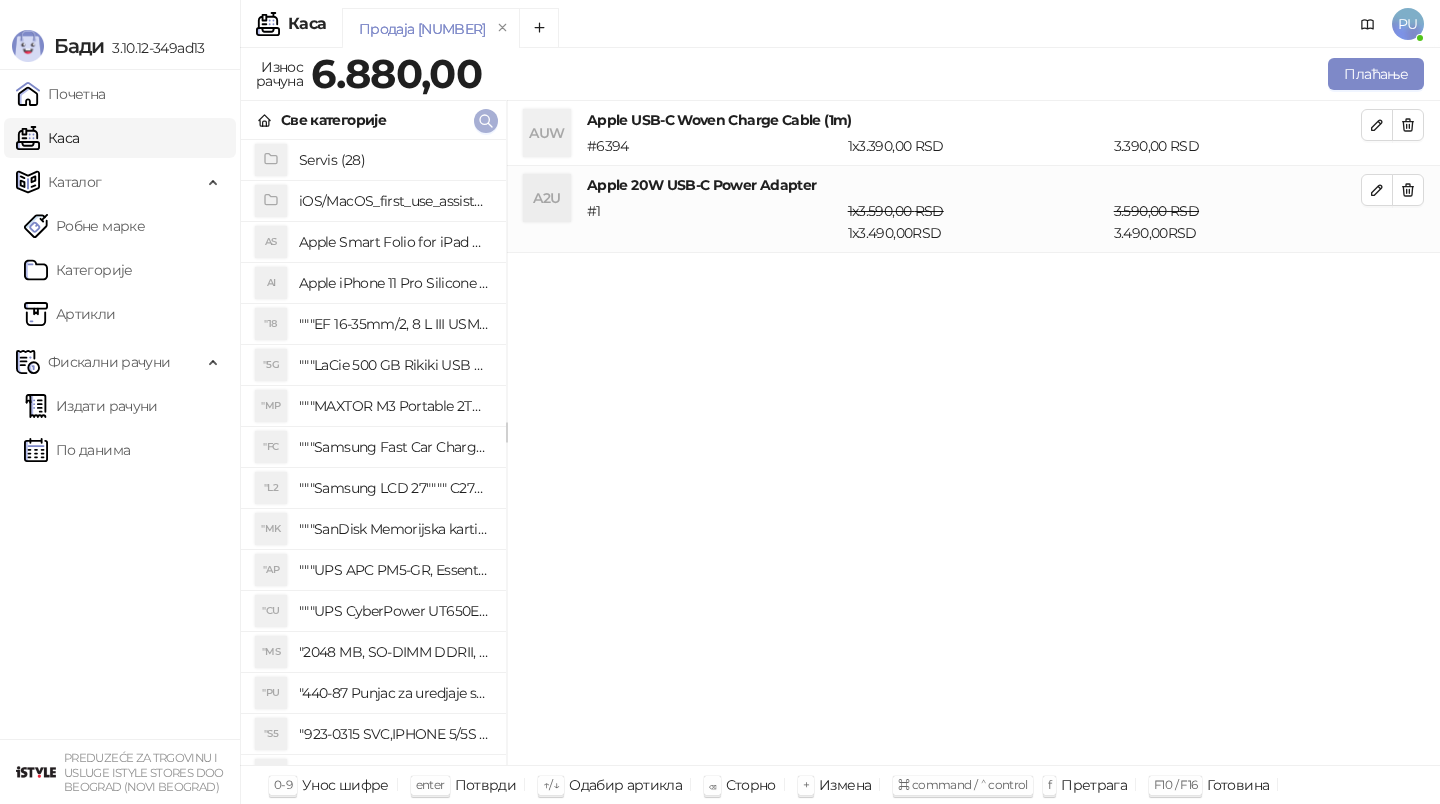 click 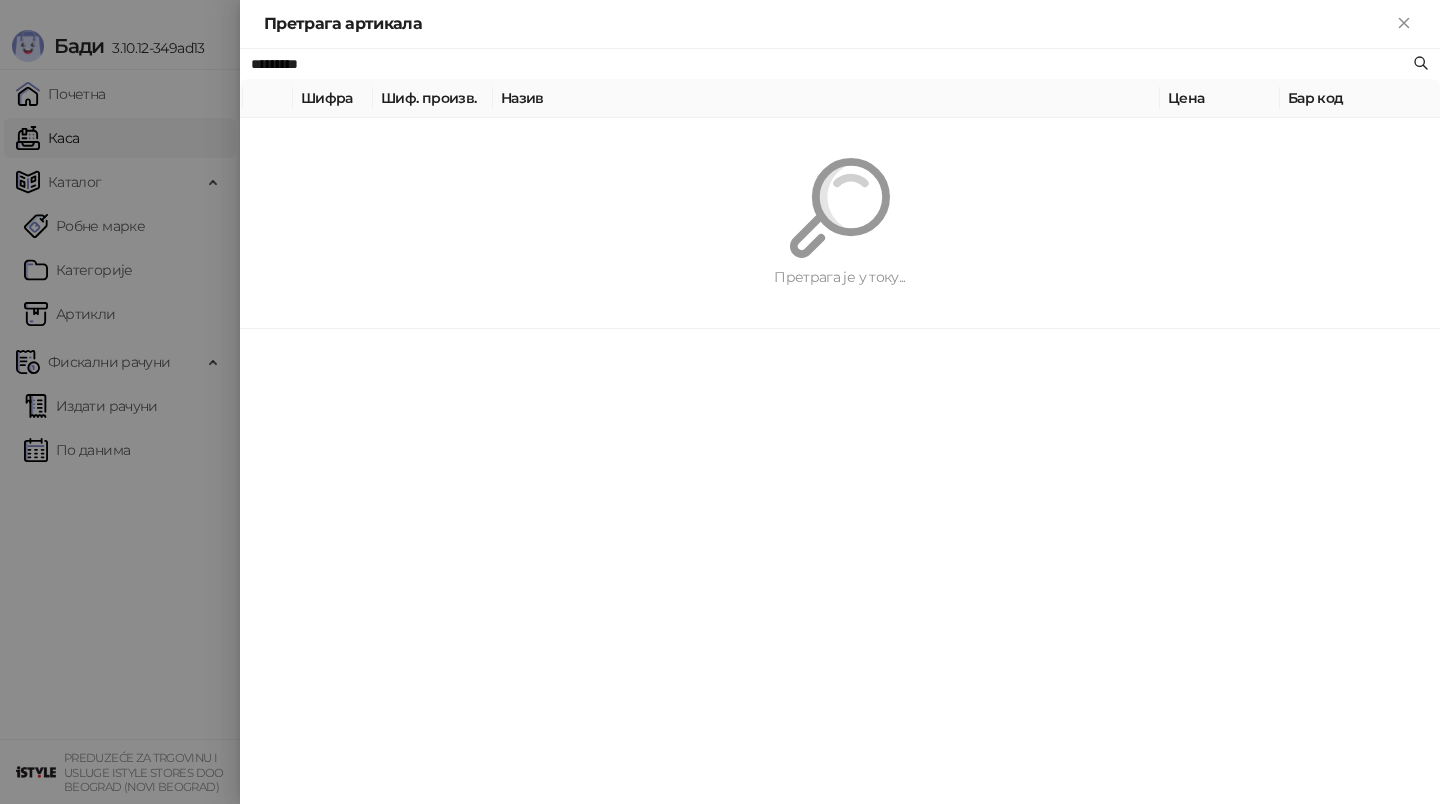 paste on "**********" 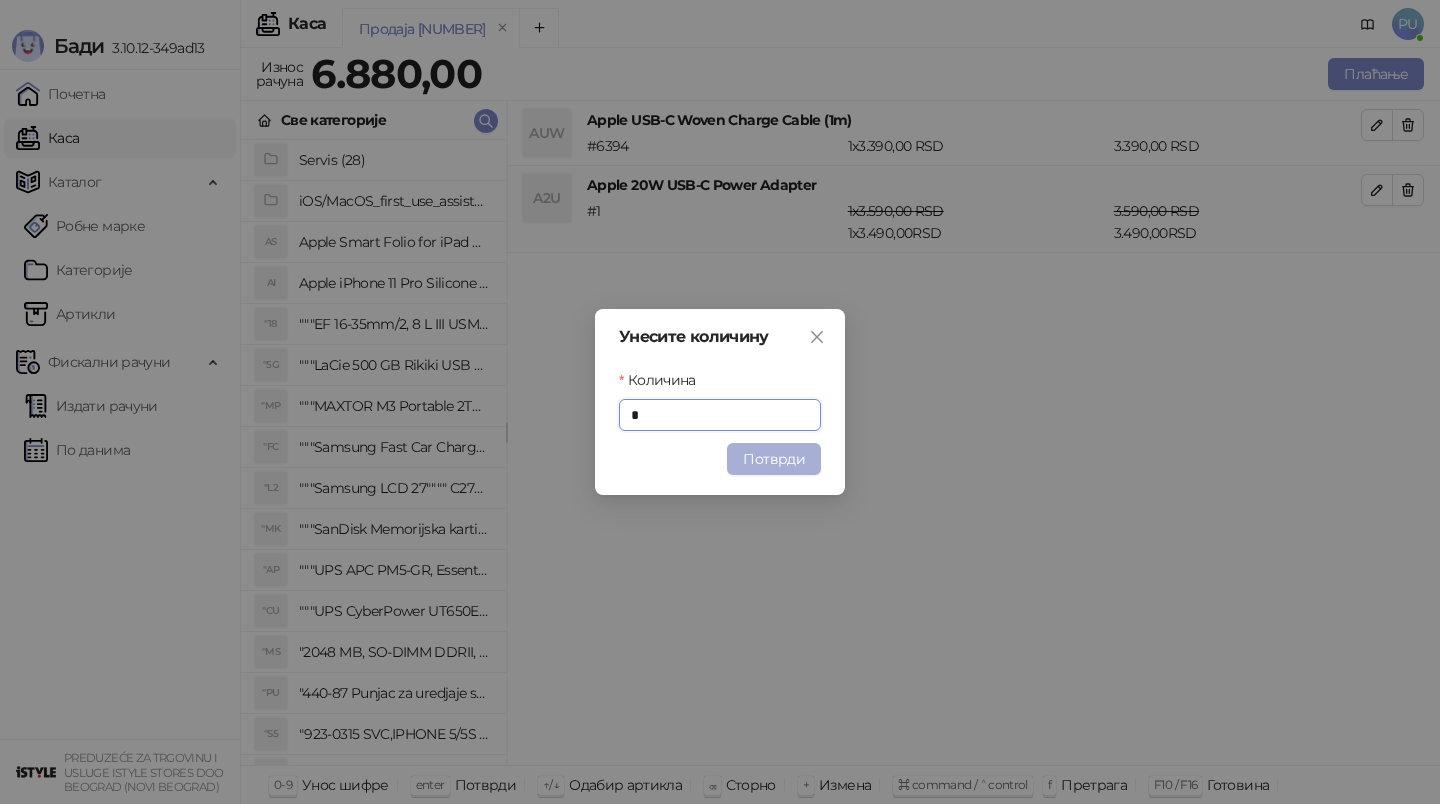 click on "Потврди" at bounding box center (774, 459) 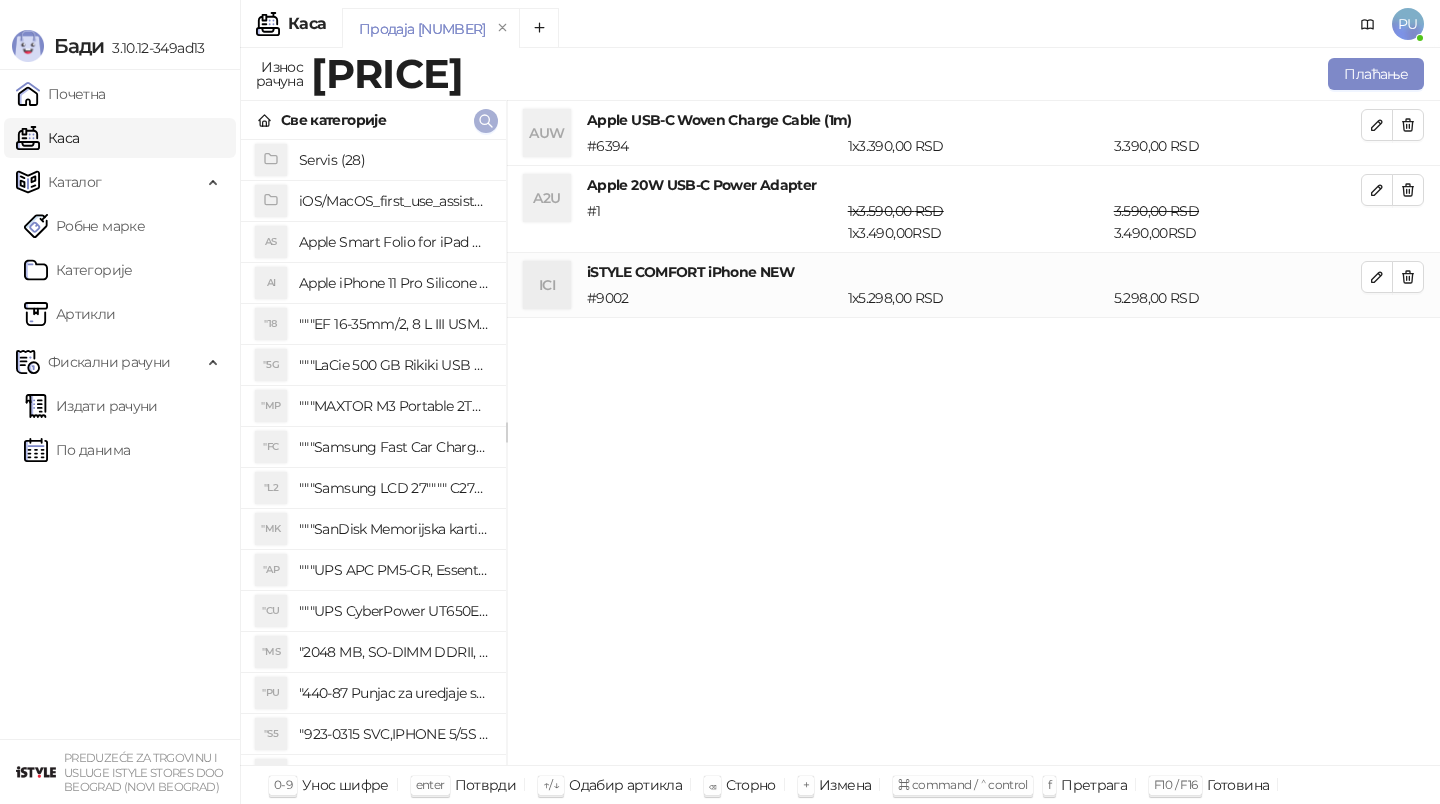 click 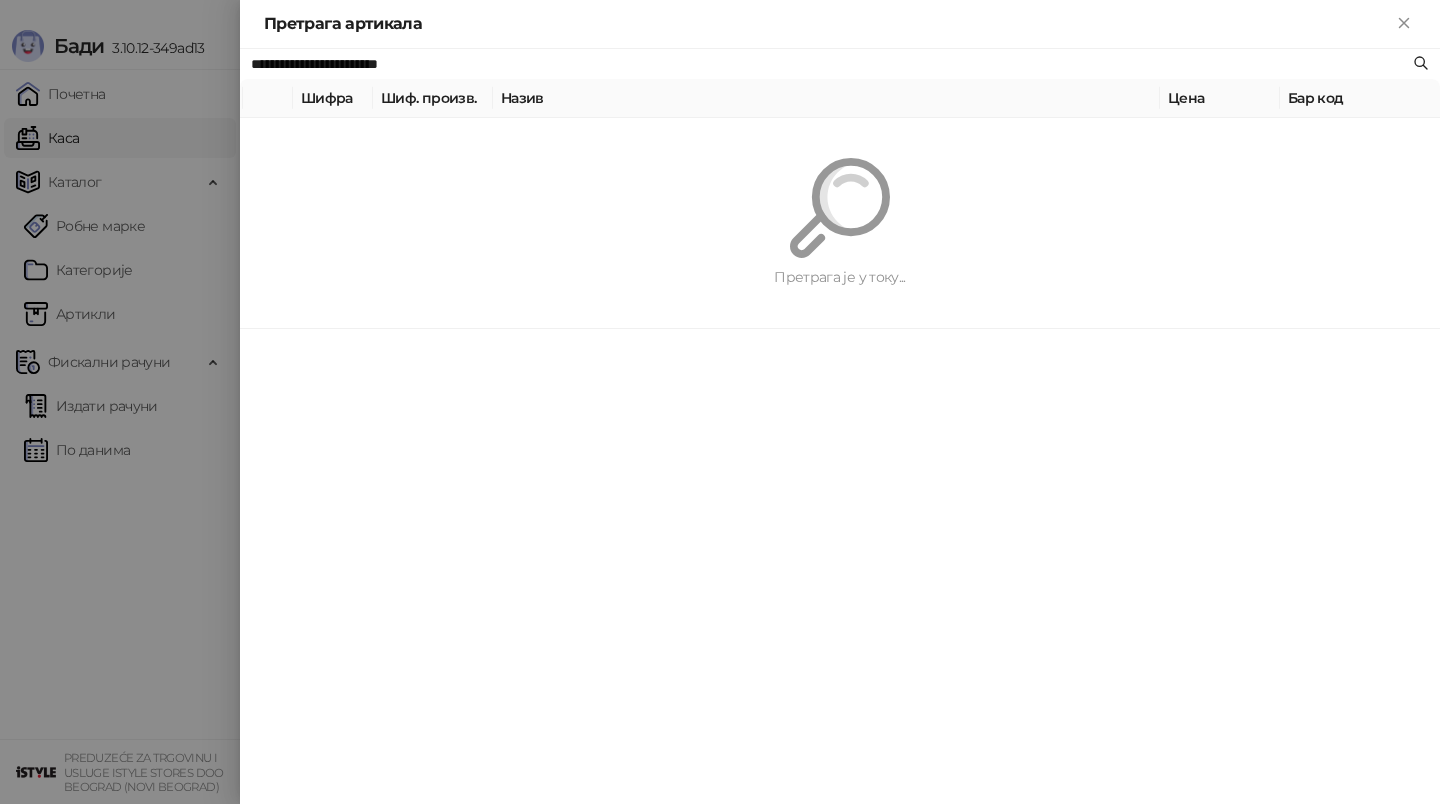 paste 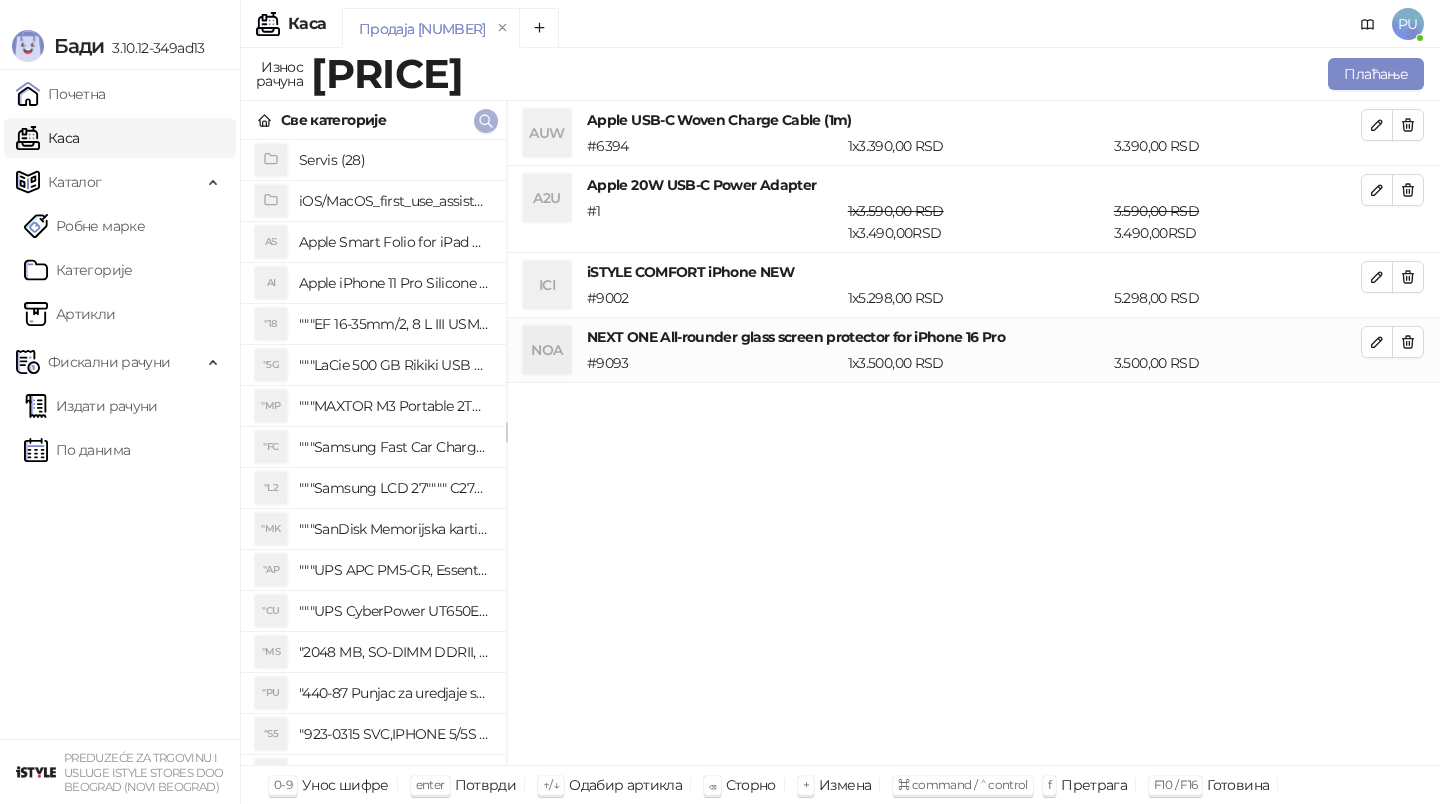 click 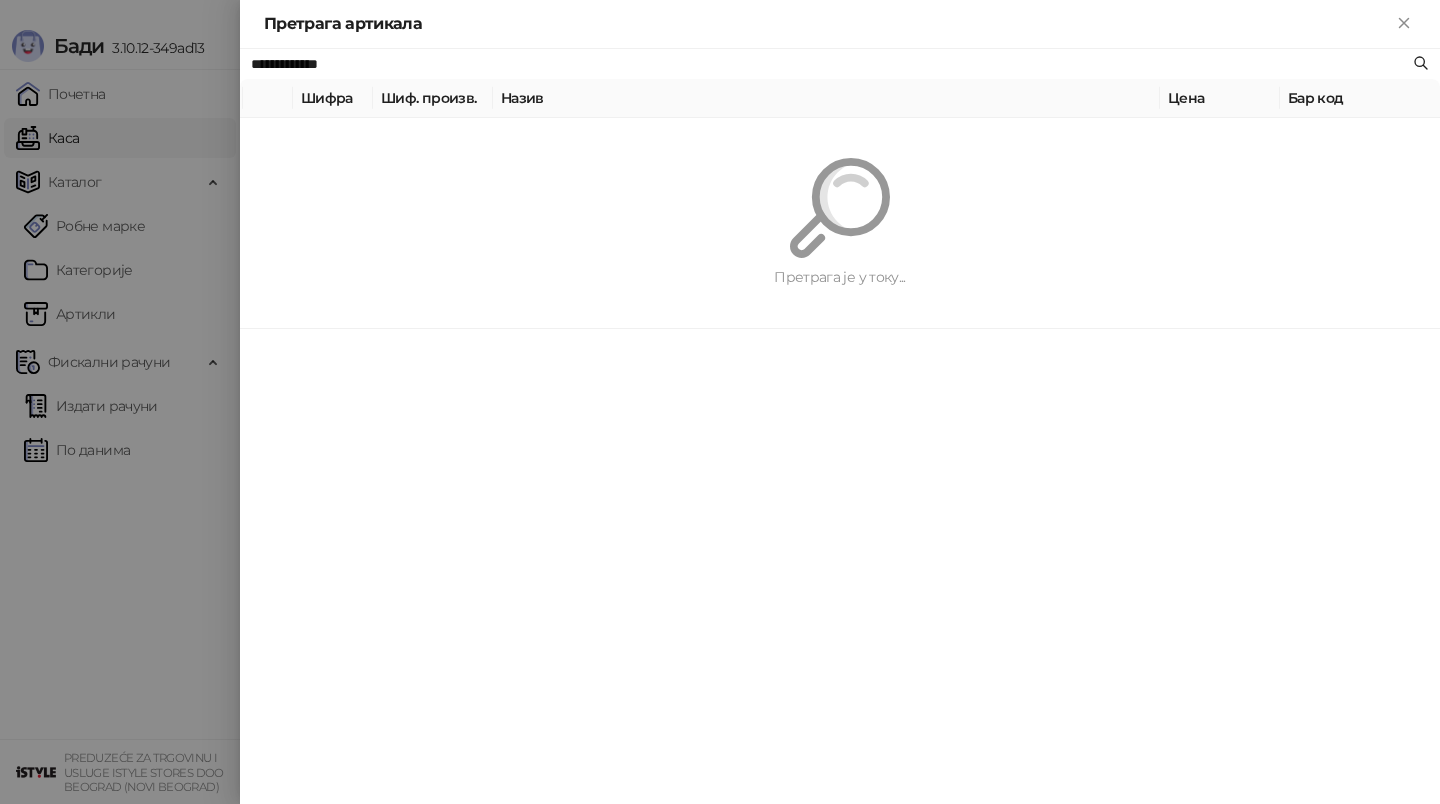 paste on "******" 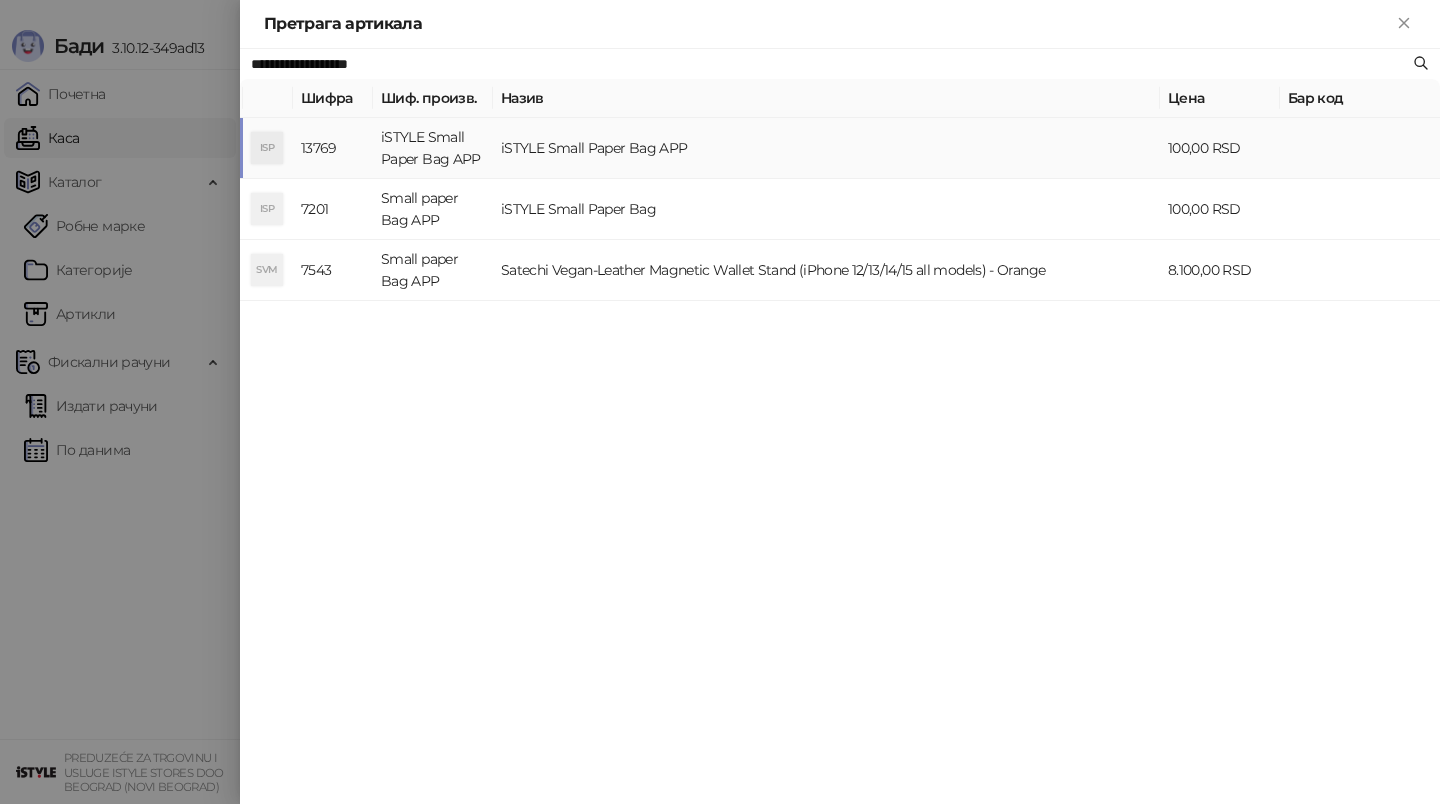 type on "**********" 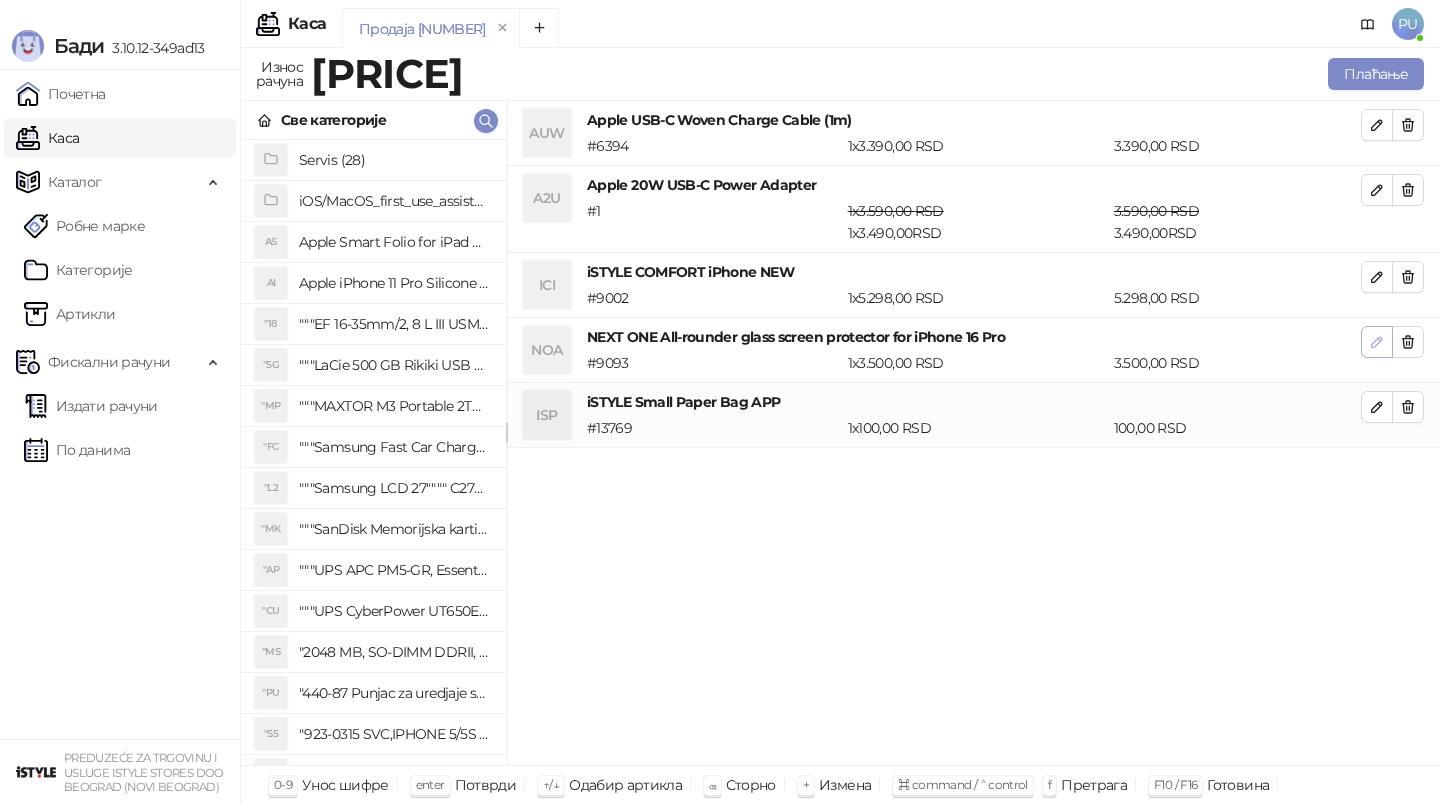 click 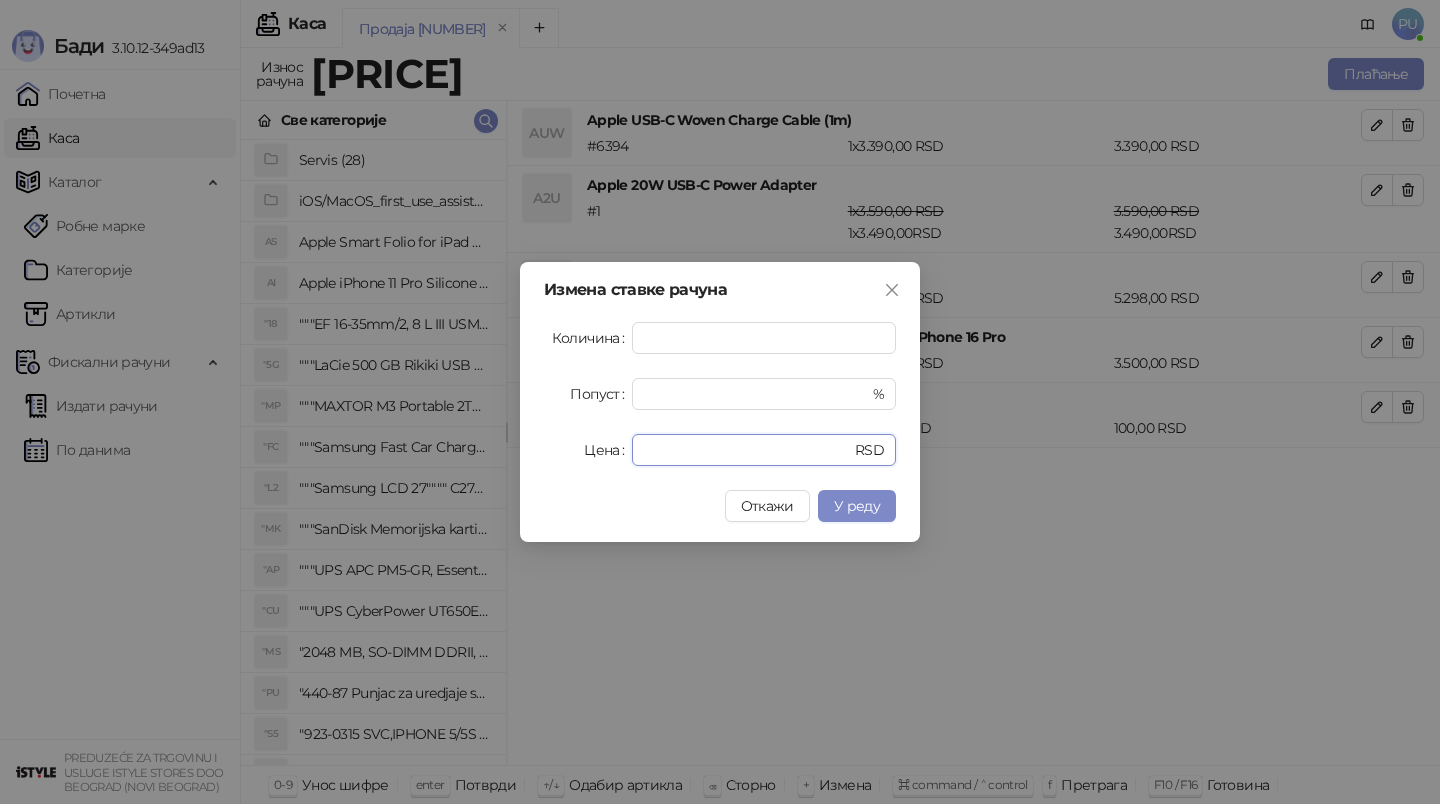 drag, startPoint x: 699, startPoint y: 454, endPoint x: 471, endPoint y: 423, distance: 230.09781 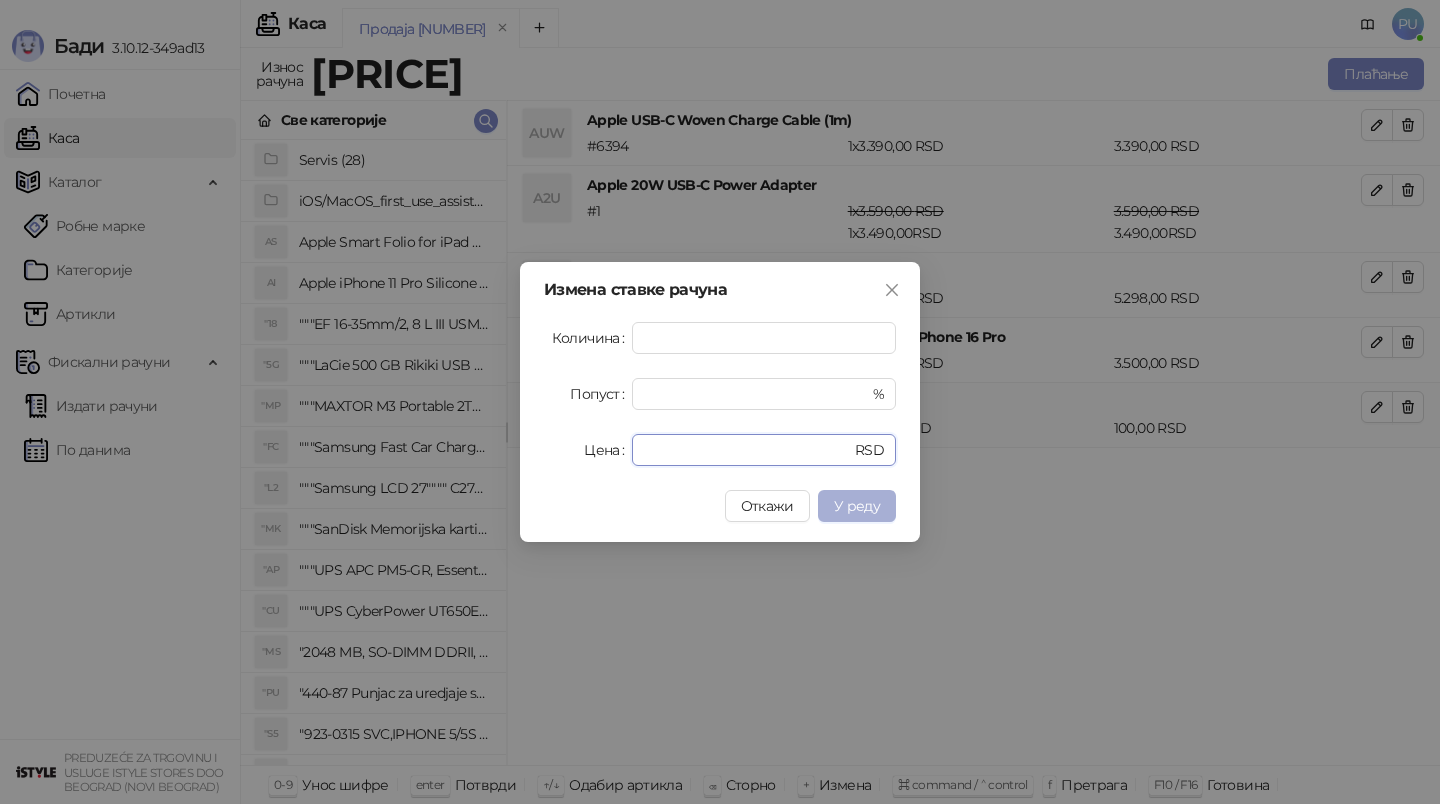 type on "*" 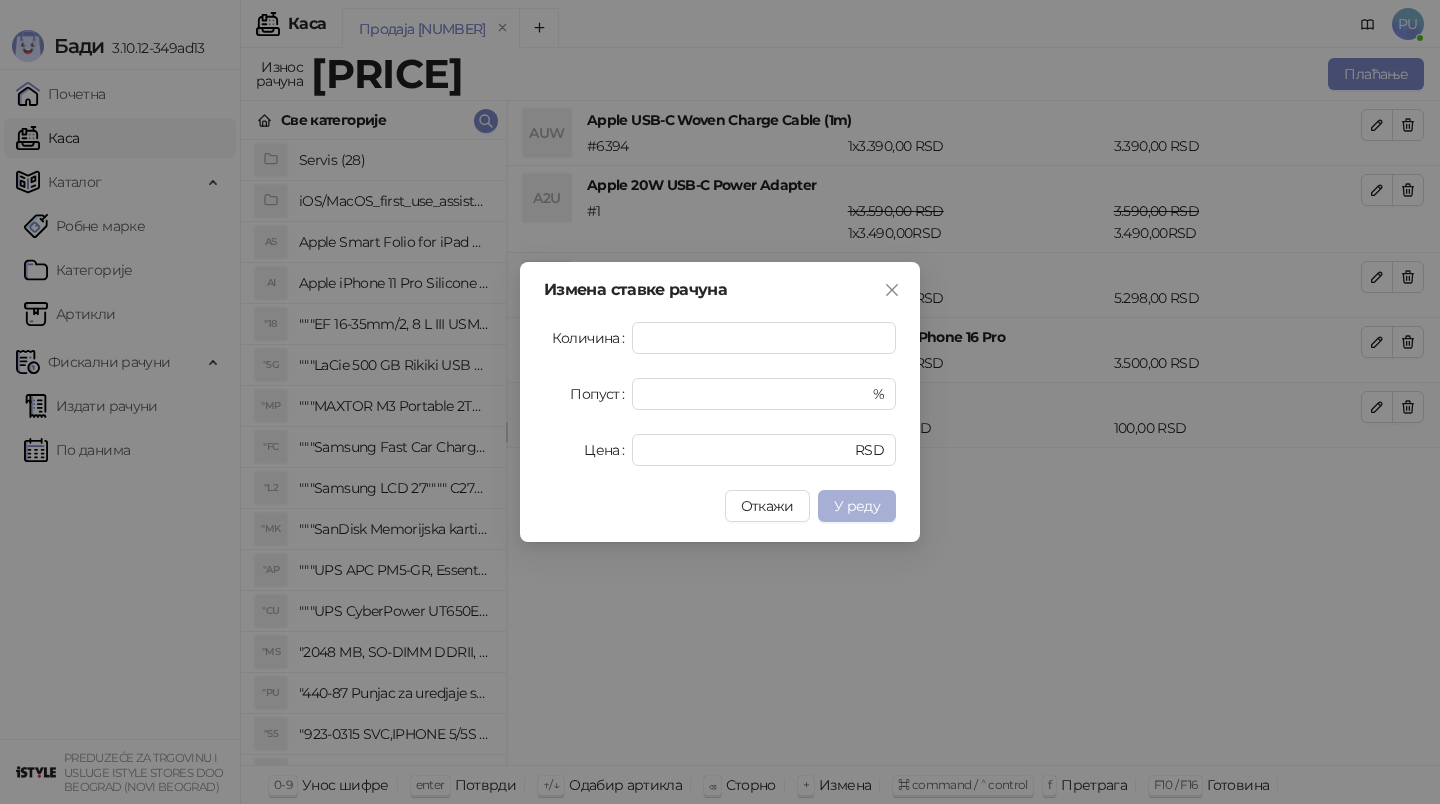 click on "У реду" at bounding box center (857, 506) 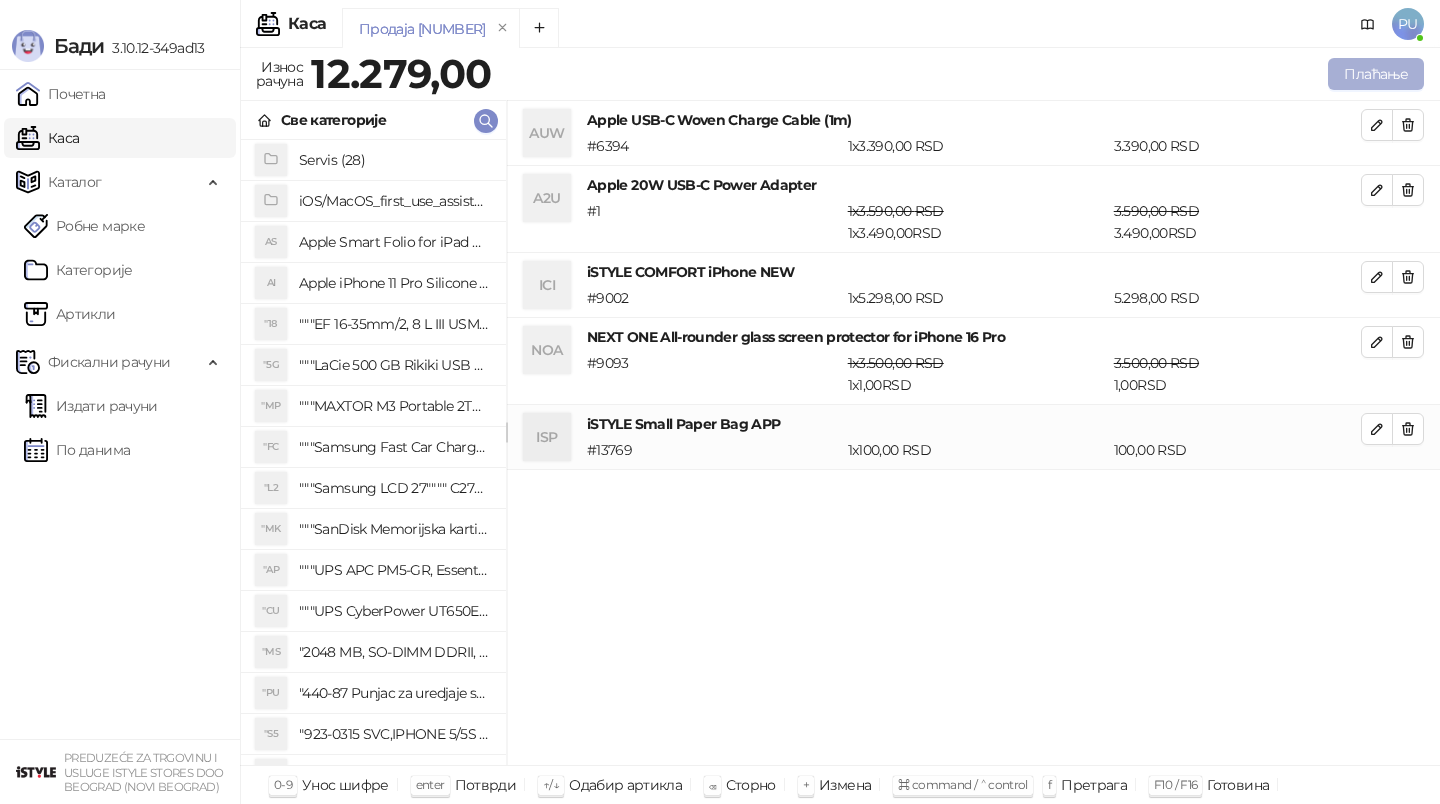 click on "Плаћање" at bounding box center (1376, 74) 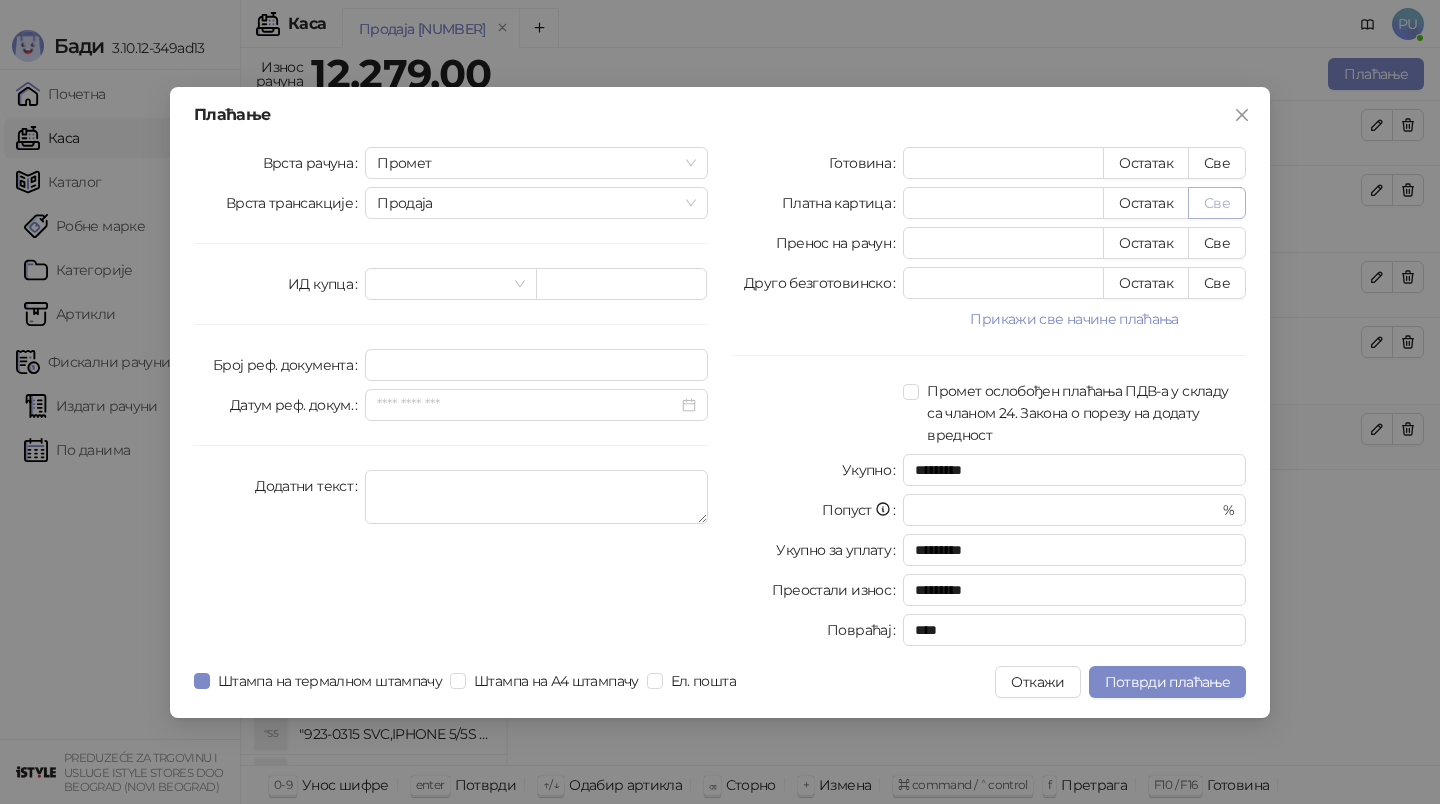 click on "Све" at bounding box center [1217, 203] 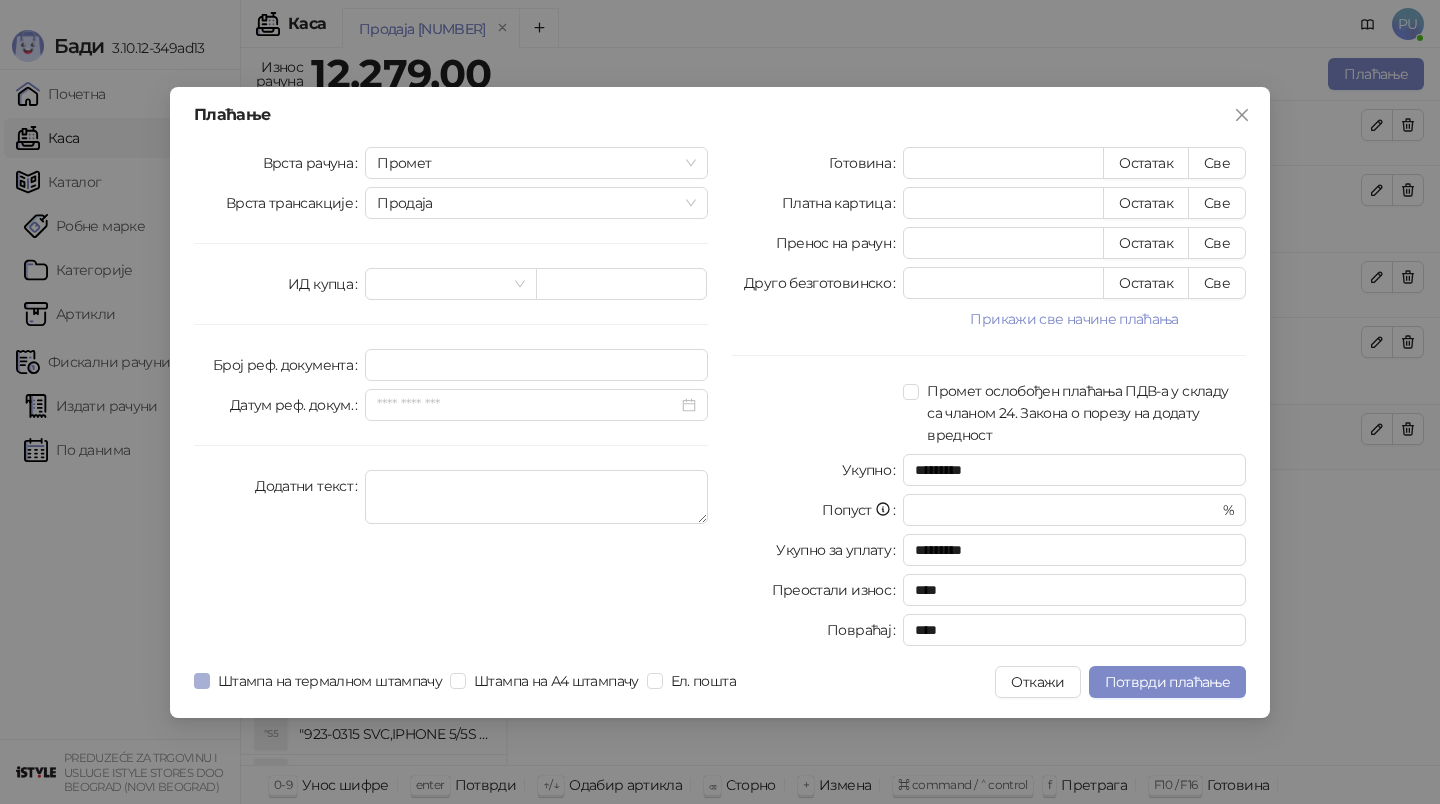 click on "Штампа на термалном штампачу" at bounding box center (330, 681) 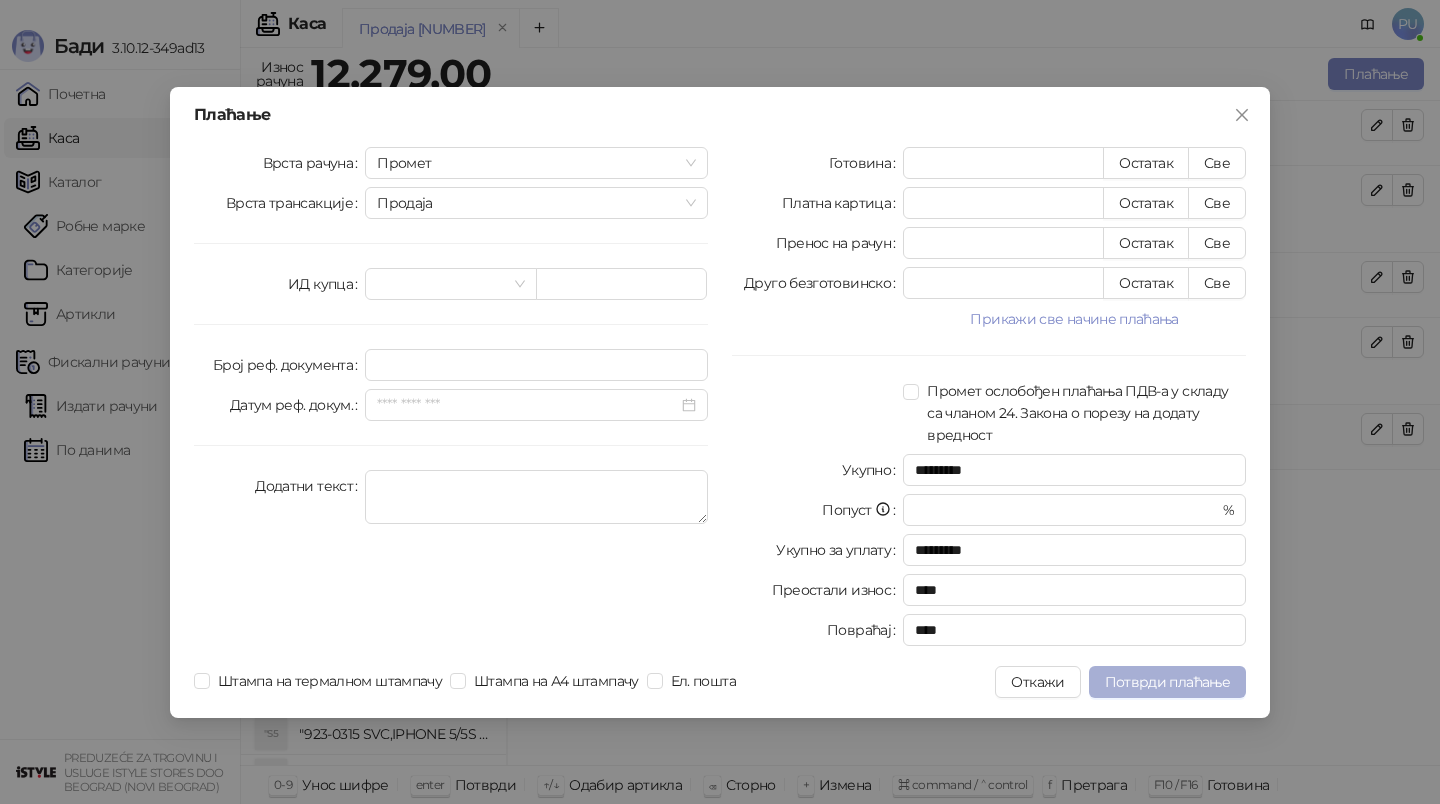 click on "Потврди плаћање" at bounding box center [1167, 682] 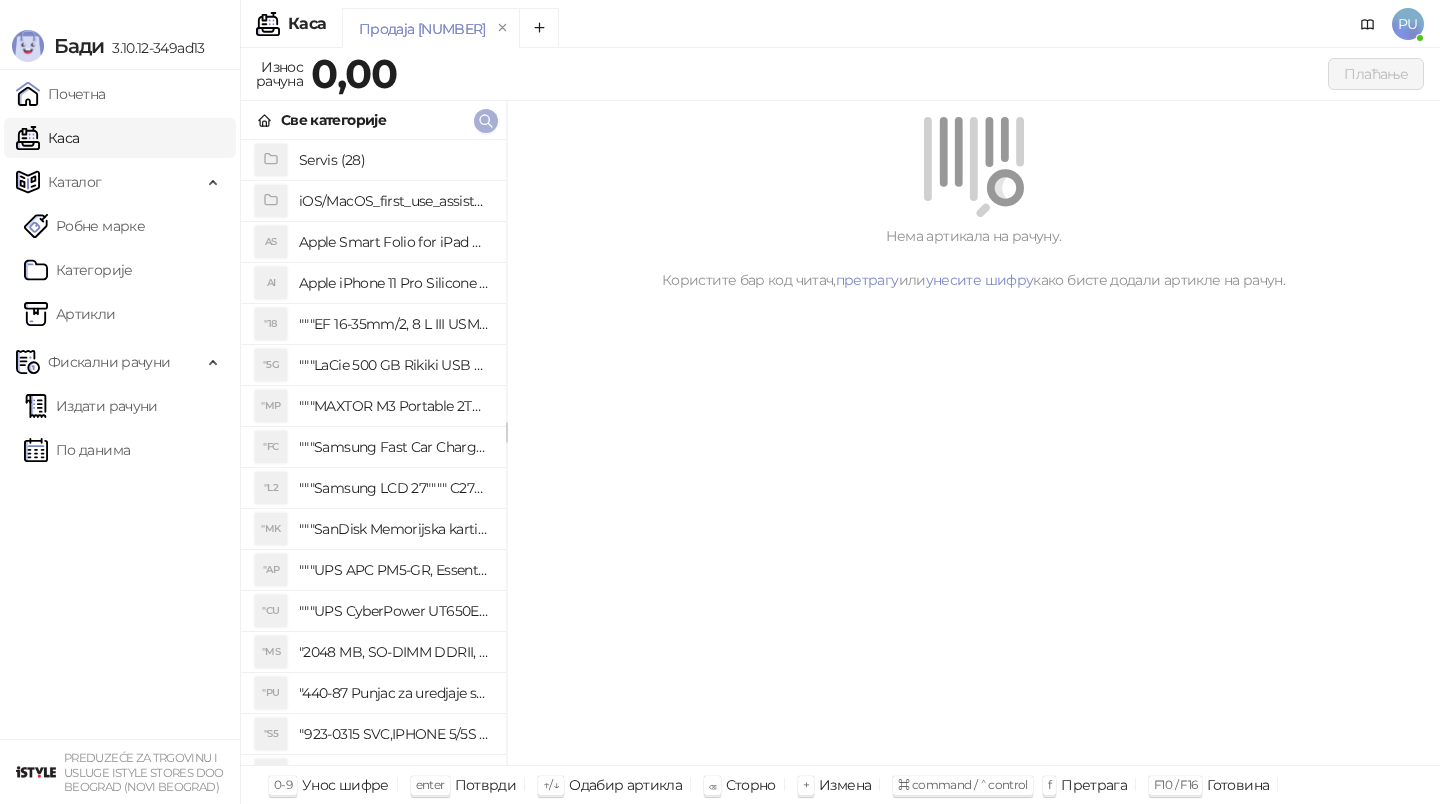 click 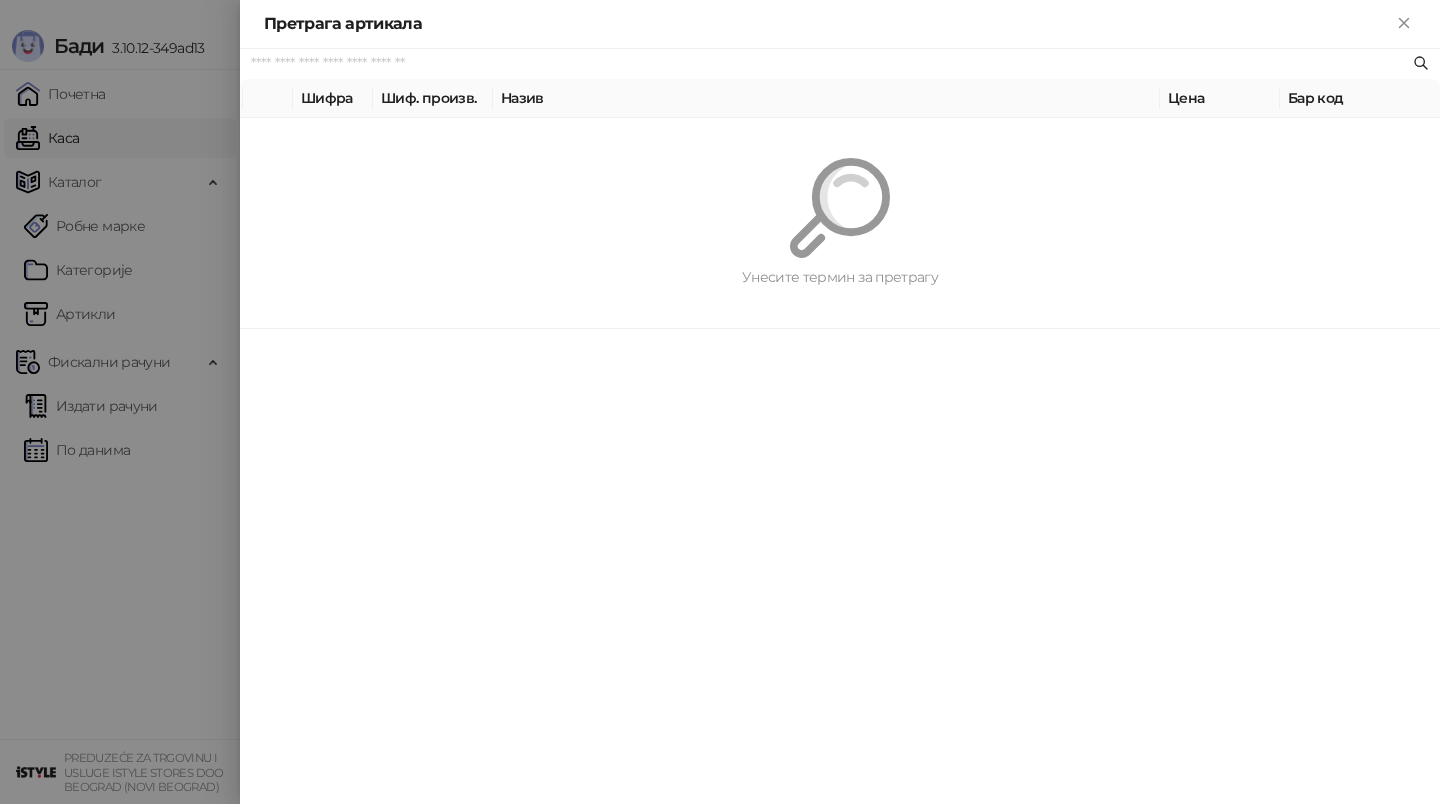 paste on "*********" 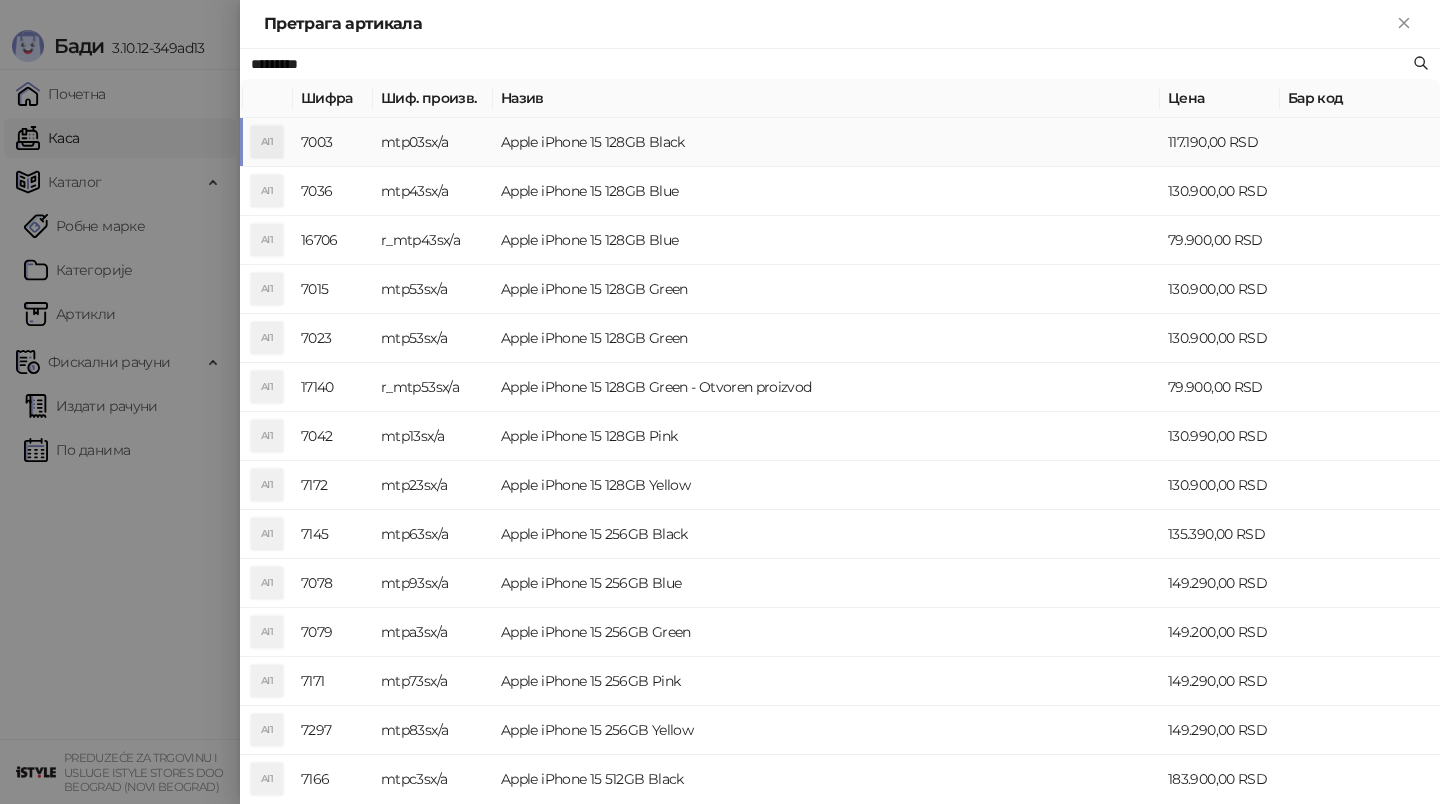 type on "*********" 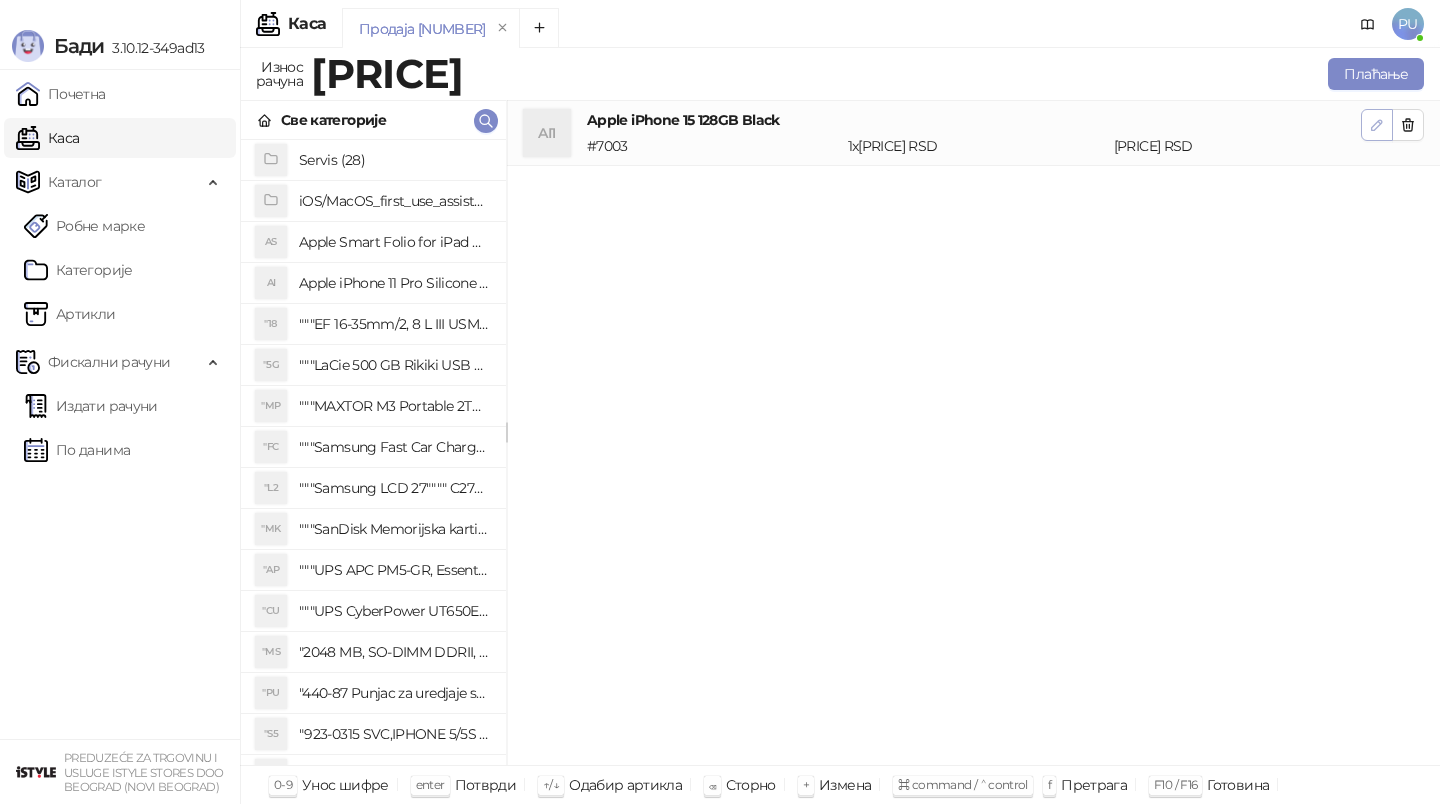 click 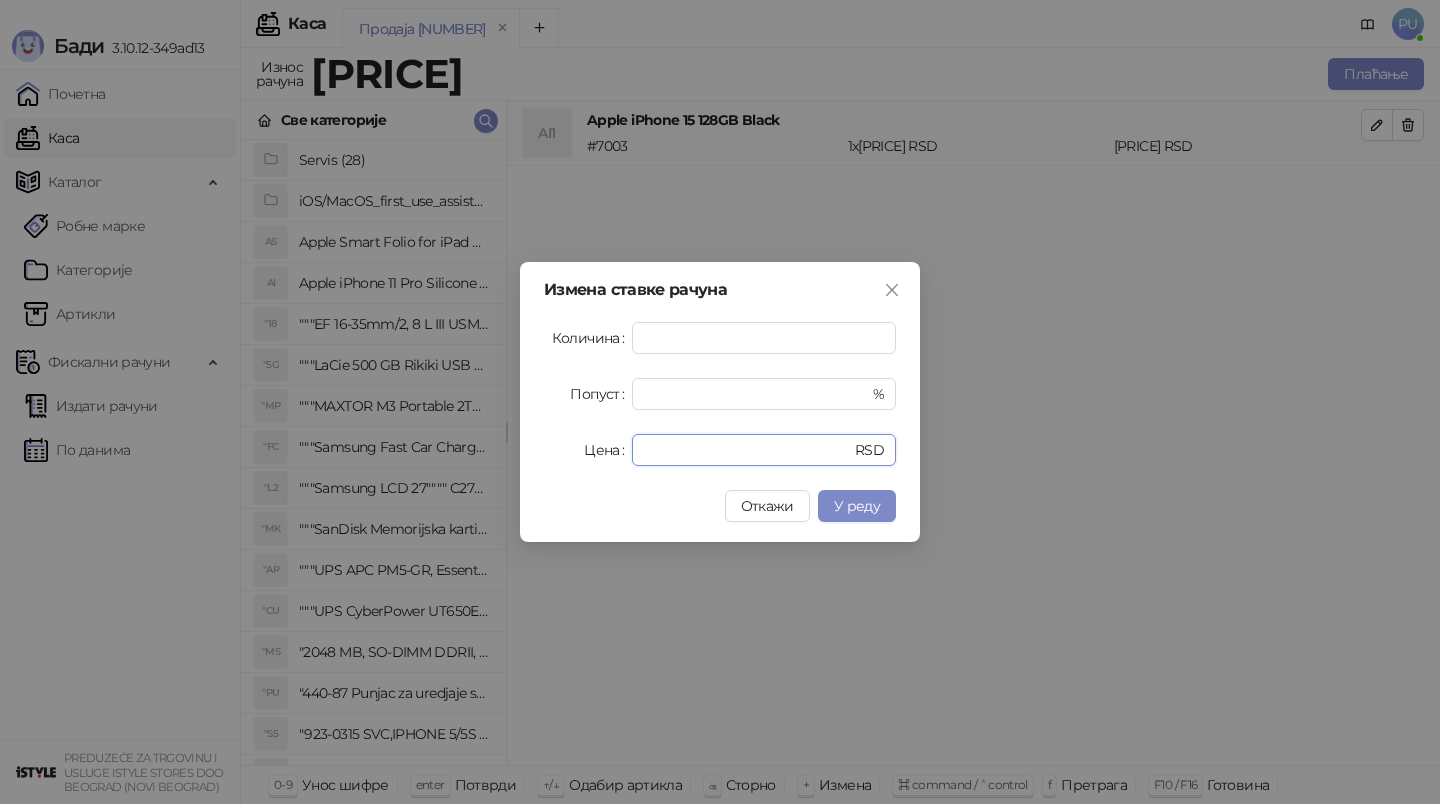 drag, startPoint x: 743, startPoint y: 453, endPoint x: 379, endPoint y: 447, distance: 364.04944 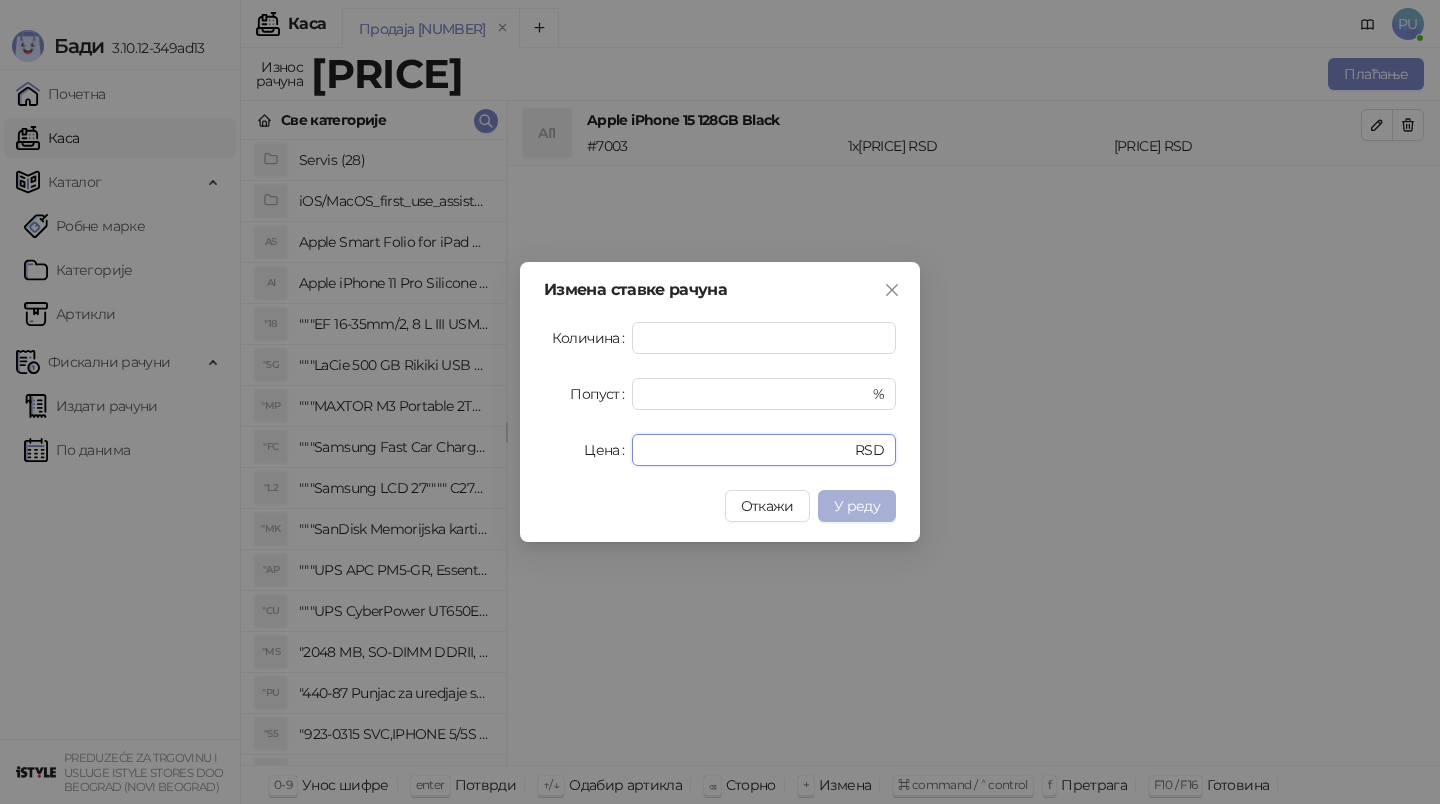 type on "*****" 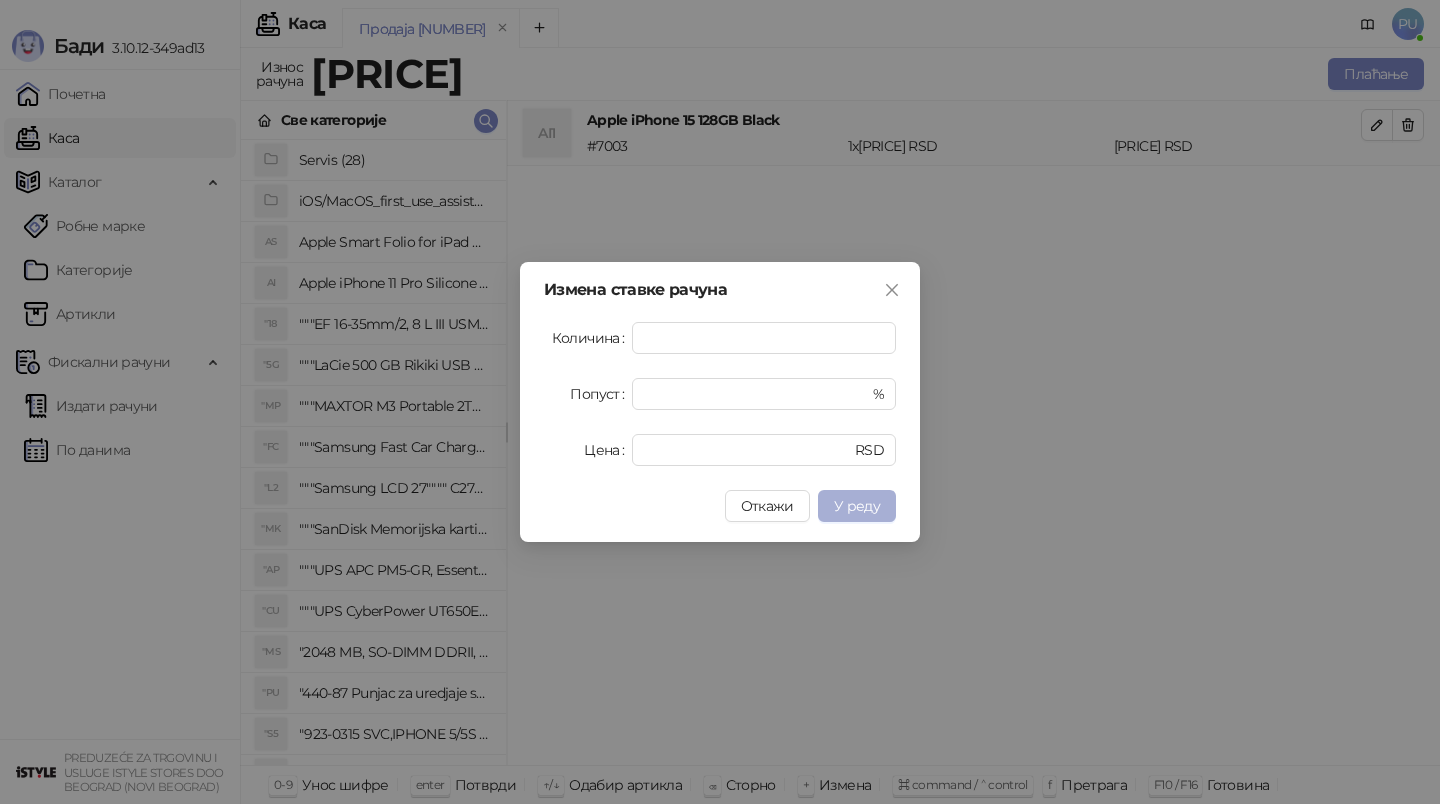 click on "У реду" at bounding box center (857, 506) 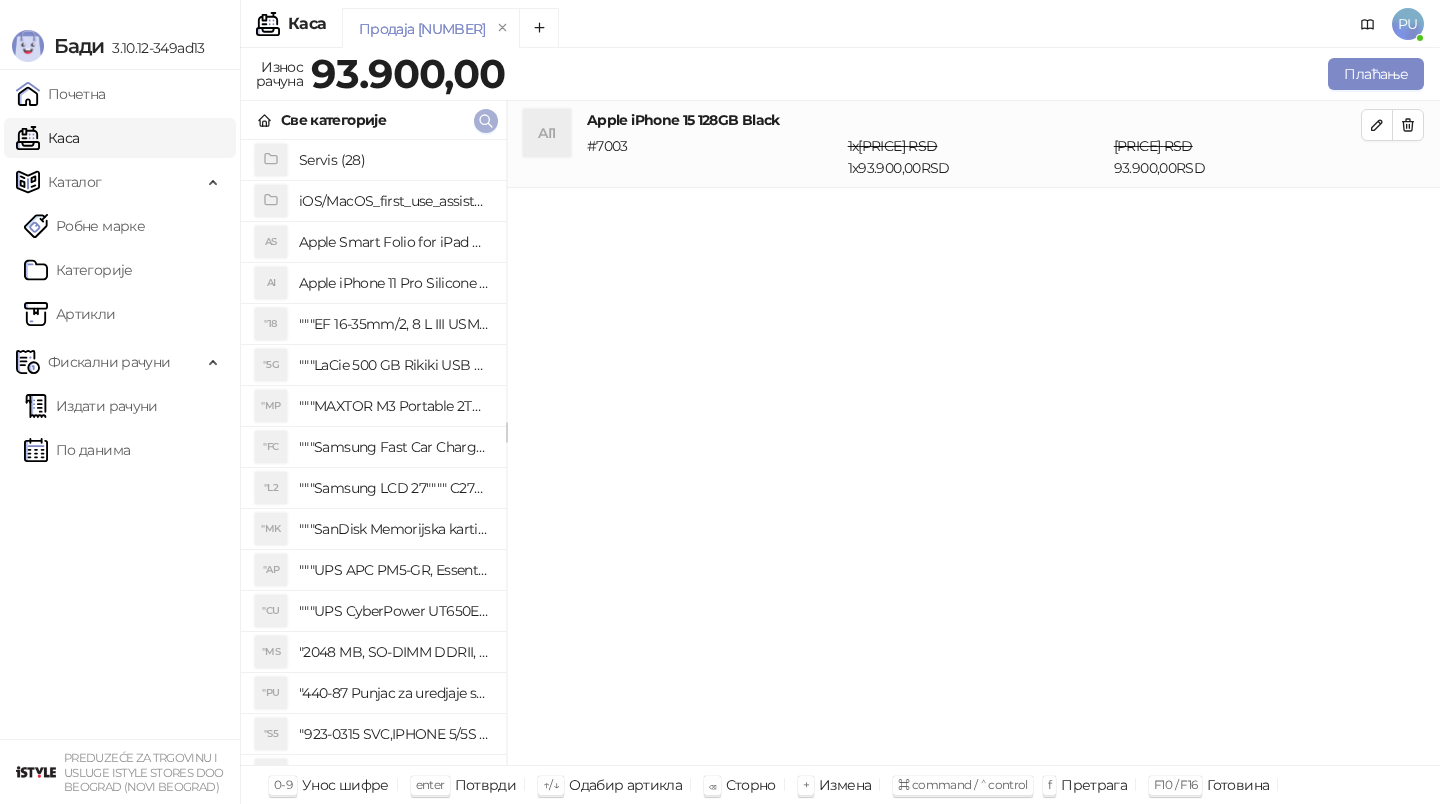 click 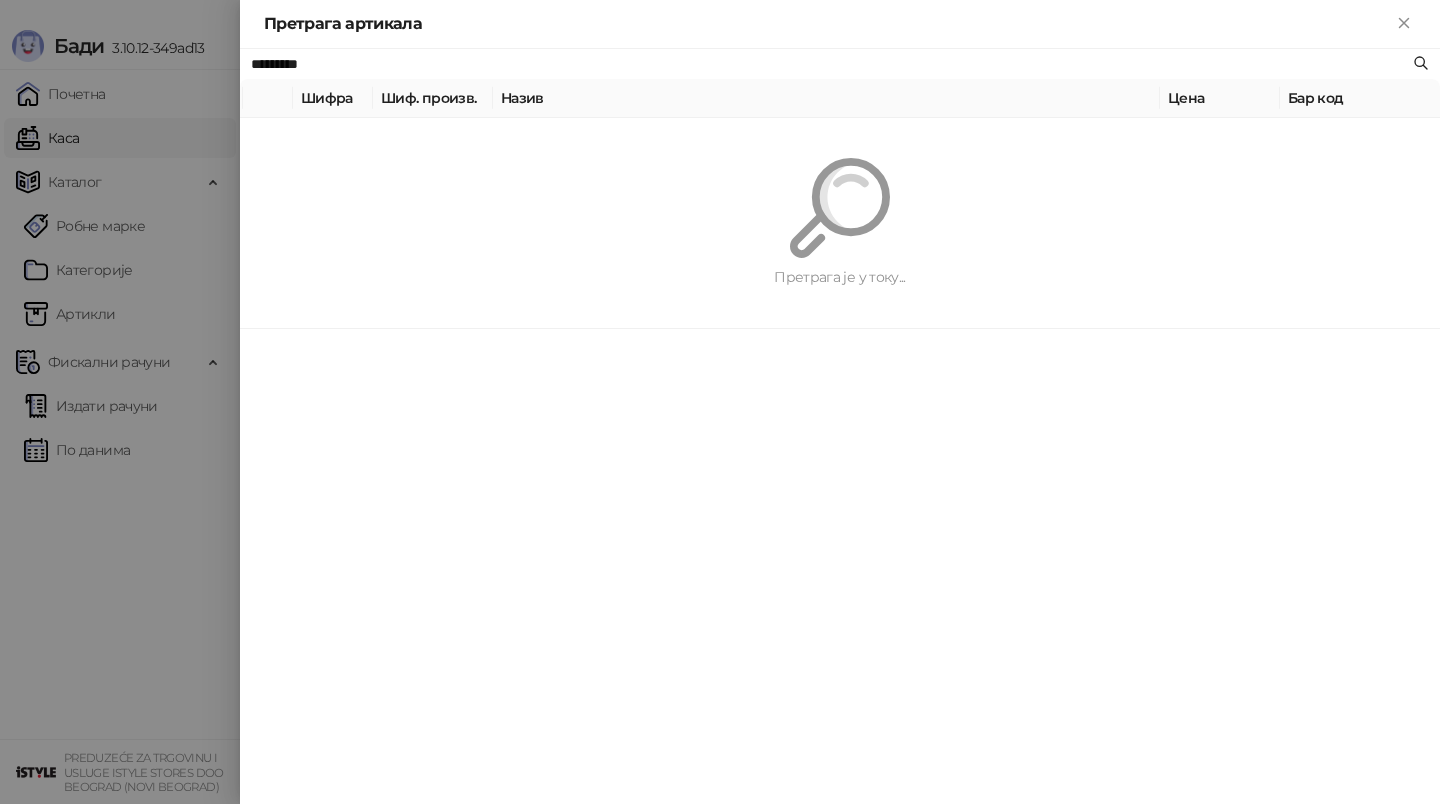 paste on "**********" 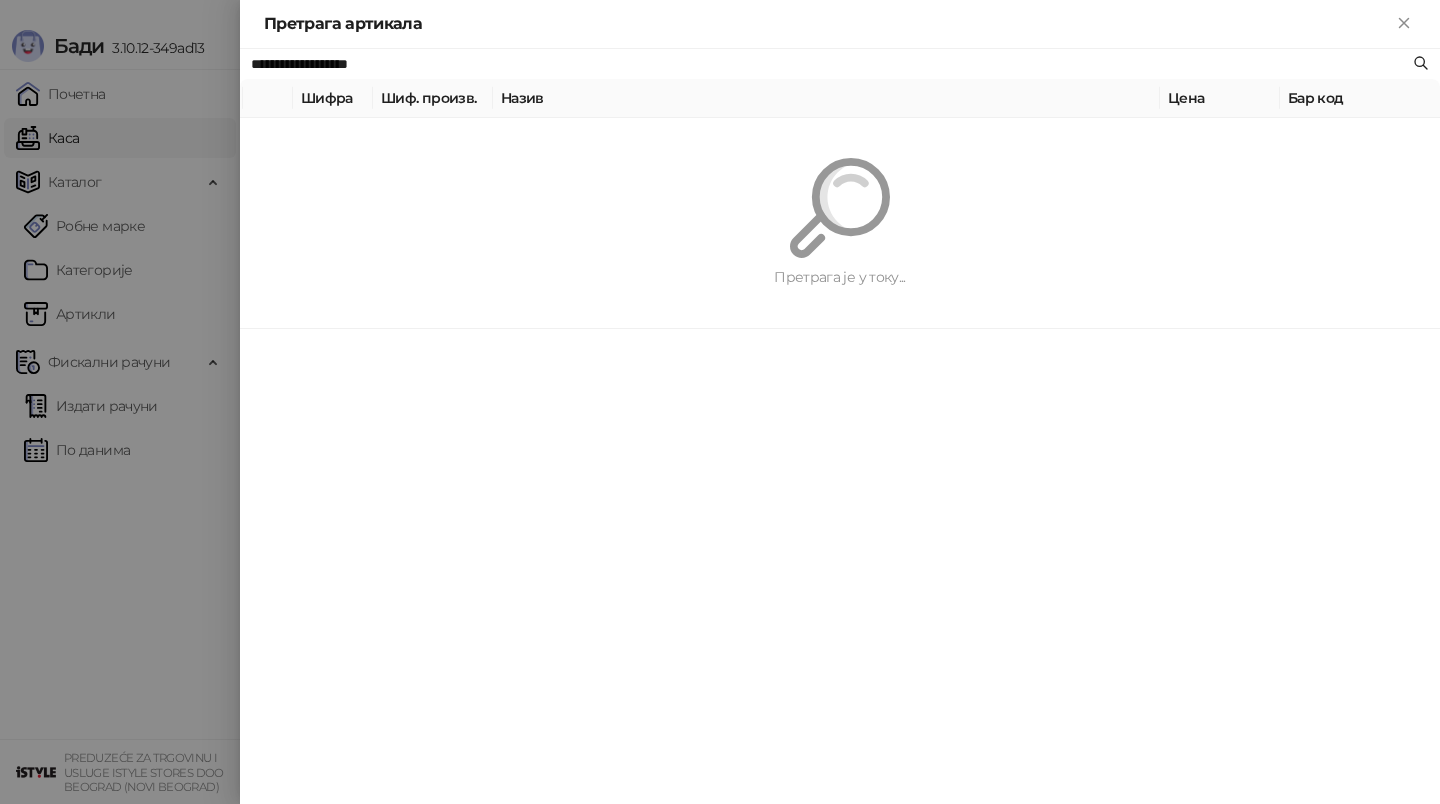 type on "**********" 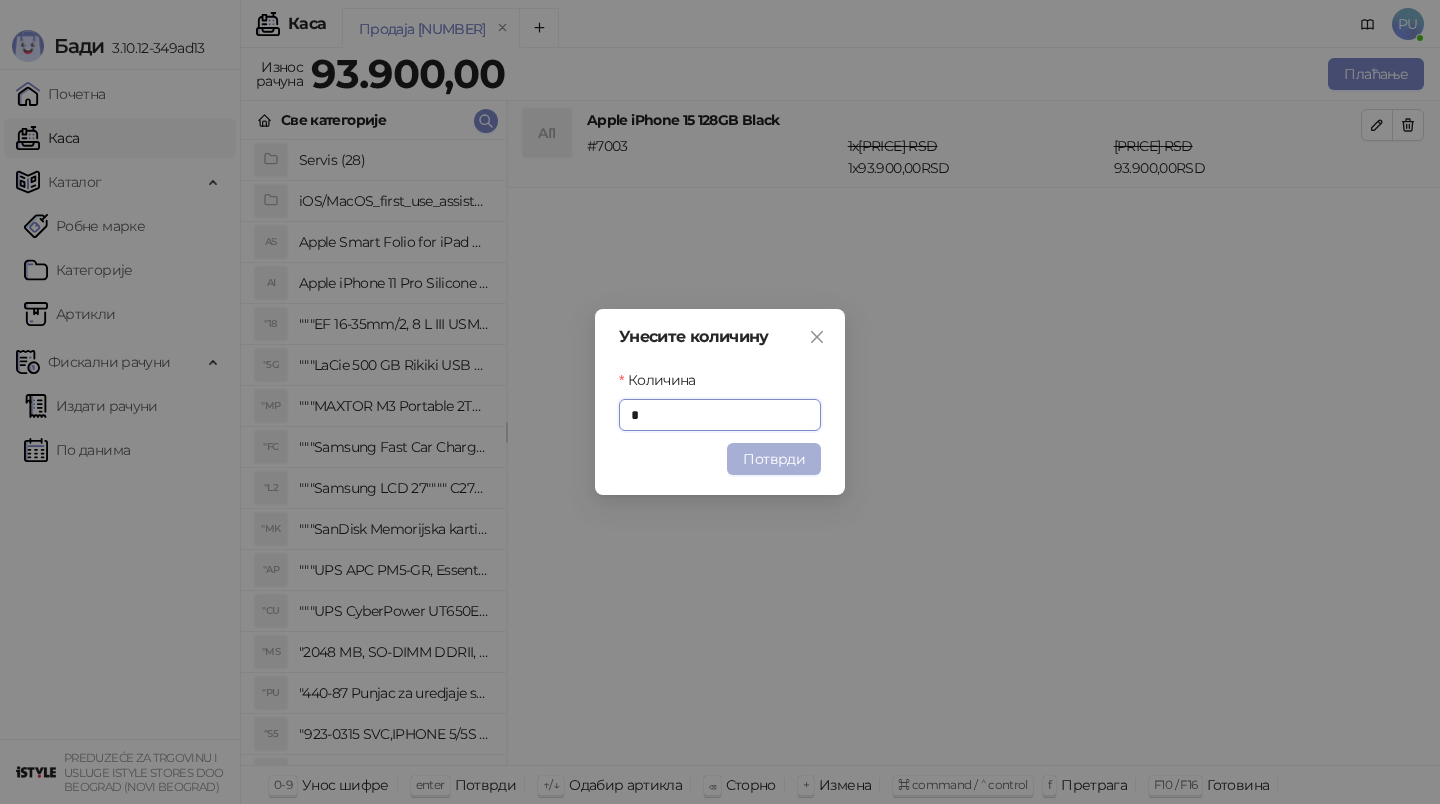 click on "Потврди" at bounding box center [774, 459] 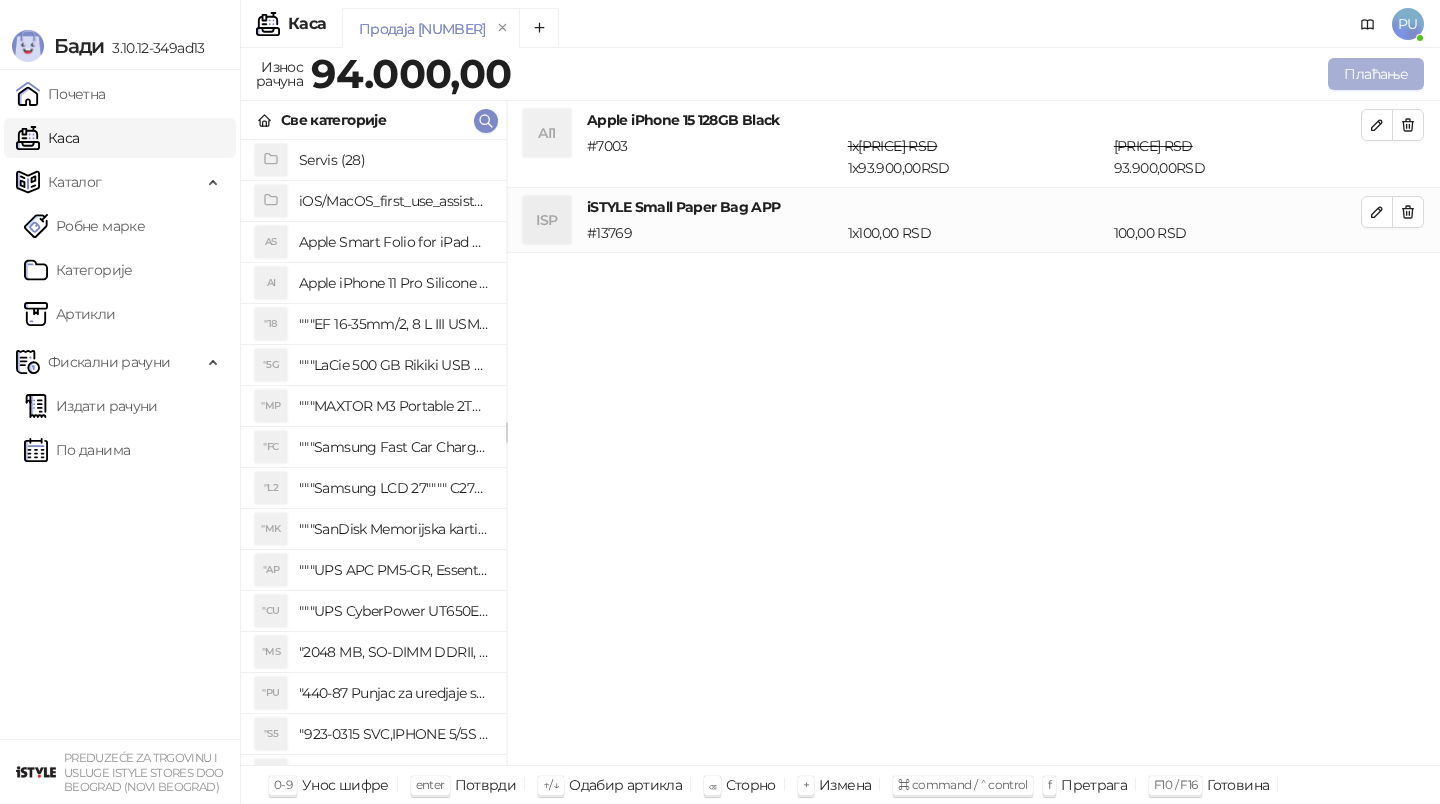 click on "Плаћање" at bounding box center [1376, 74] 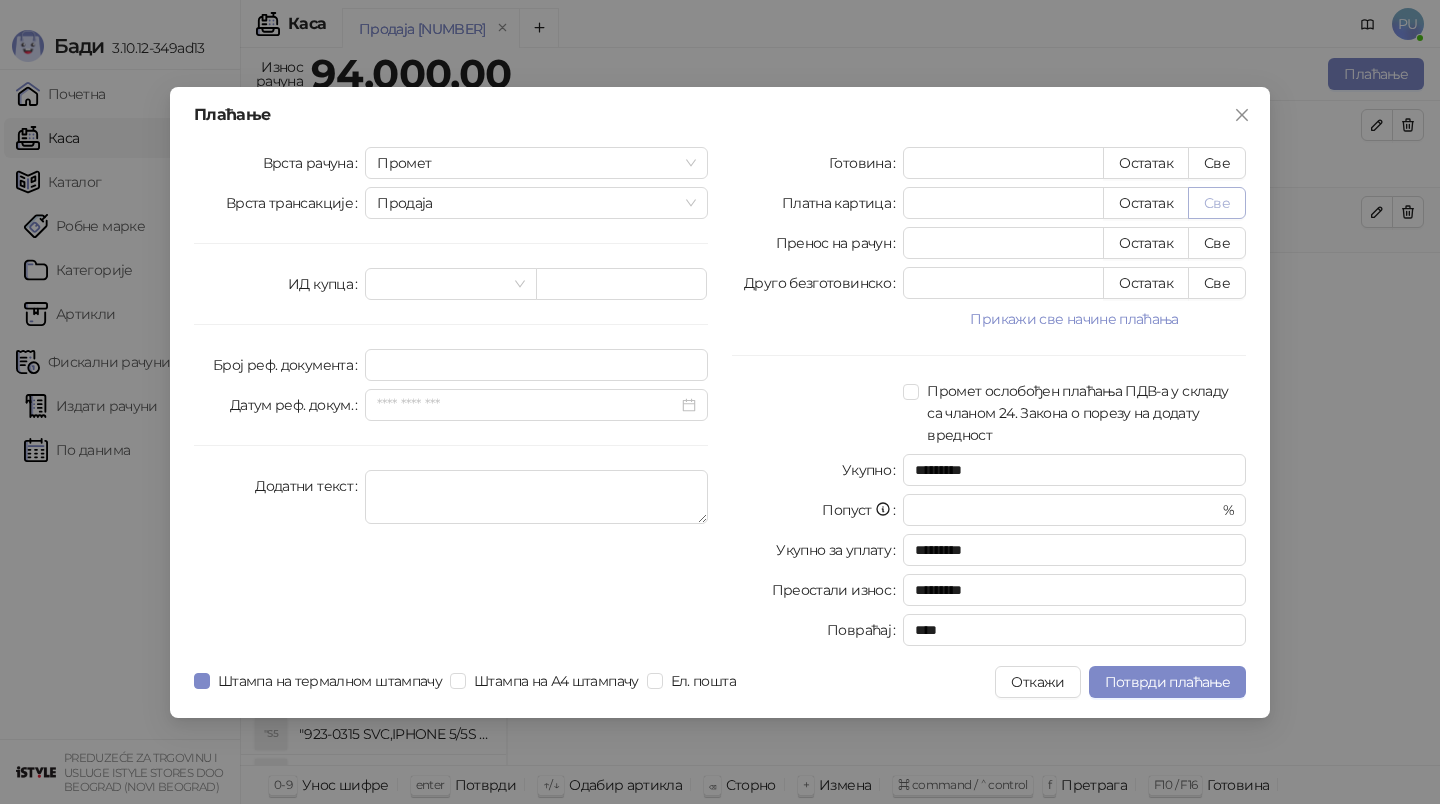 click on "Све" at bounding box center [1217, 203] 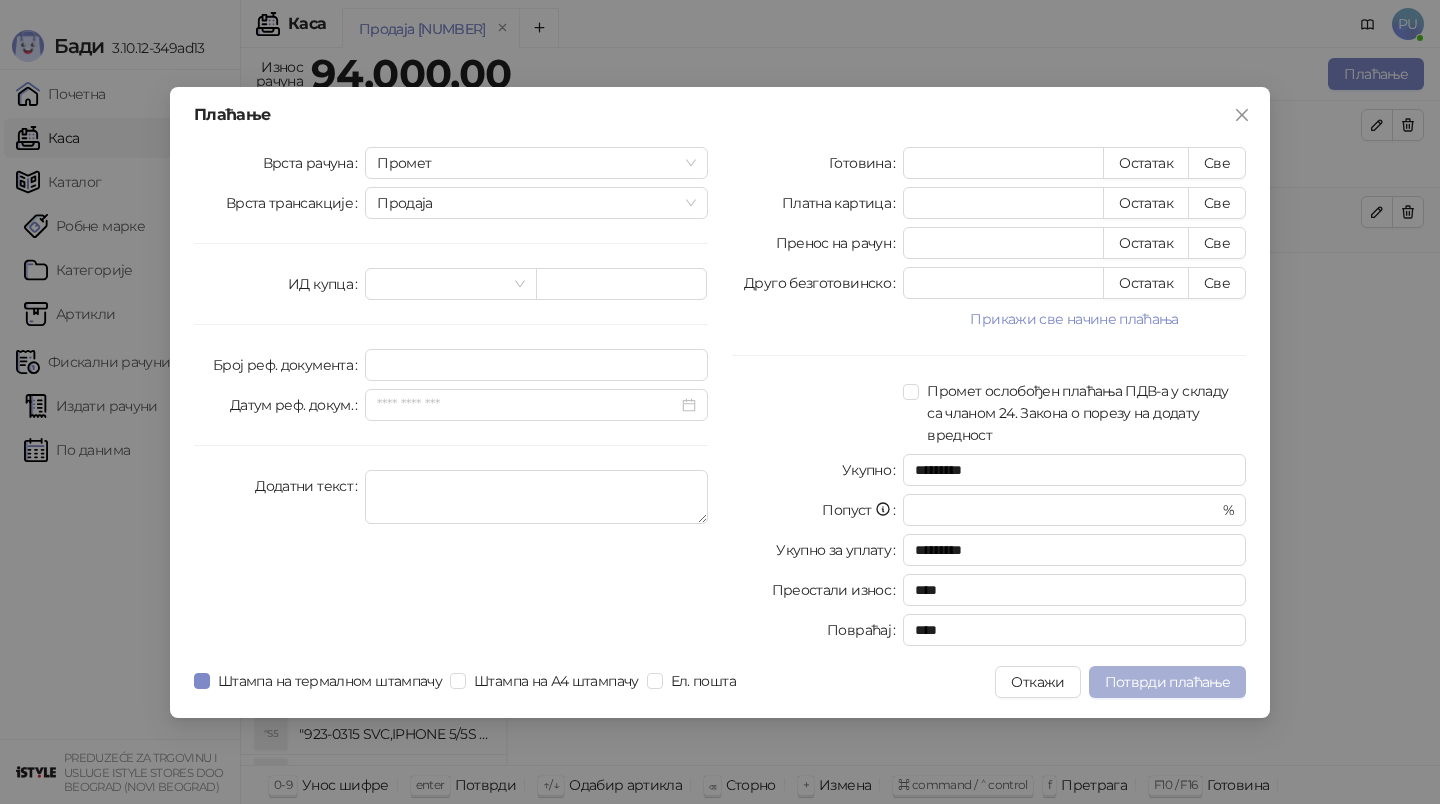 click on "Потврди плаћање" at bounding box center (1167, 682) 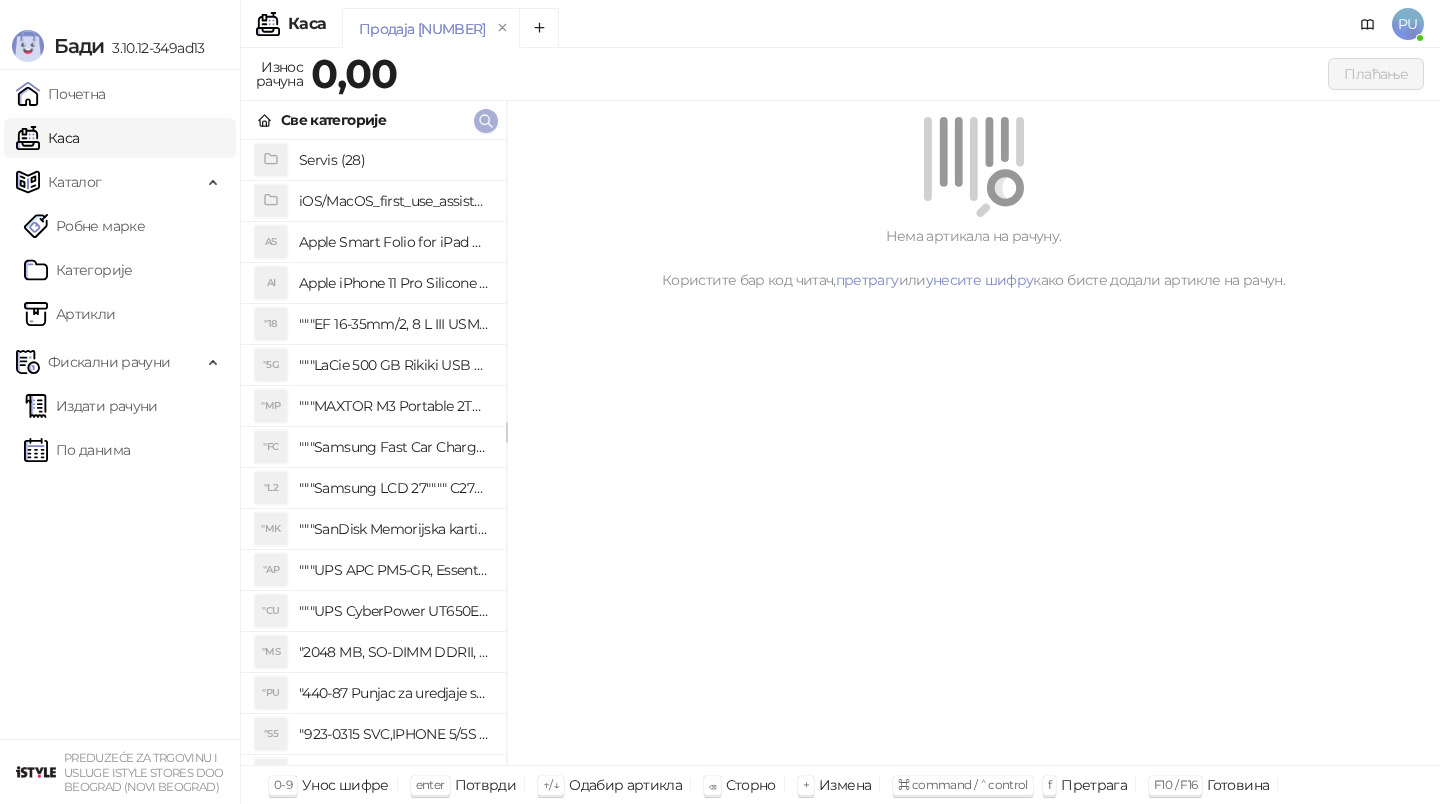 click 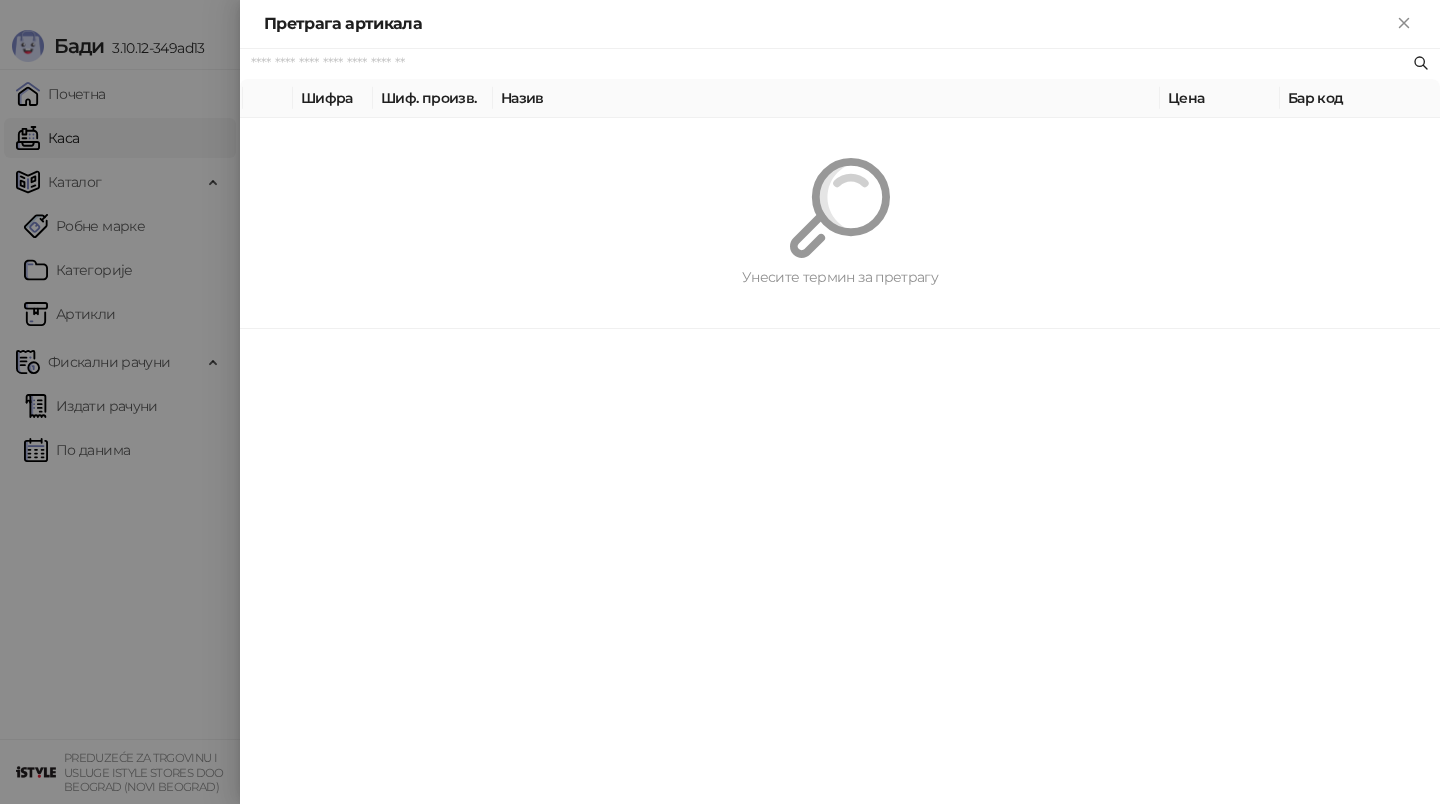 paste on "*******" 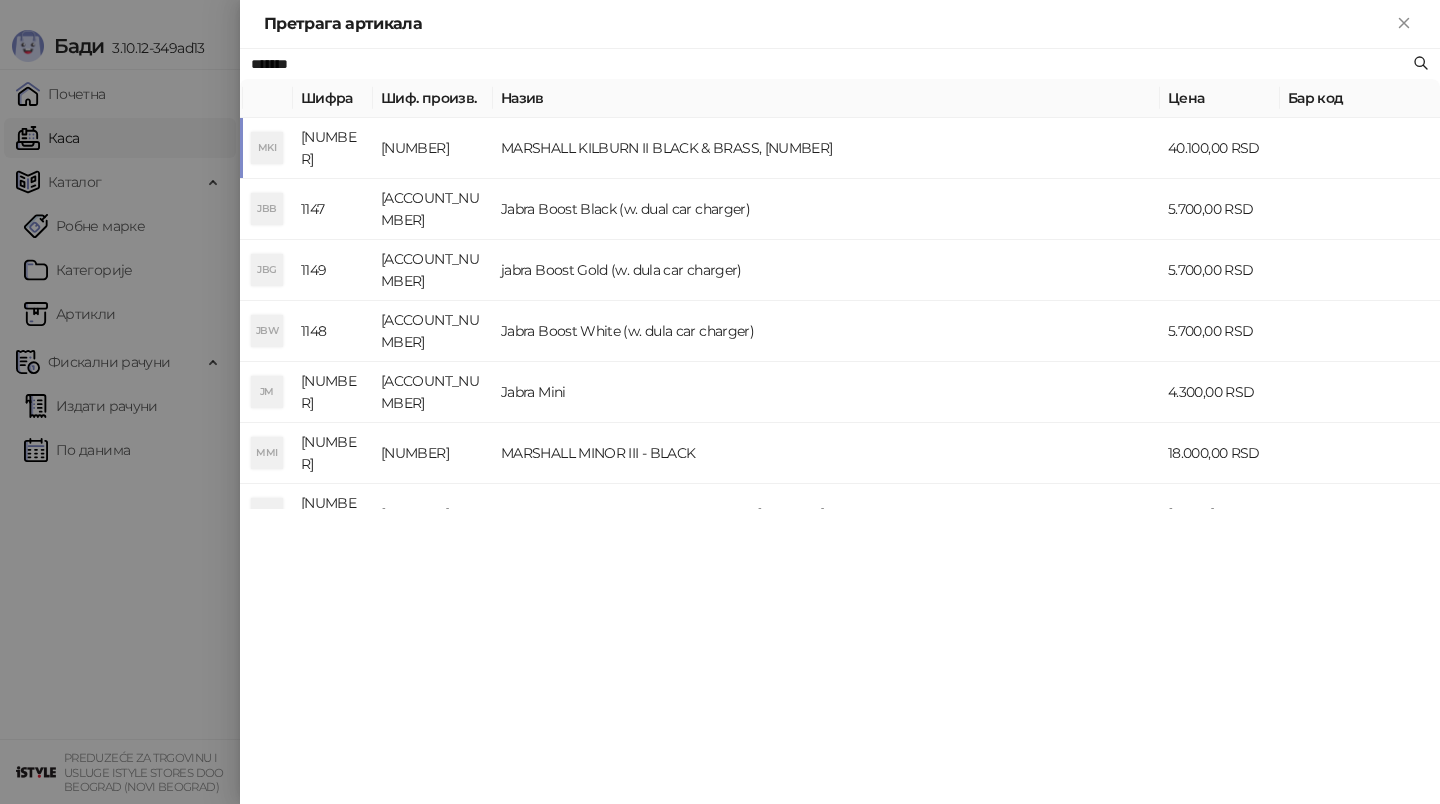 type on "*******" 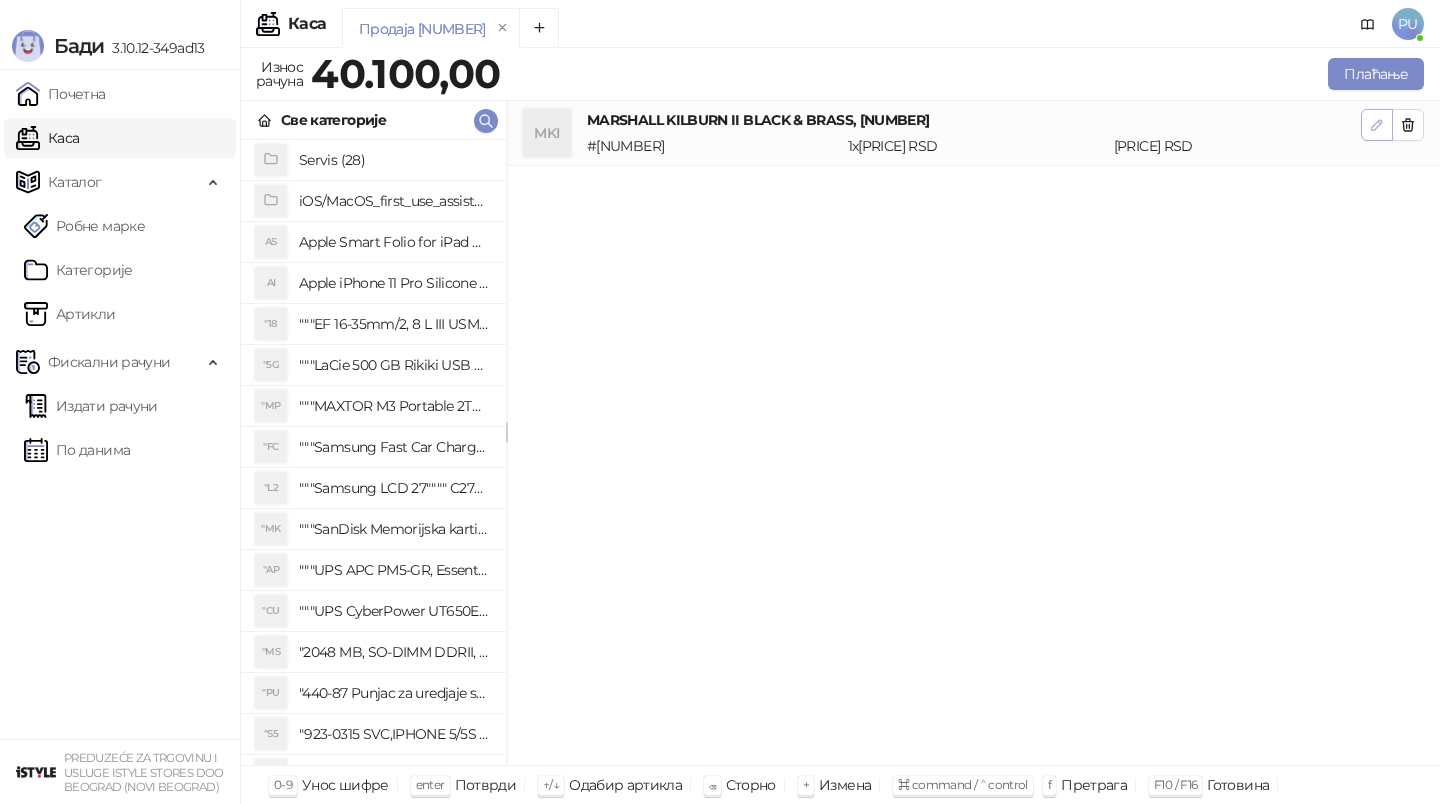 click 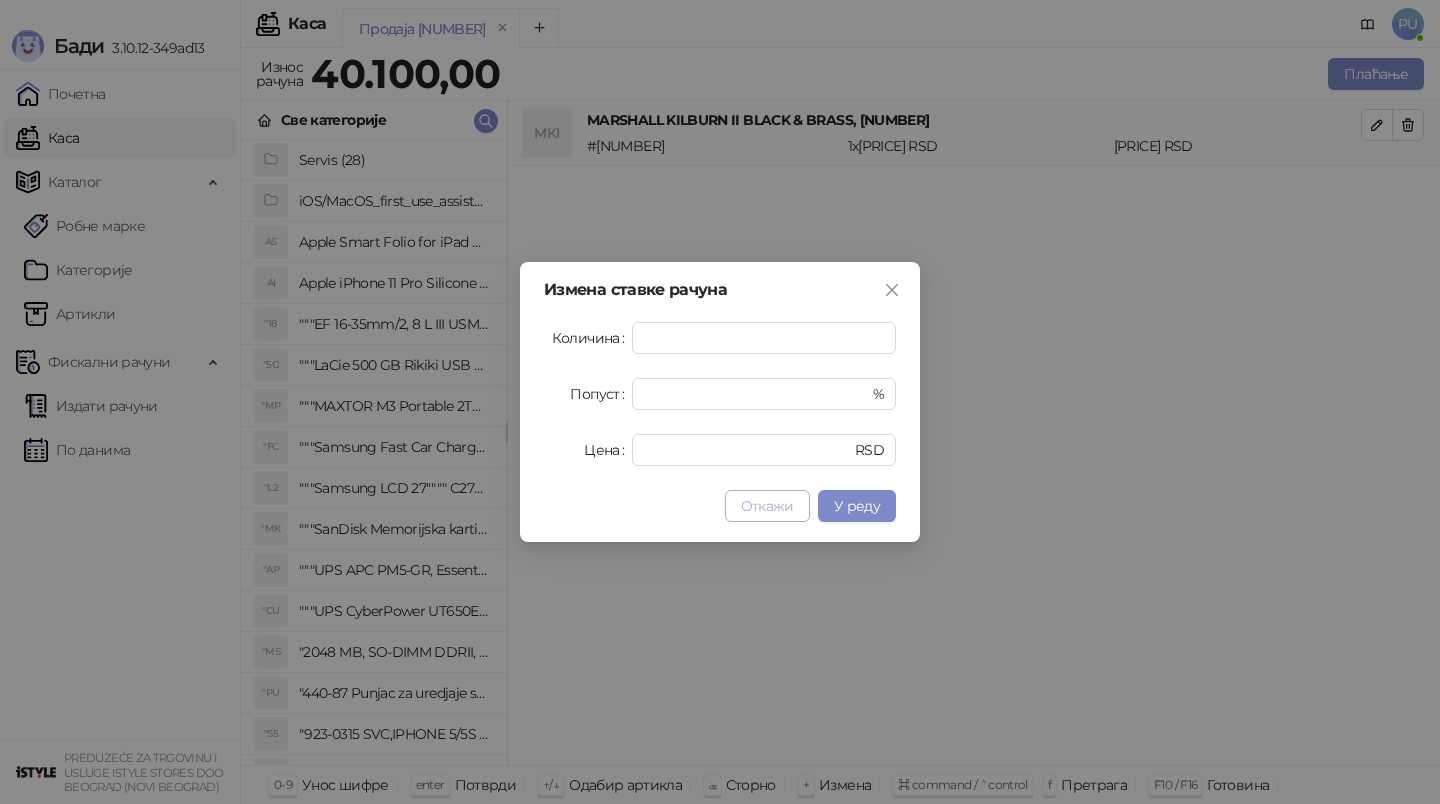 click on "Откажи" at bounding box center [767, 506] 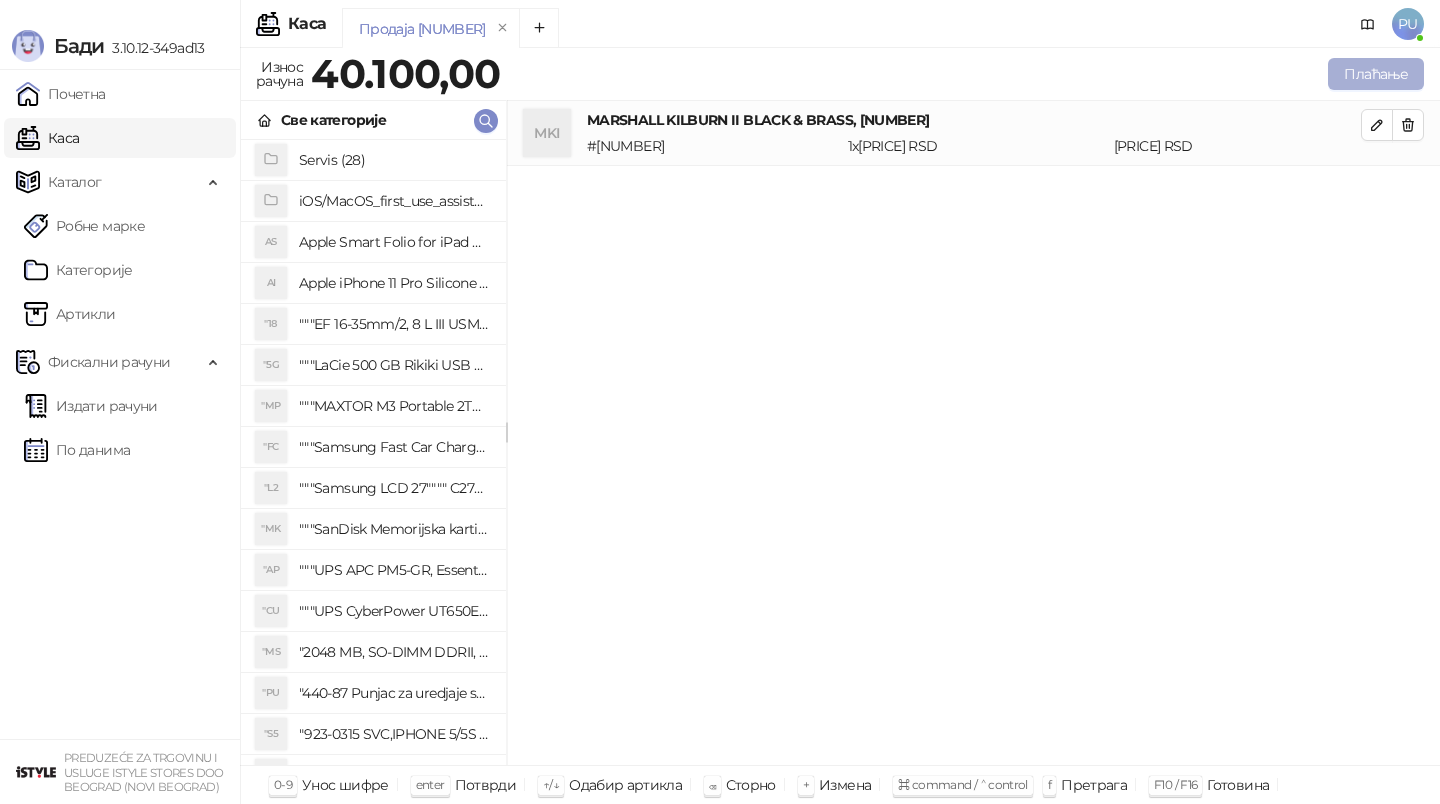 click on "Плаћање" at bounding box center [1376, 74] 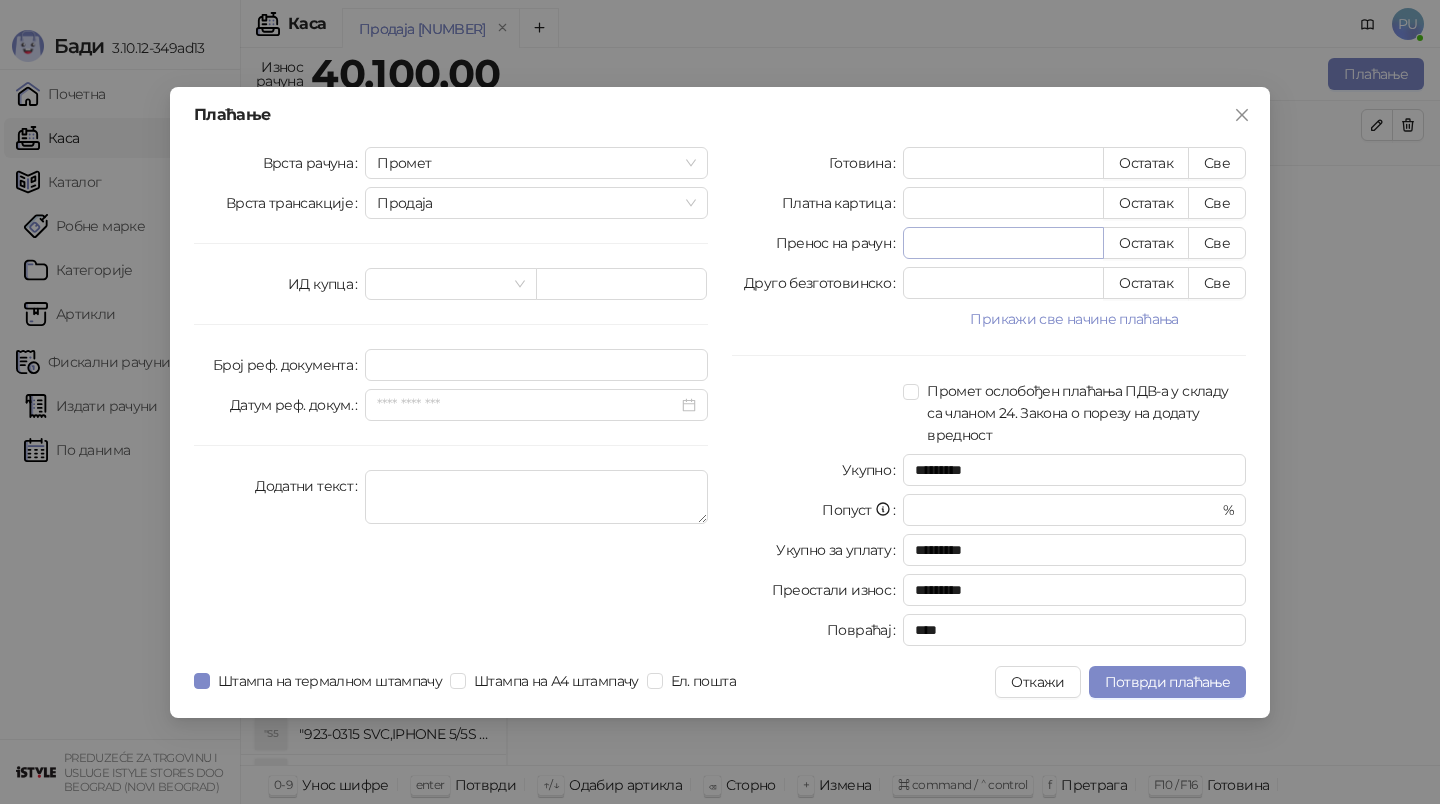 type on "*" 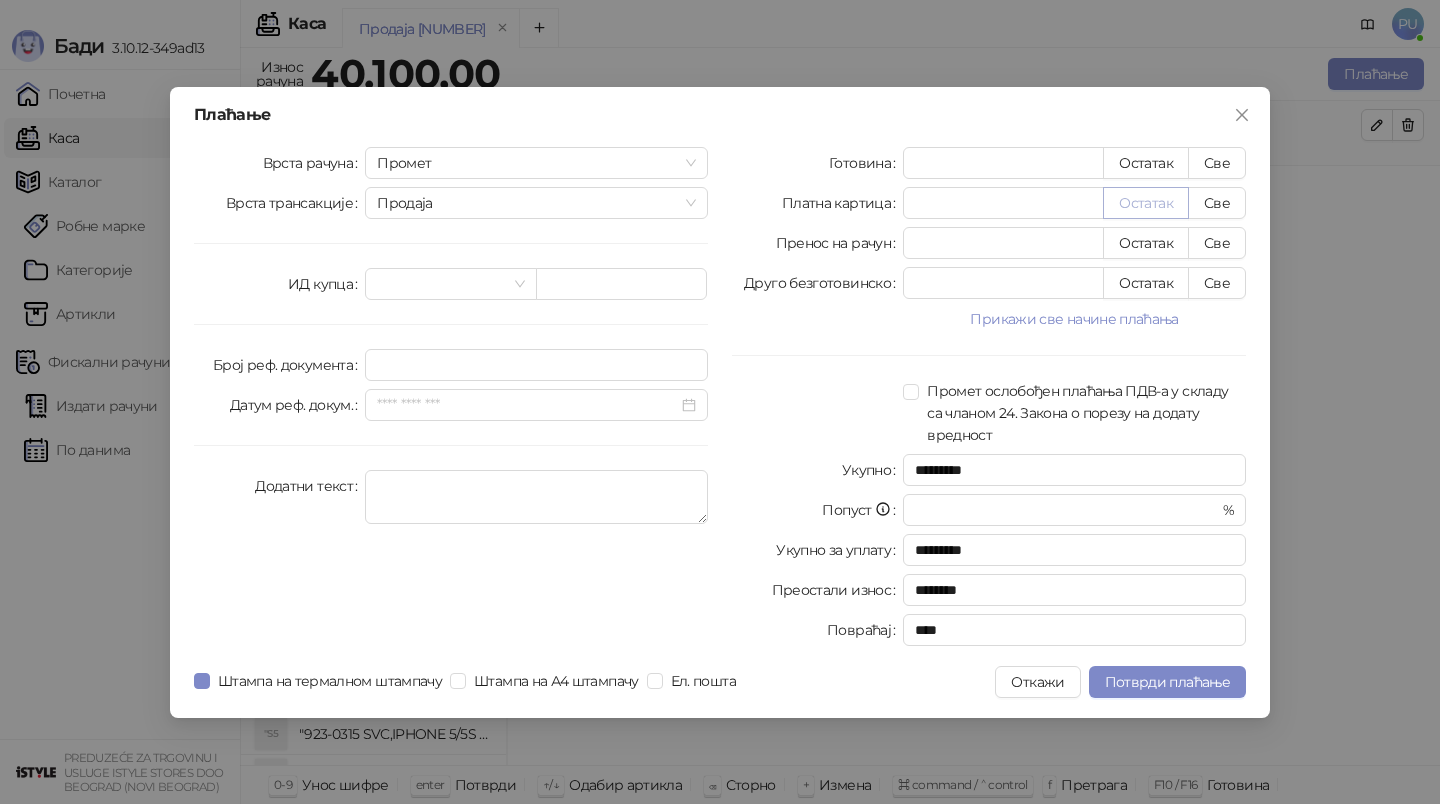 type on "*****" 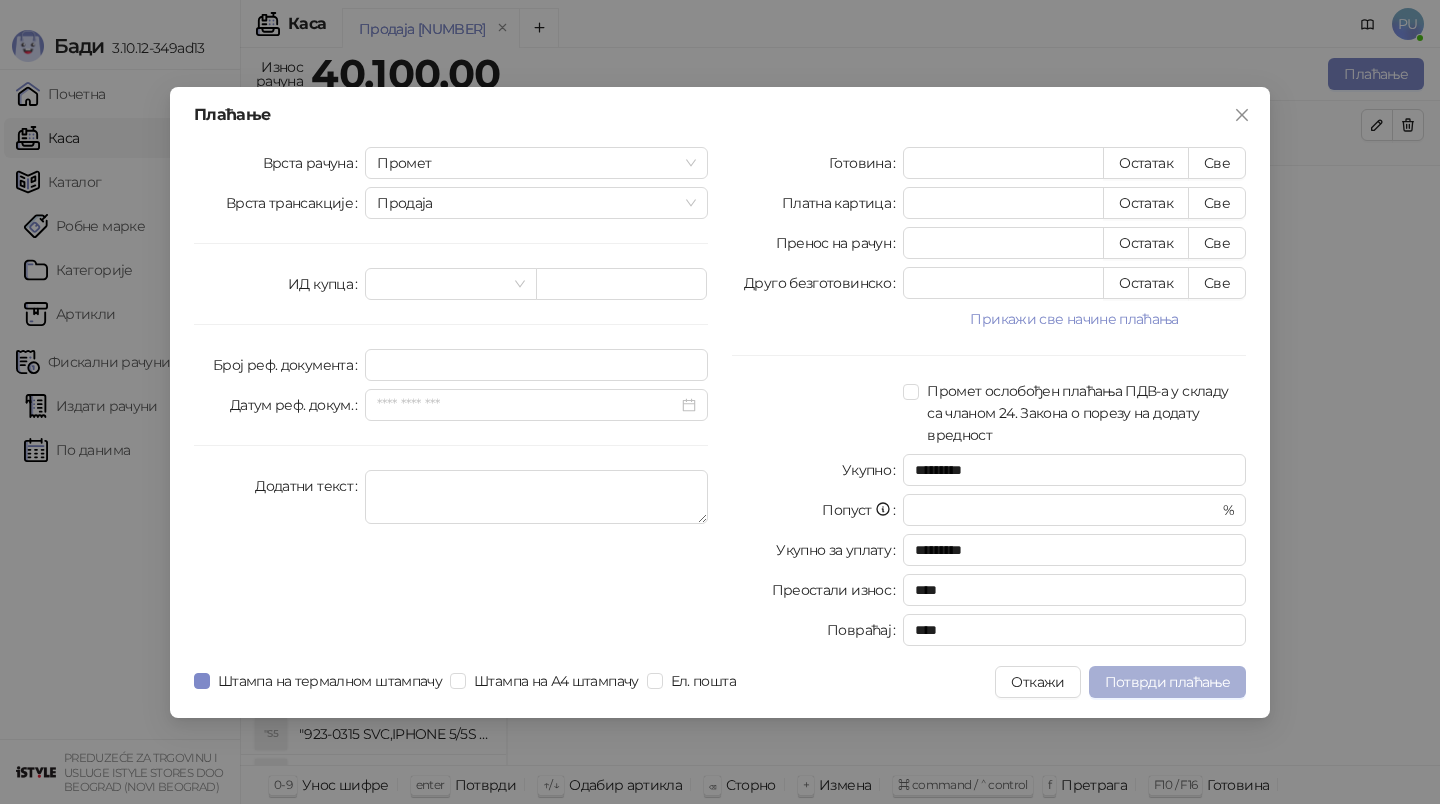 click on "Потврди плаћање" at bounding box center [1167, 682] 